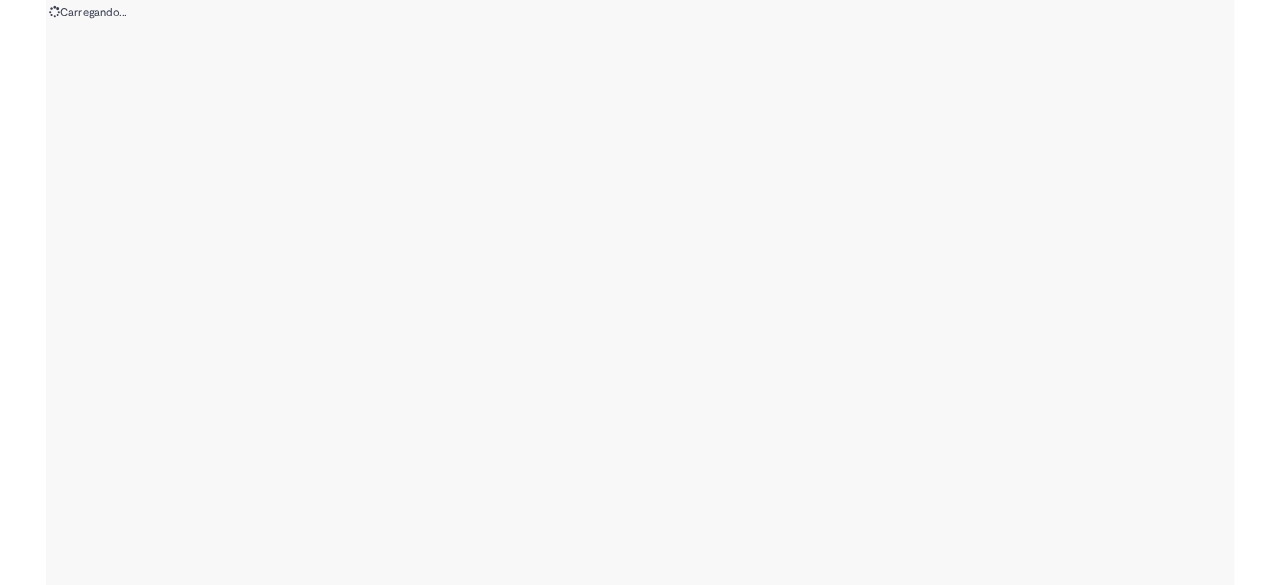 scroll, scrollTop: 0, scrollLeft: 0, axis: both 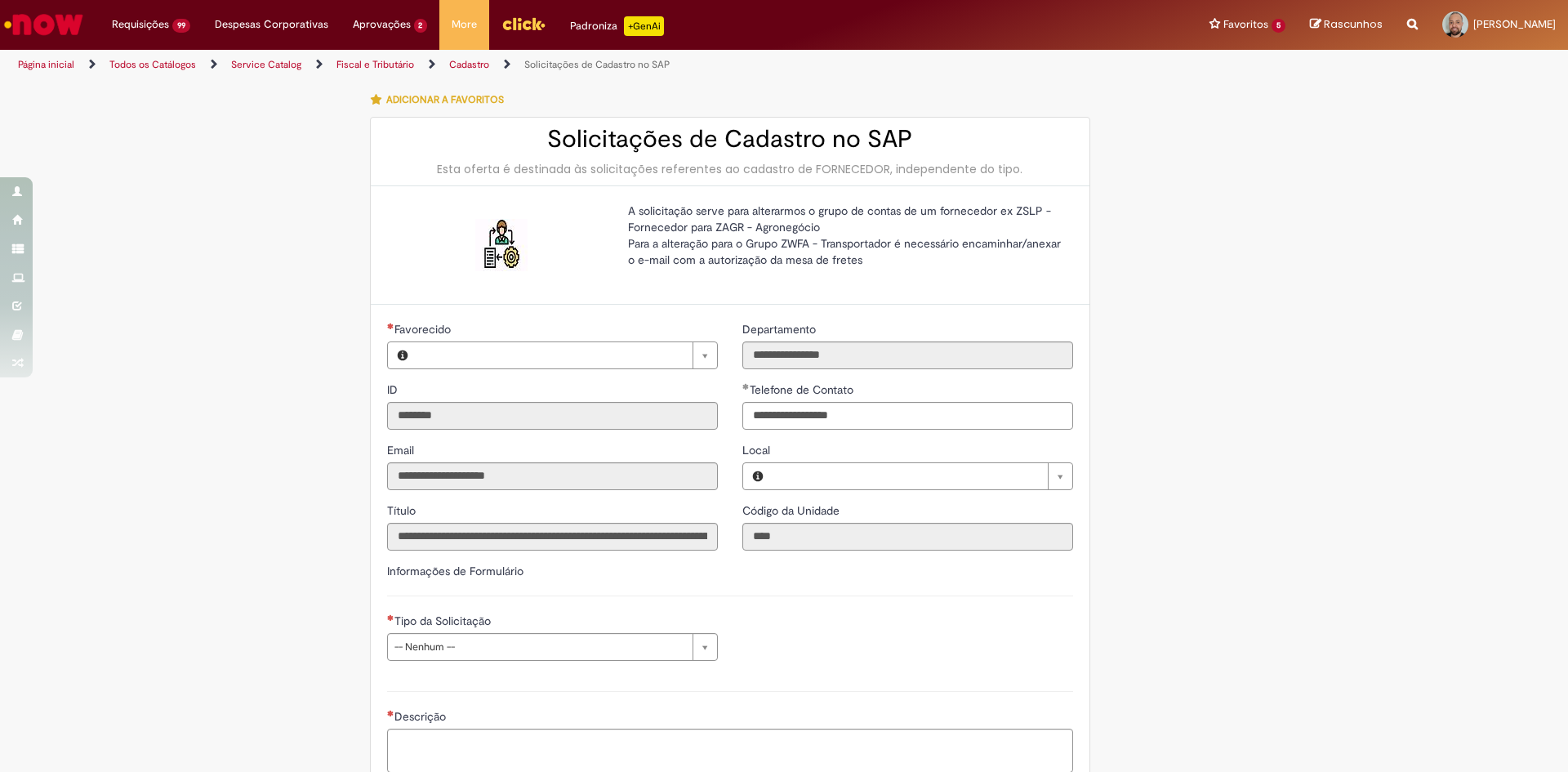 type on "**********" 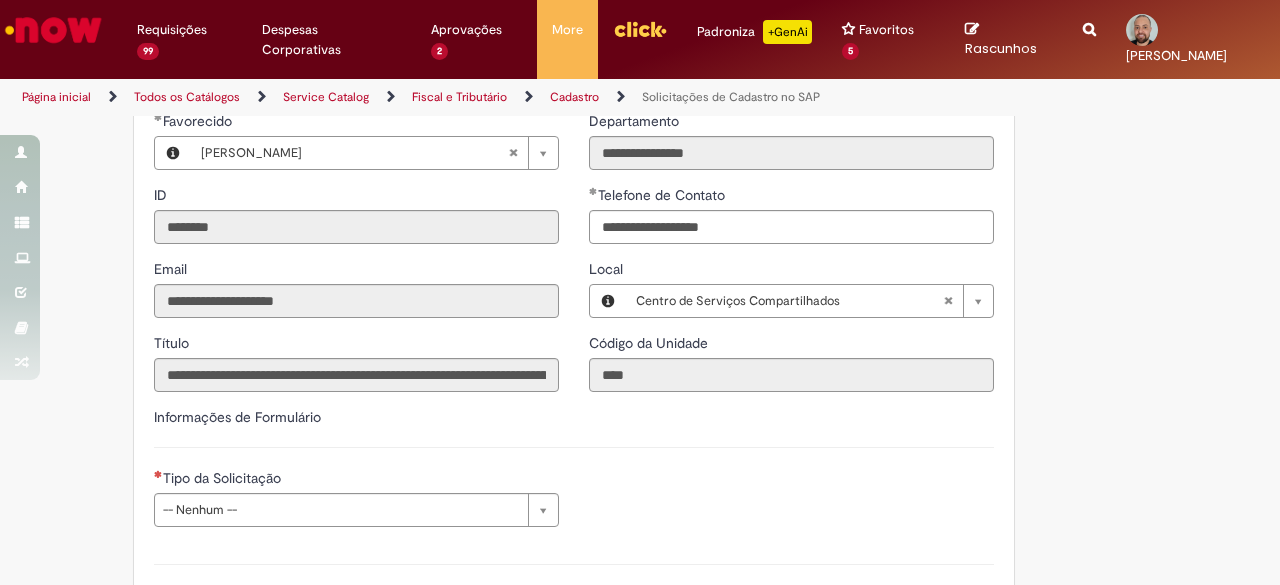 scroll, scrollTop: 400, scrollLeft: 0, axis: vertical 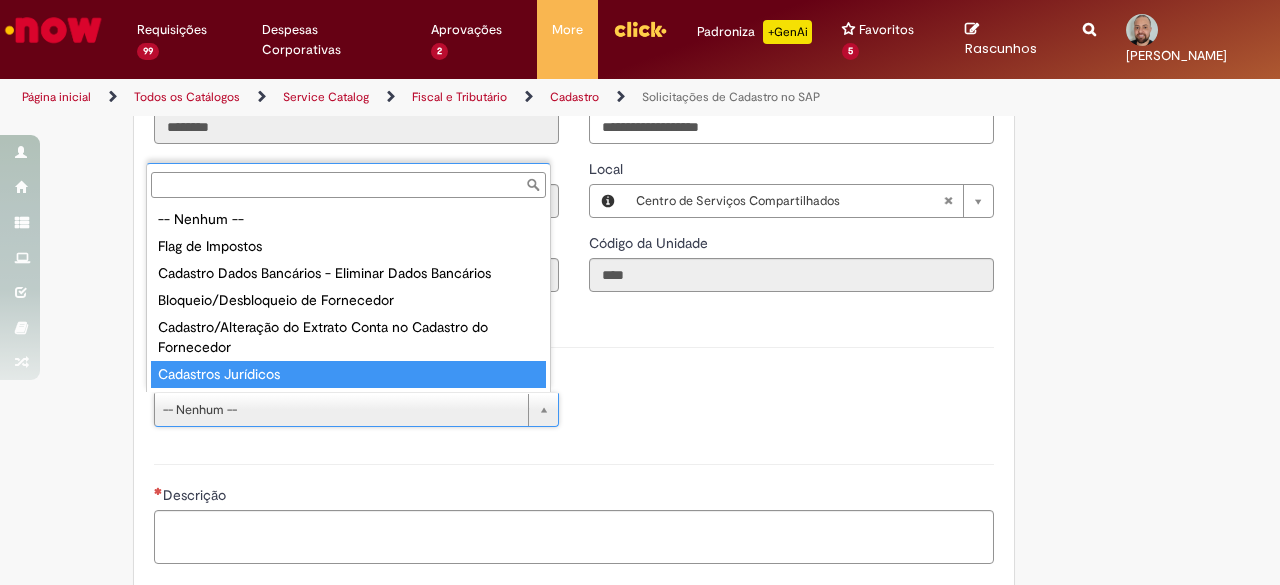 type on "**********" 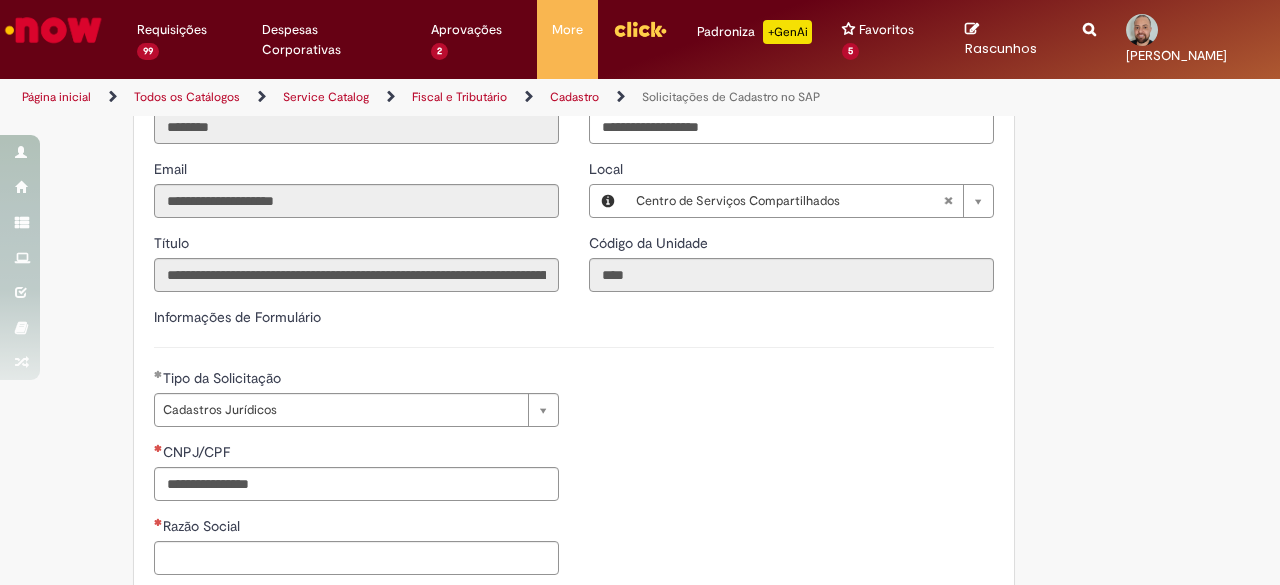 drag, startPoint x: 734, startPoint y: 348, endPoint x: 722, endPoint y: 348, distance: 12 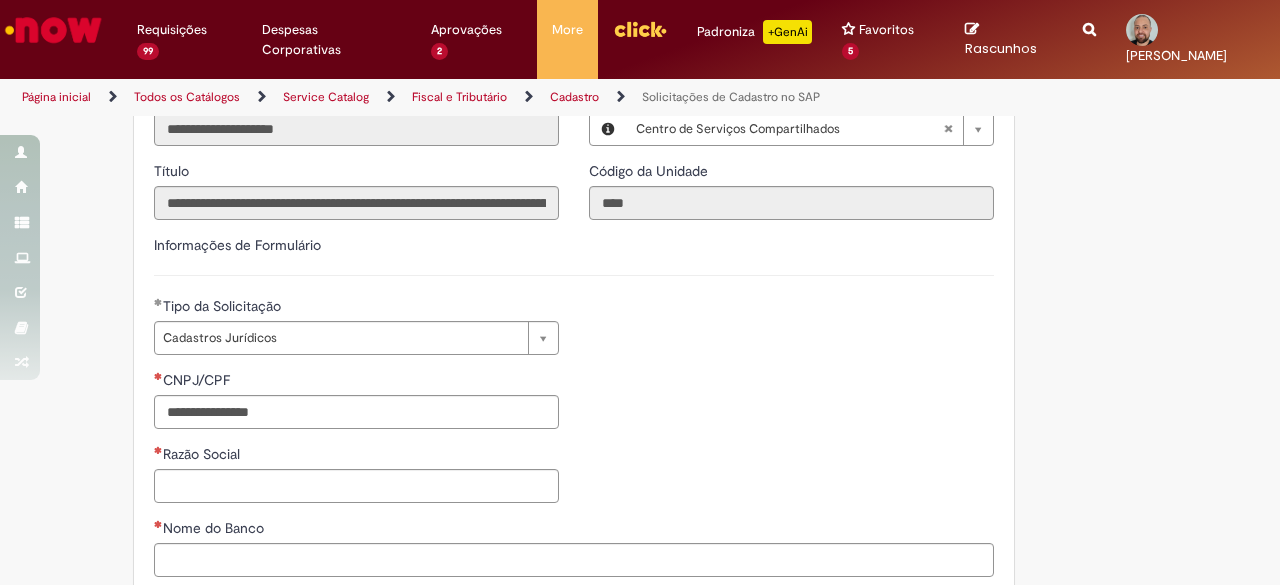 scroll, scrollTop: 600, scrollLeft: 0, axis: vertical 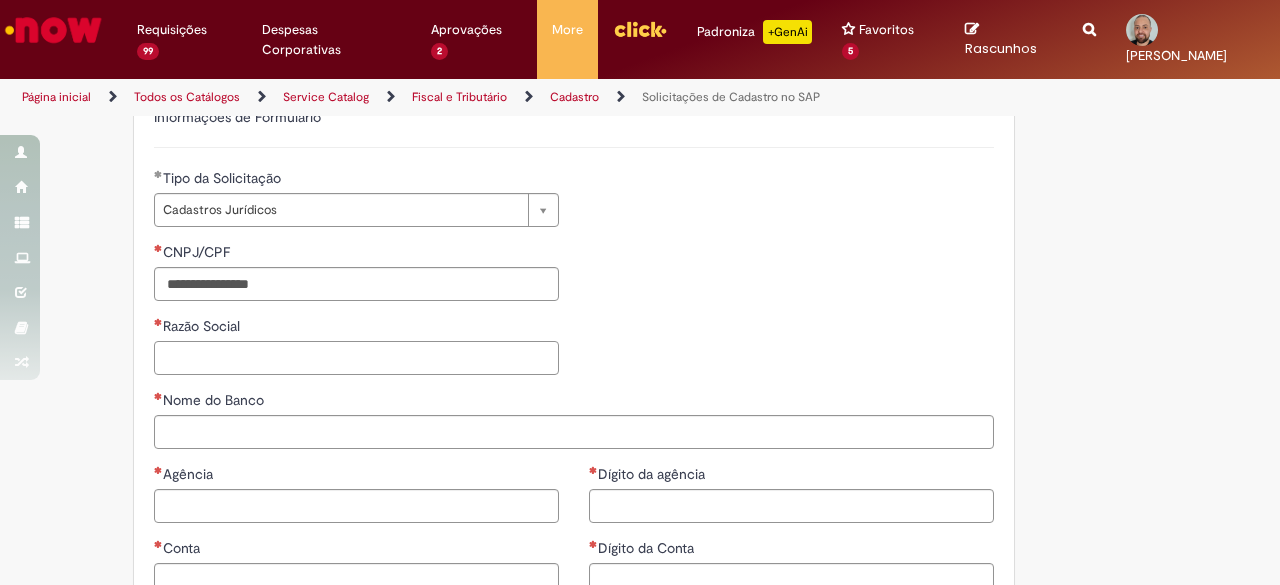 click on "Razão Social" at bounding box center (356, 358) 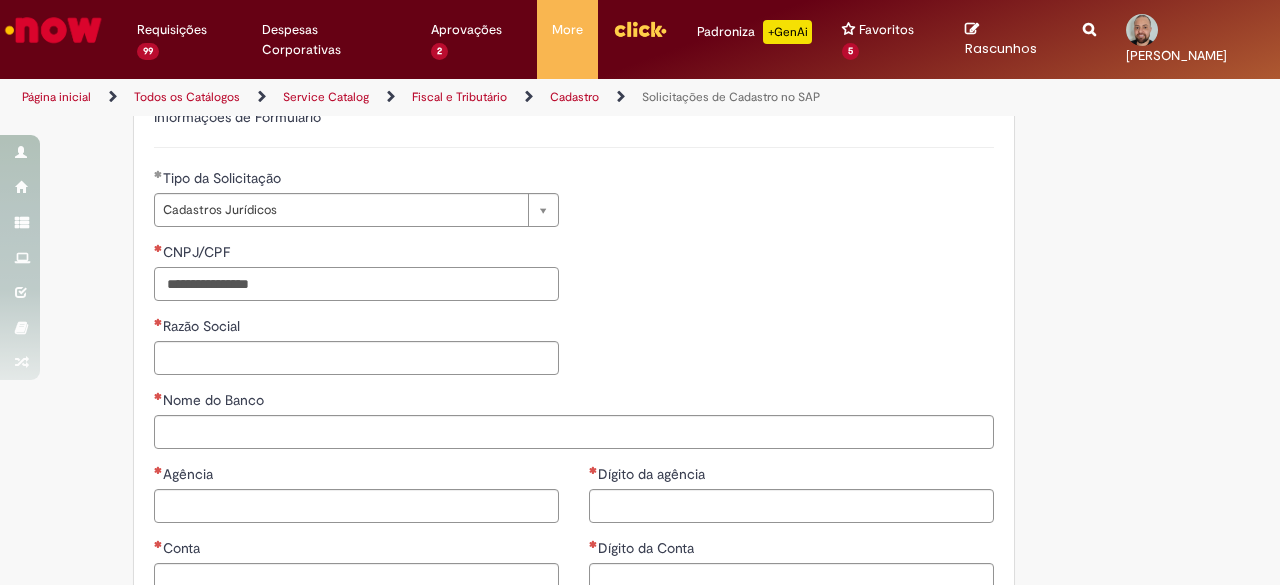 click on "CNPJ/CPF" at bounding box center [356, 284] 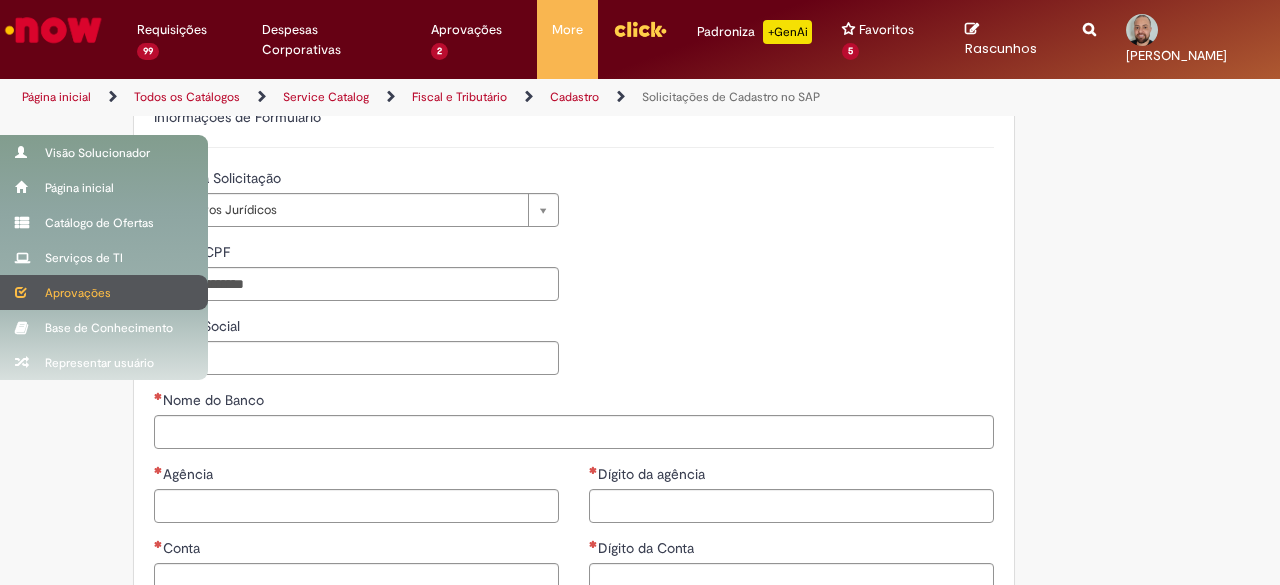 type on "**********" 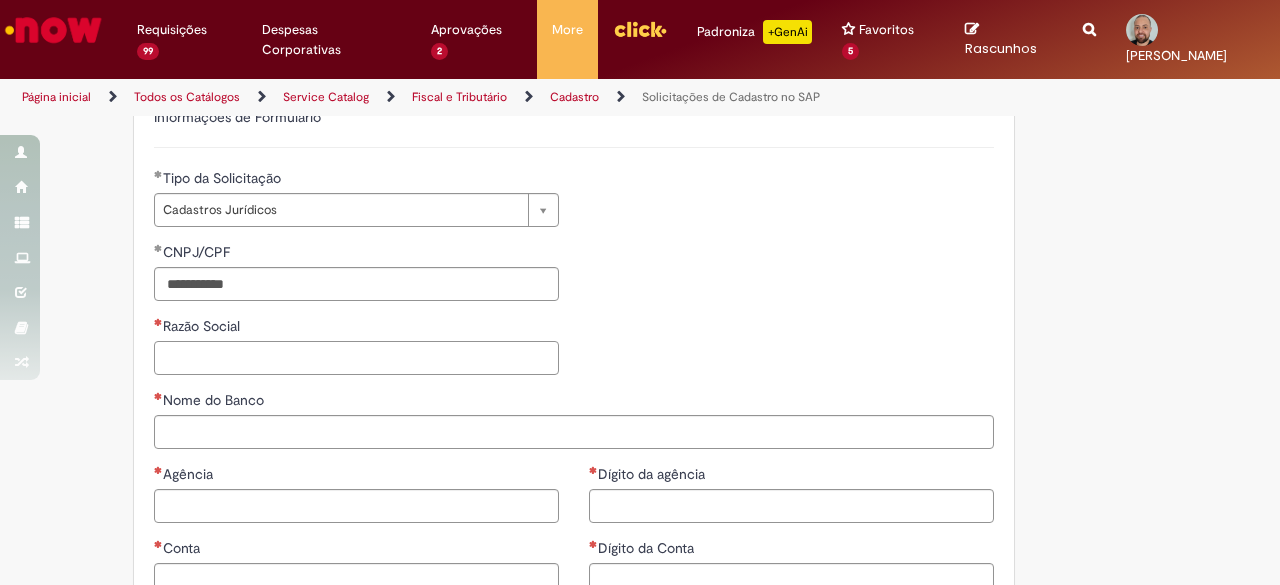 click on "Razão Social" at bounding box center (356, 358) 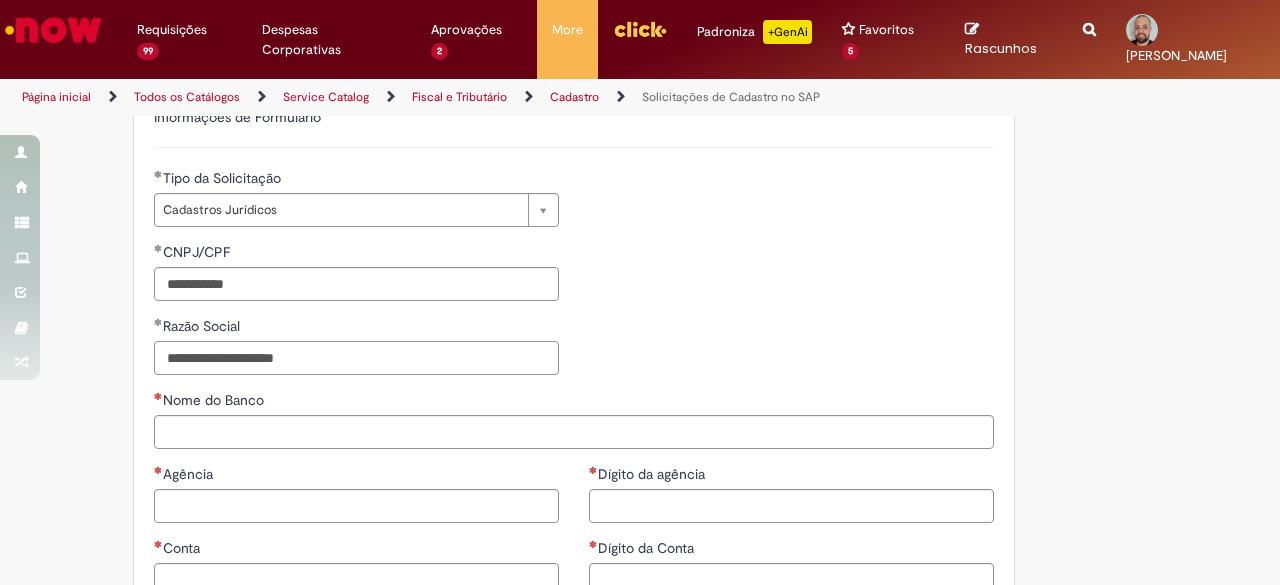 type on "**********" 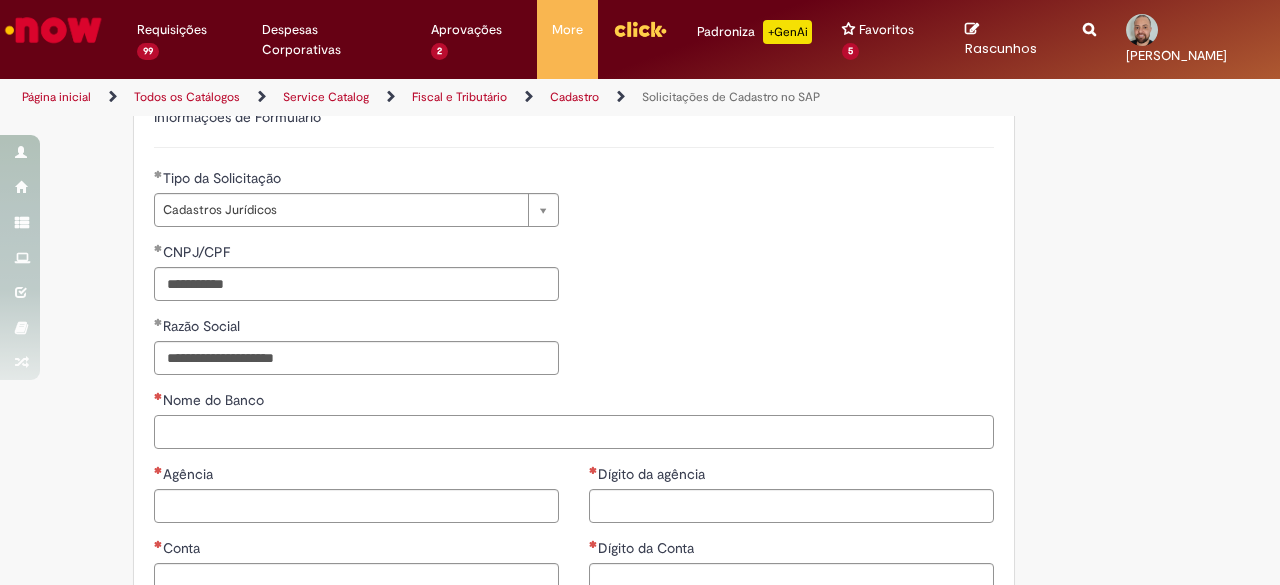 click on "Nome do Banco" at bounding box center [574, 432] 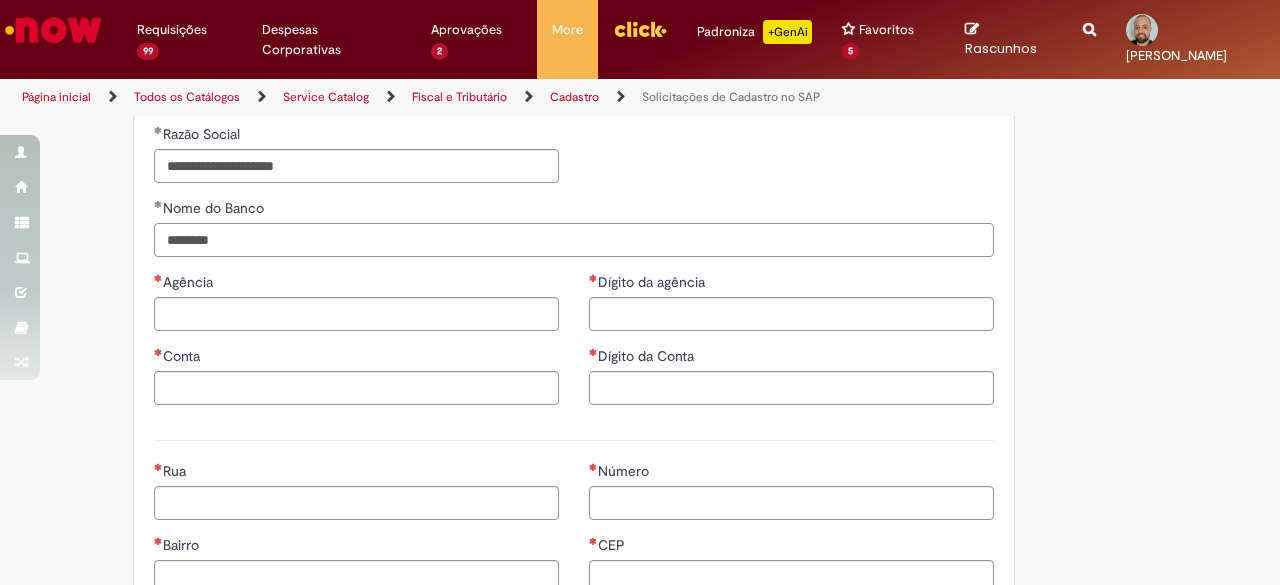 scroll, scrollTop: 800, scrollLeft: 0, axis: vertical 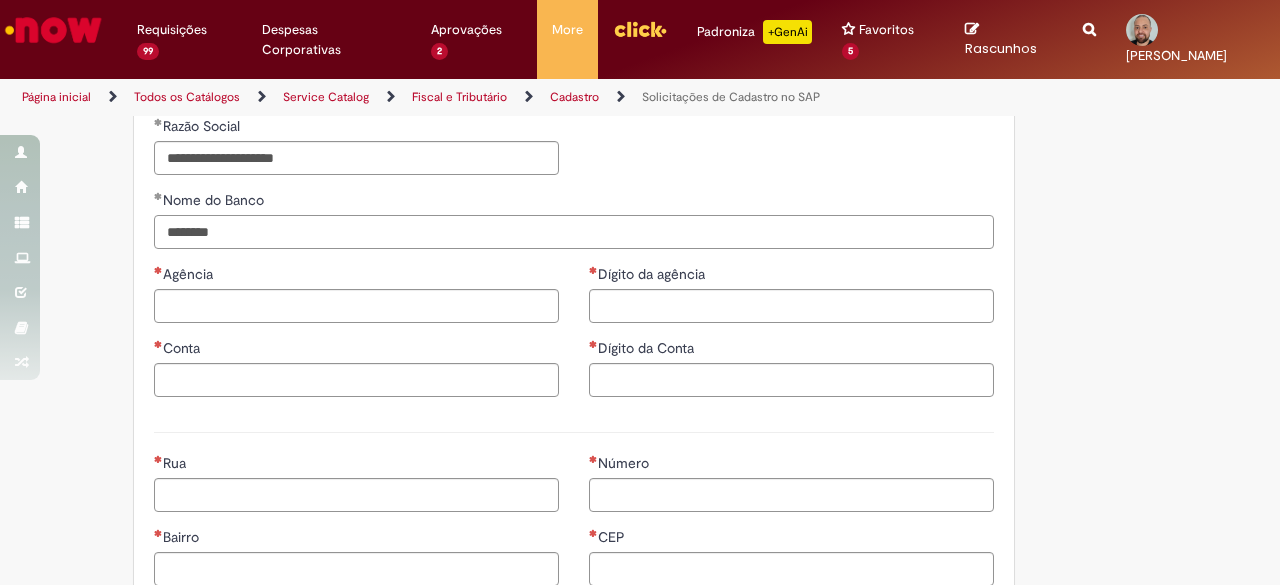 type on "********" 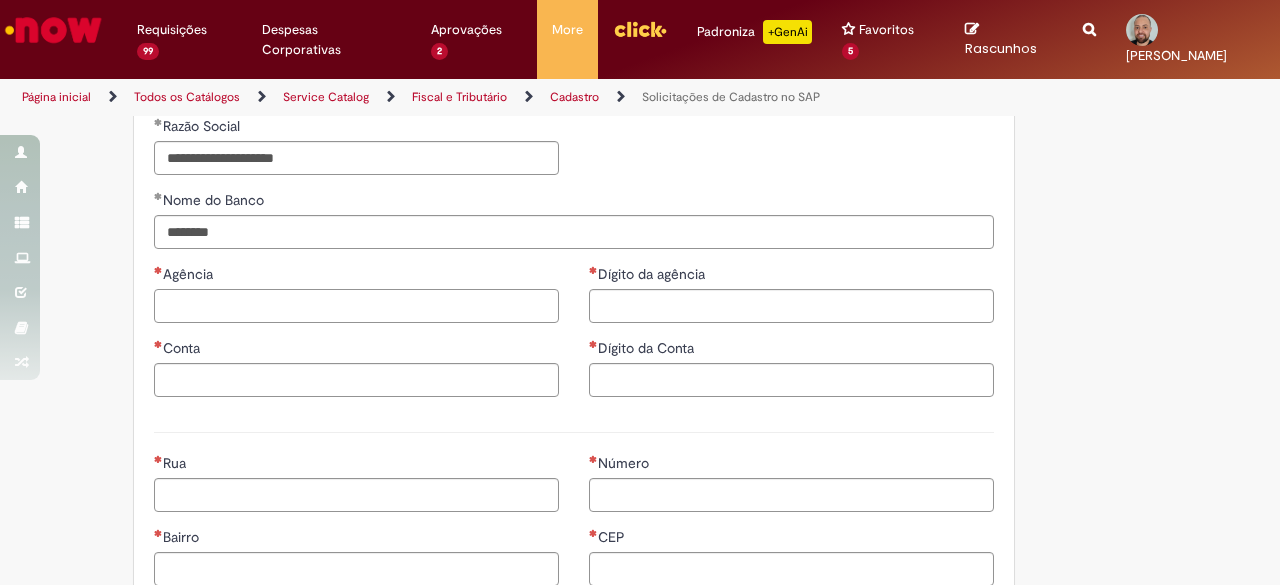 click on "Agência" at bounding box center [356, 306] 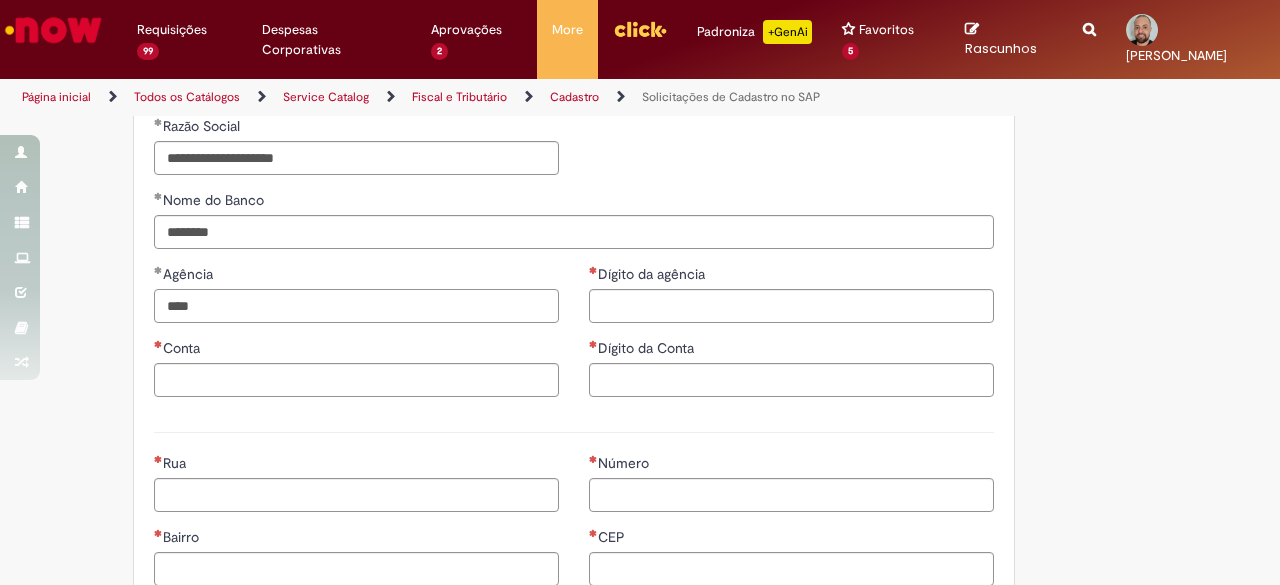 type on "****" 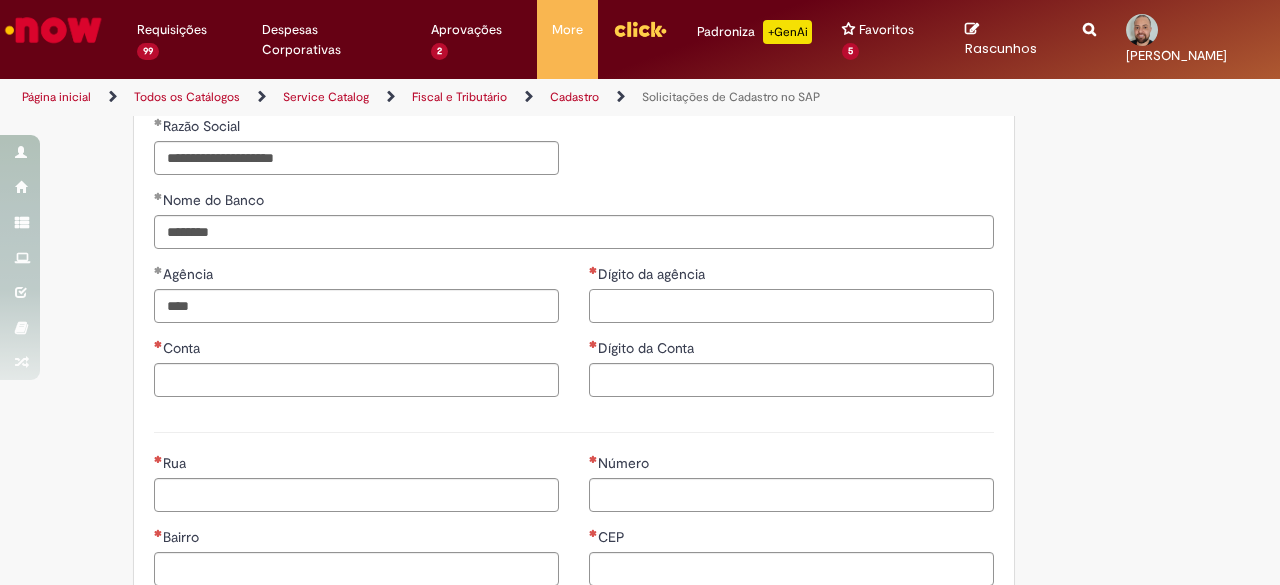 click on "Dígito da agência" at bounding box center (791, 306) 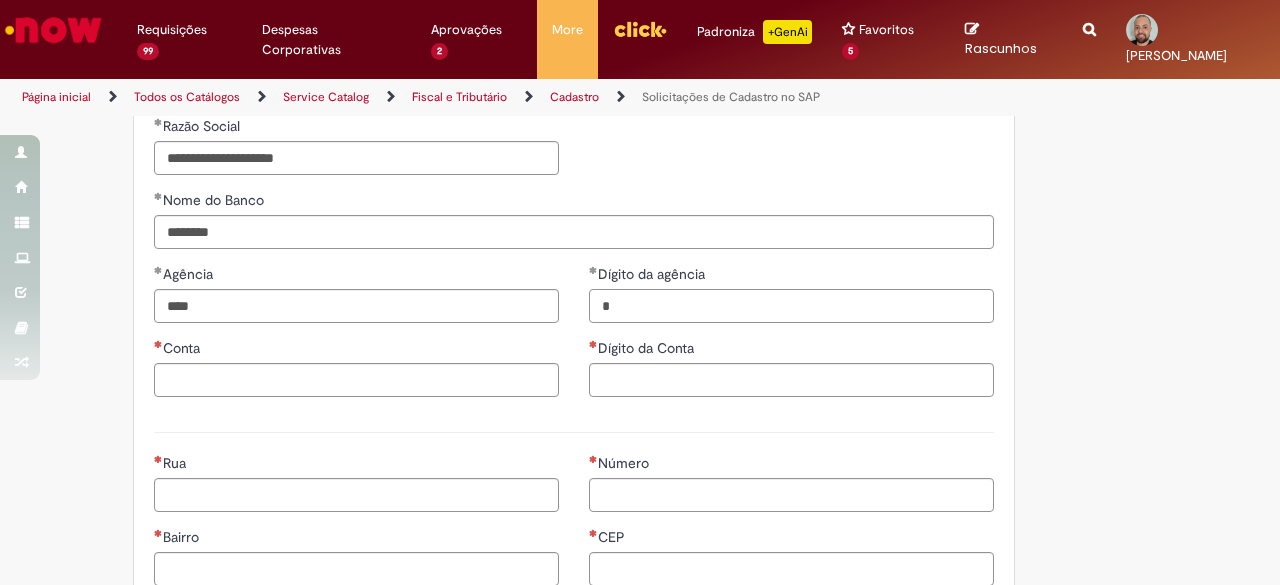 type on "*" 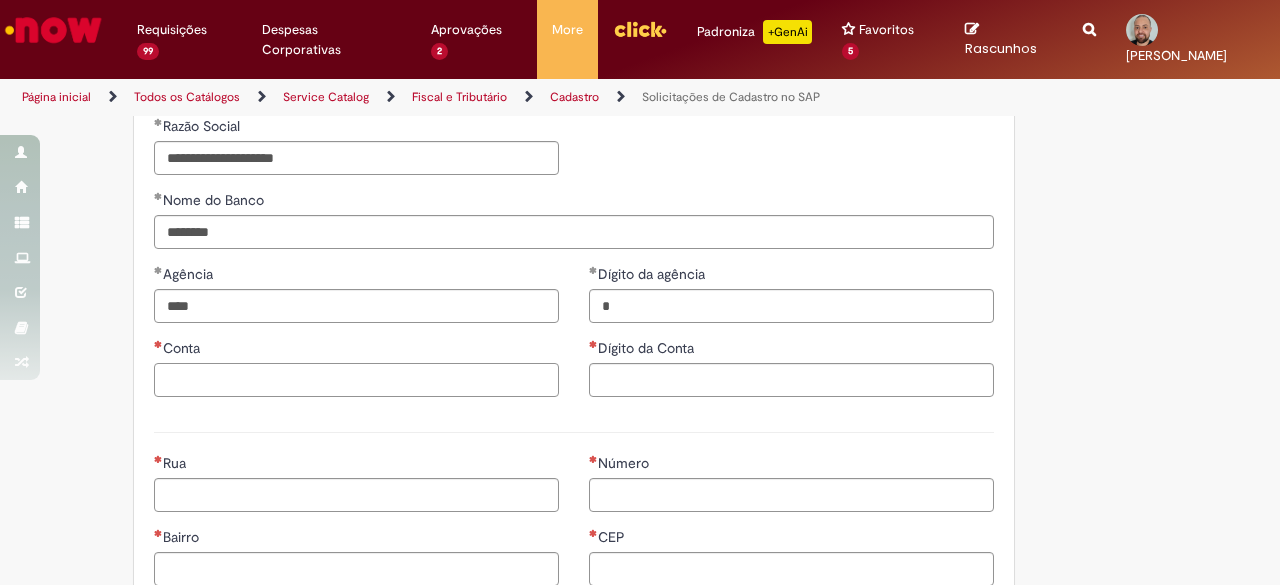 click on "Conta" at bounding box center [356, 380] 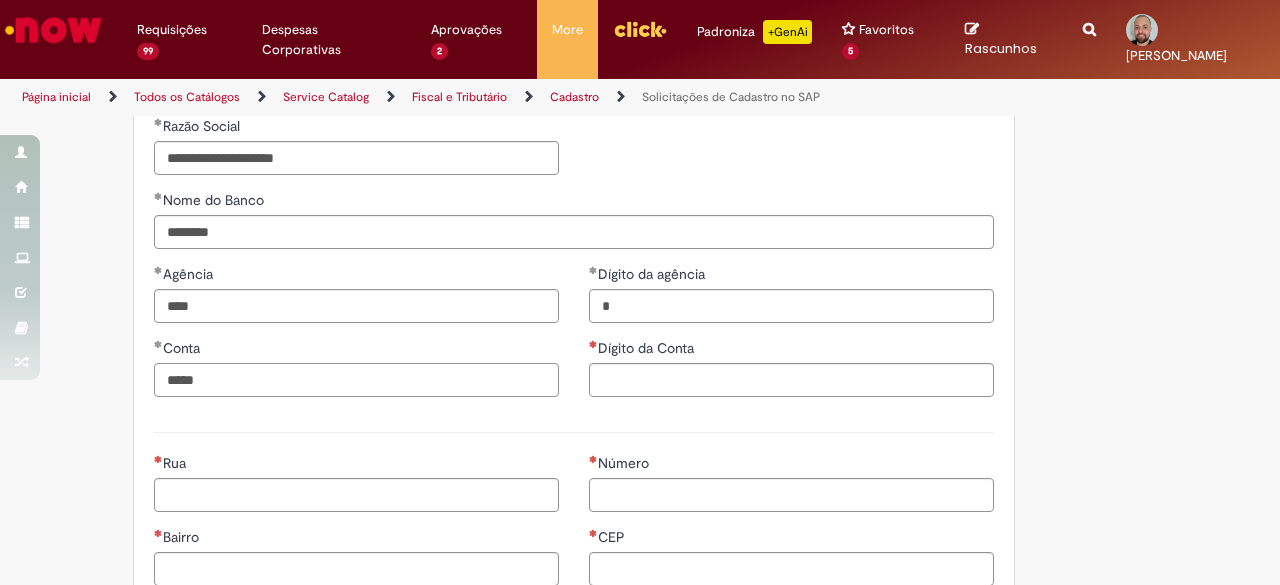 type on "*****" 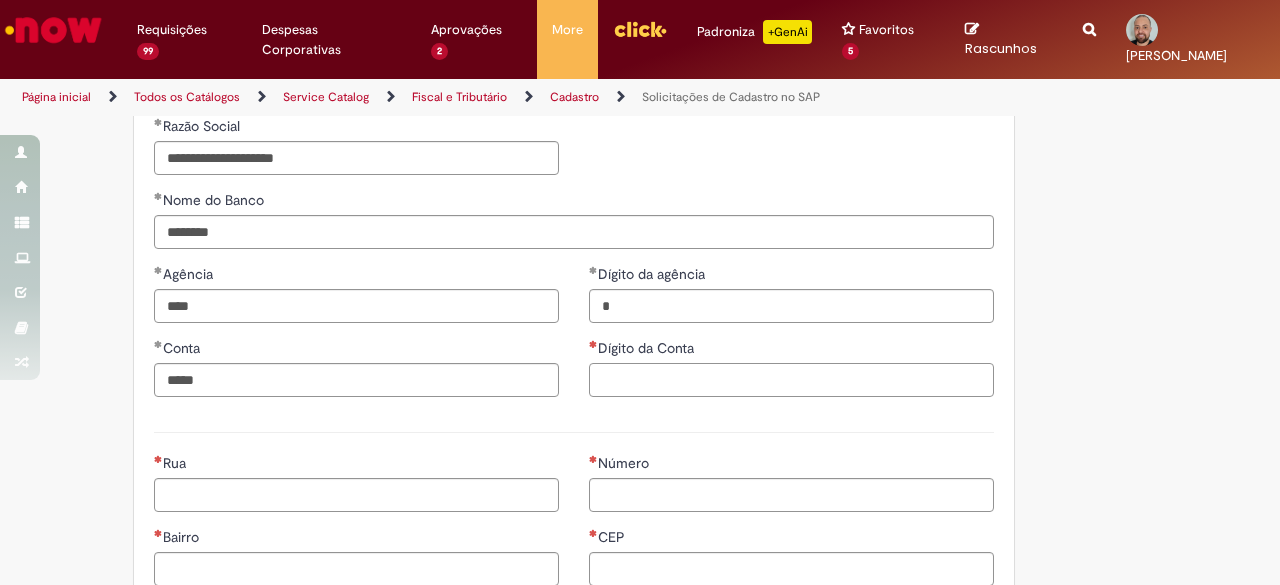 click on "Dígito da Conta" at bounding box center [791, 380] 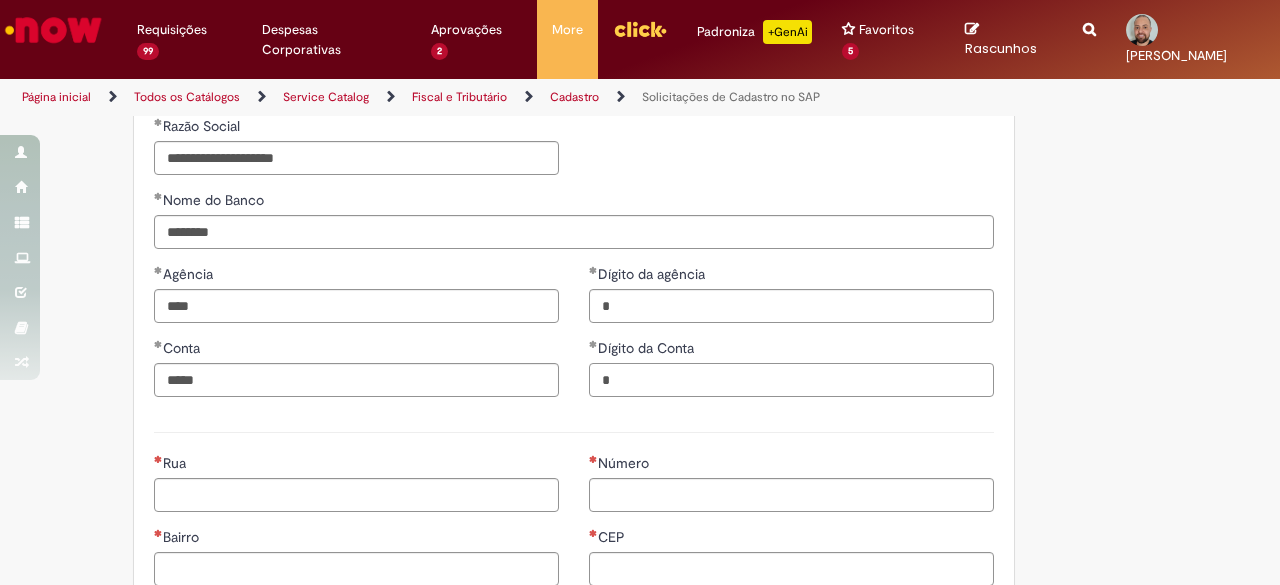 scroll, scrollTop: 900, scrollLeft: 0, axis: vertical 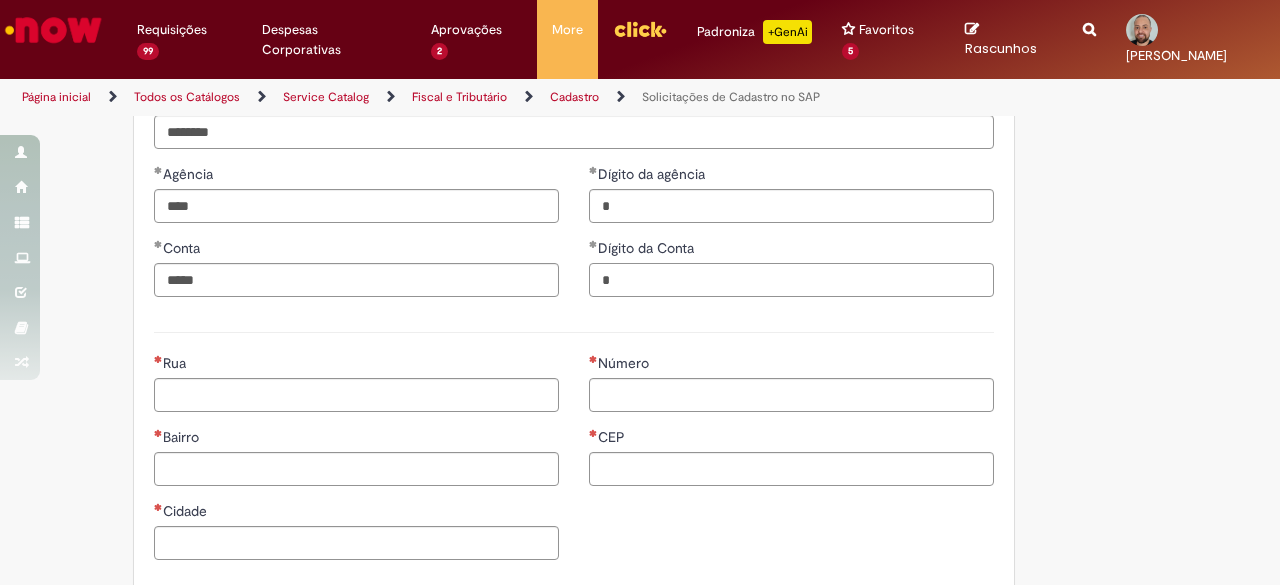 type on "*" 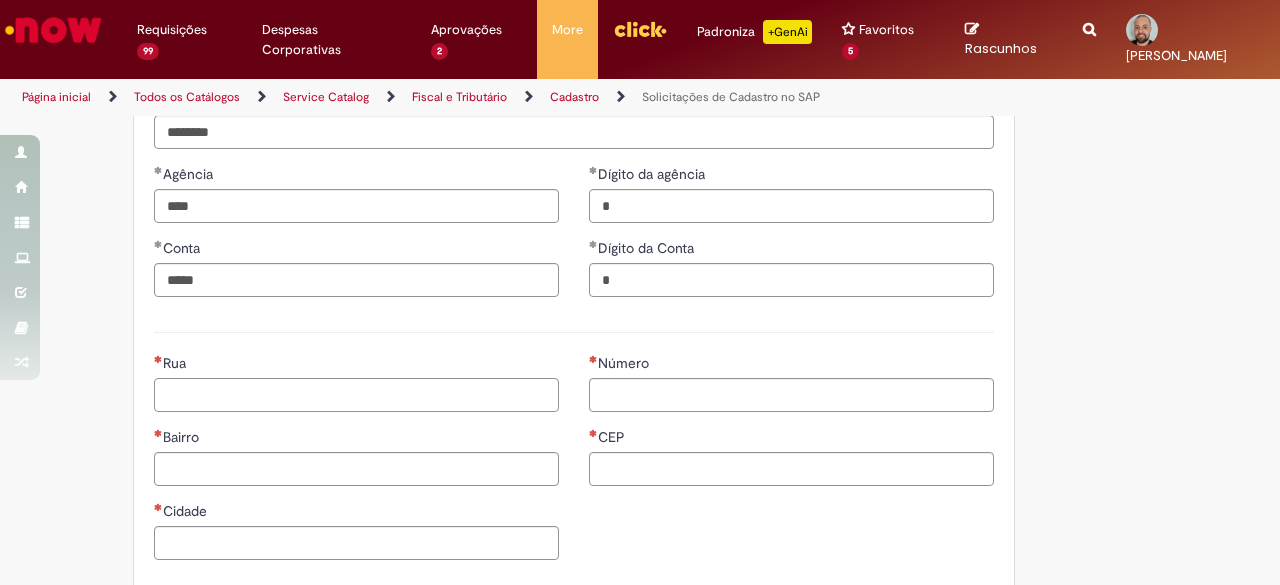 click on "Rua" at bounding box center (356, 395) 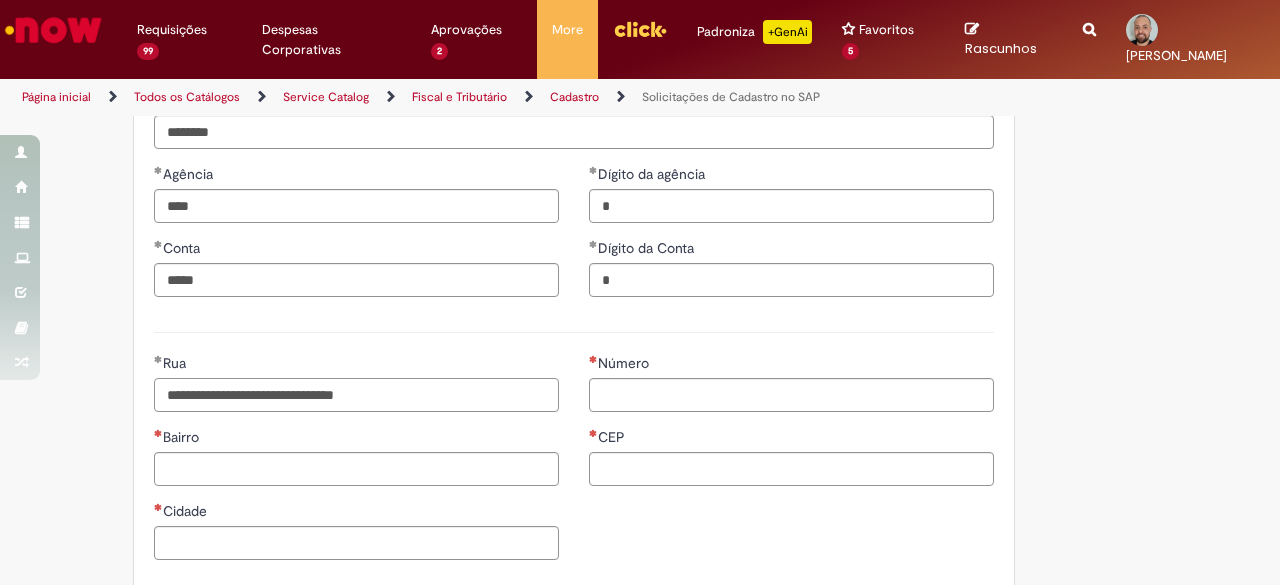 type on "**********" 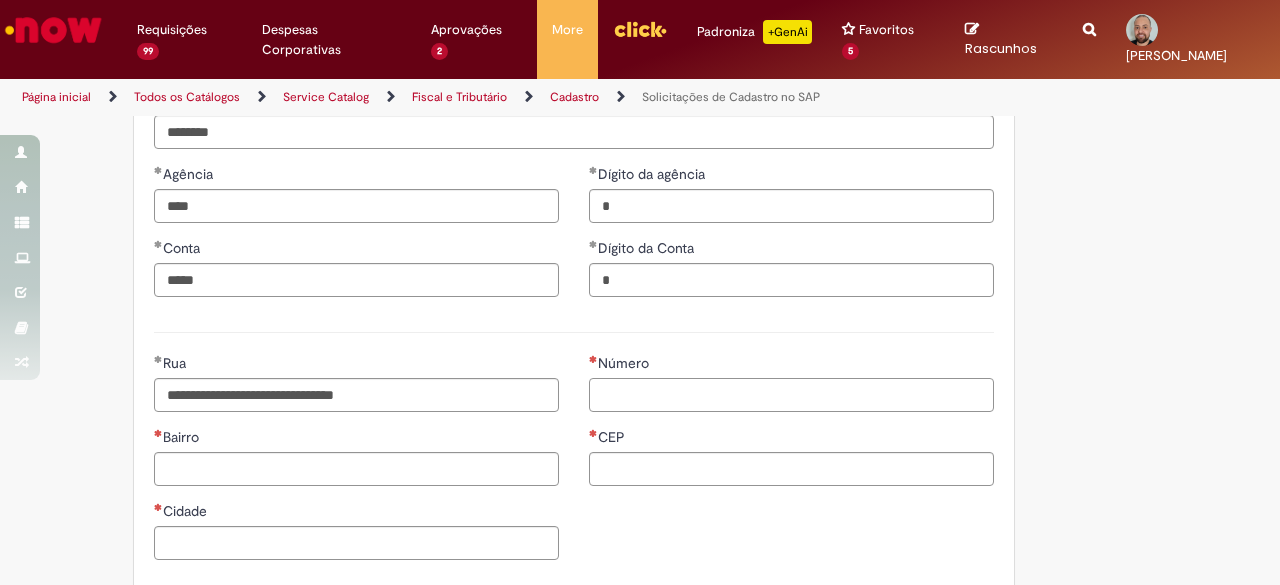click on "Número" at bounding box center (791, 395) 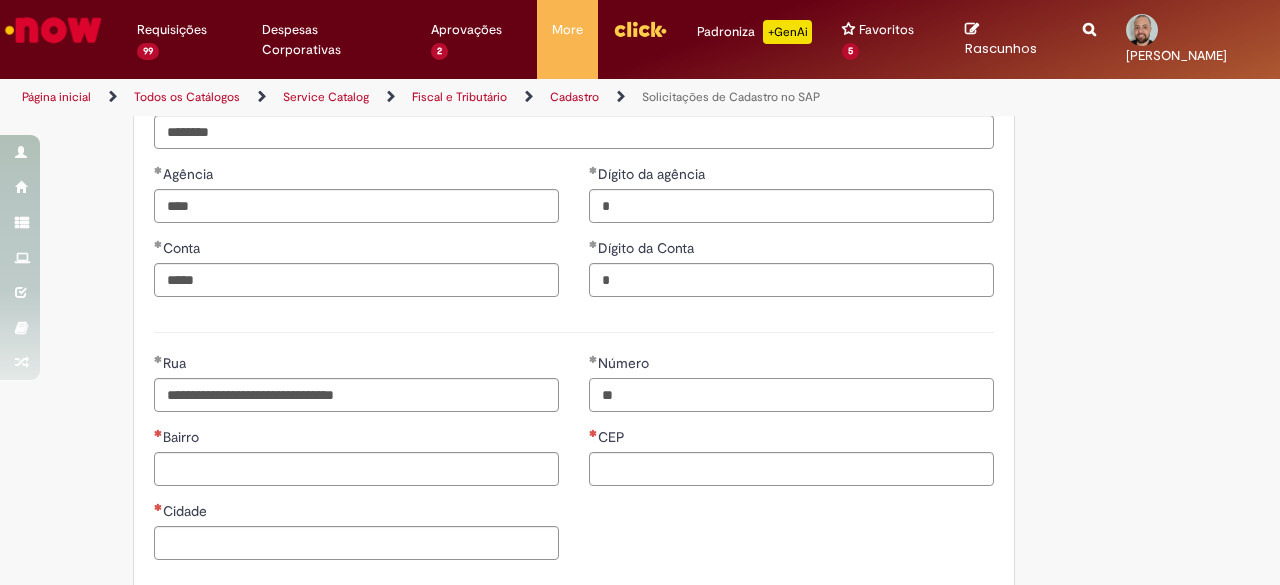 scroll, scrollTop: 1000, scrollLeft: 0, axis: vertical 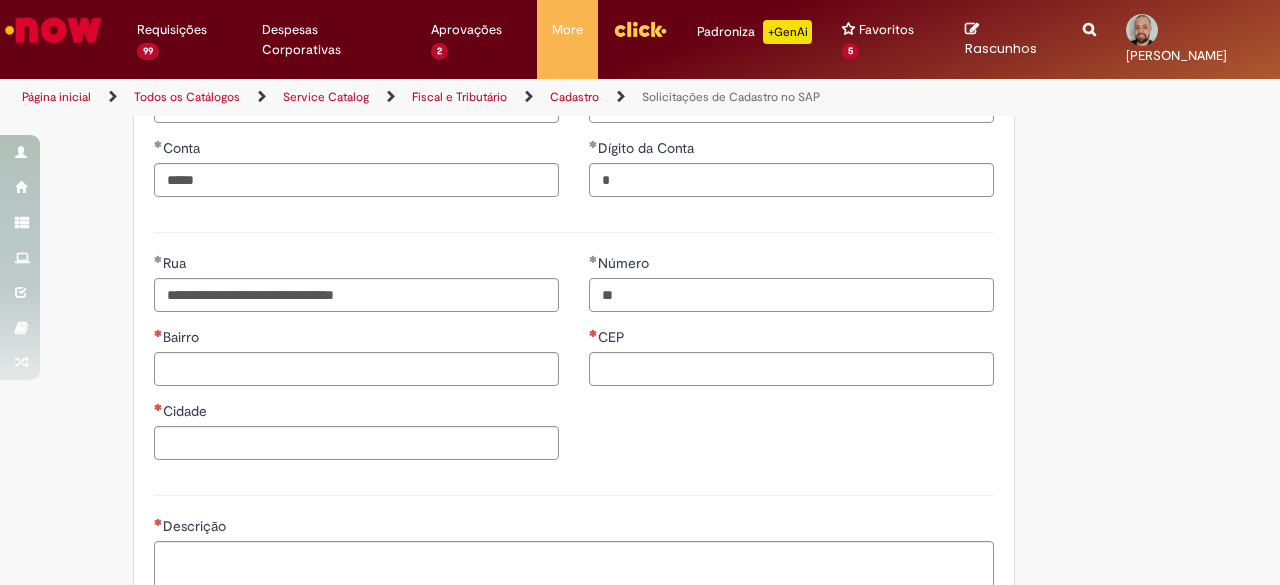 type on "**" 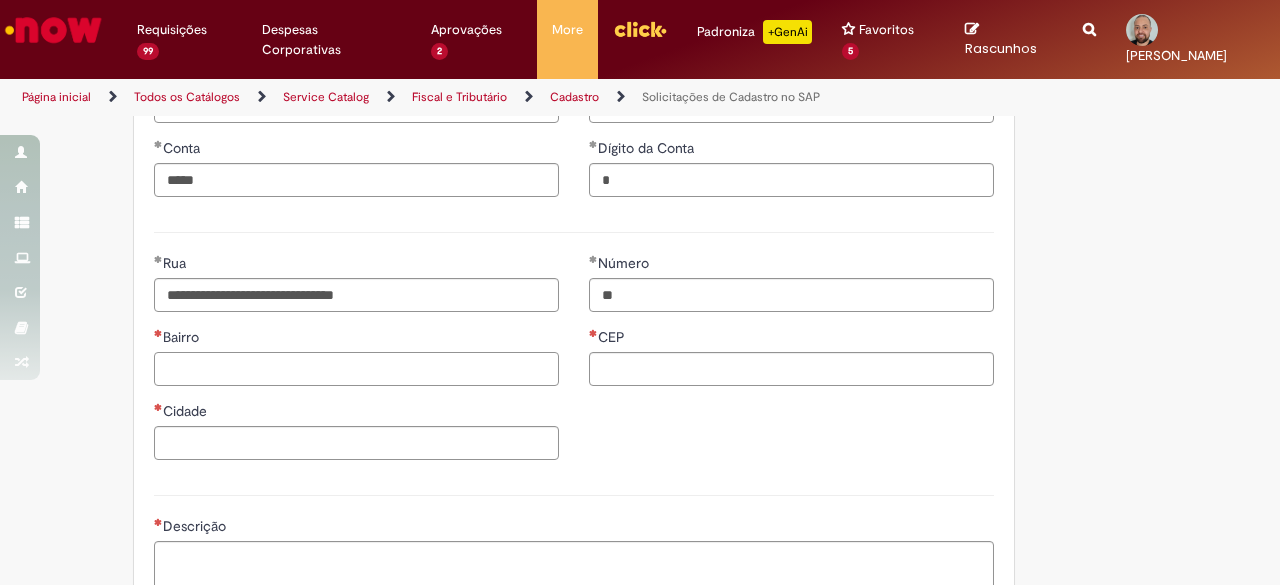click on "Bairro" at bounding box center (356, 369) 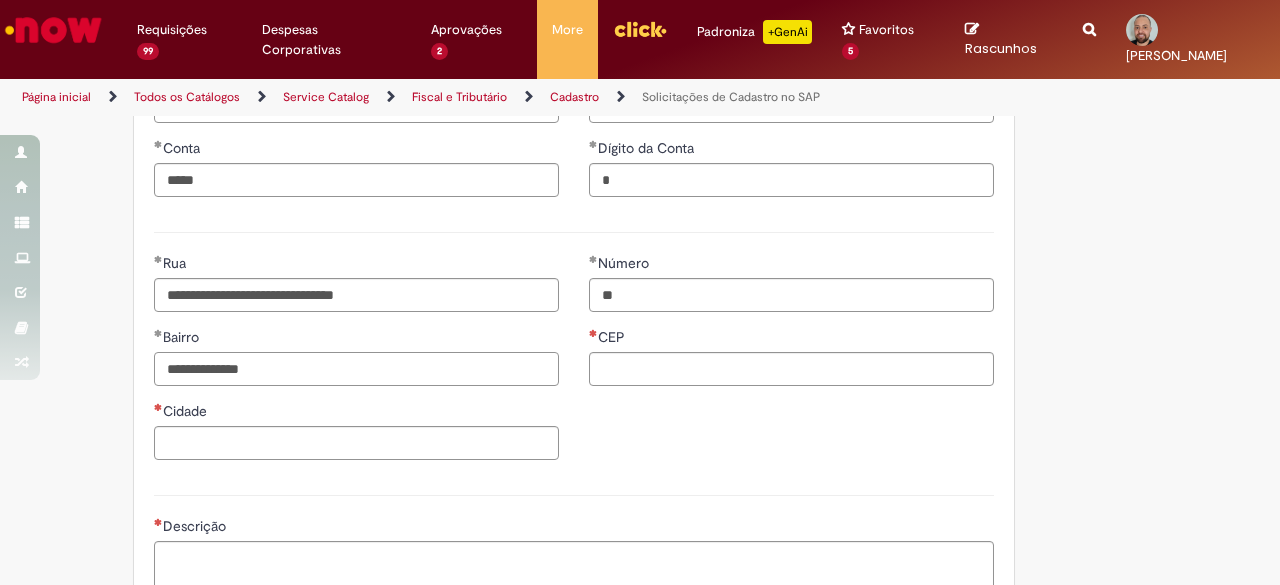 type on "**********" 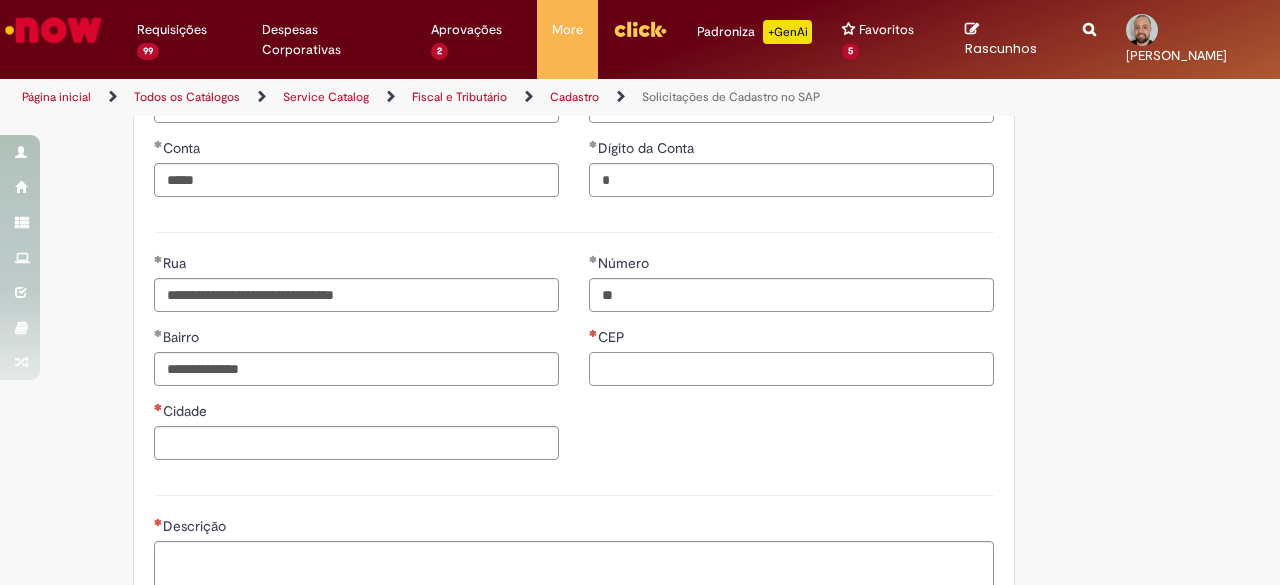 click on "CEP" at bounding box center (791, 369) 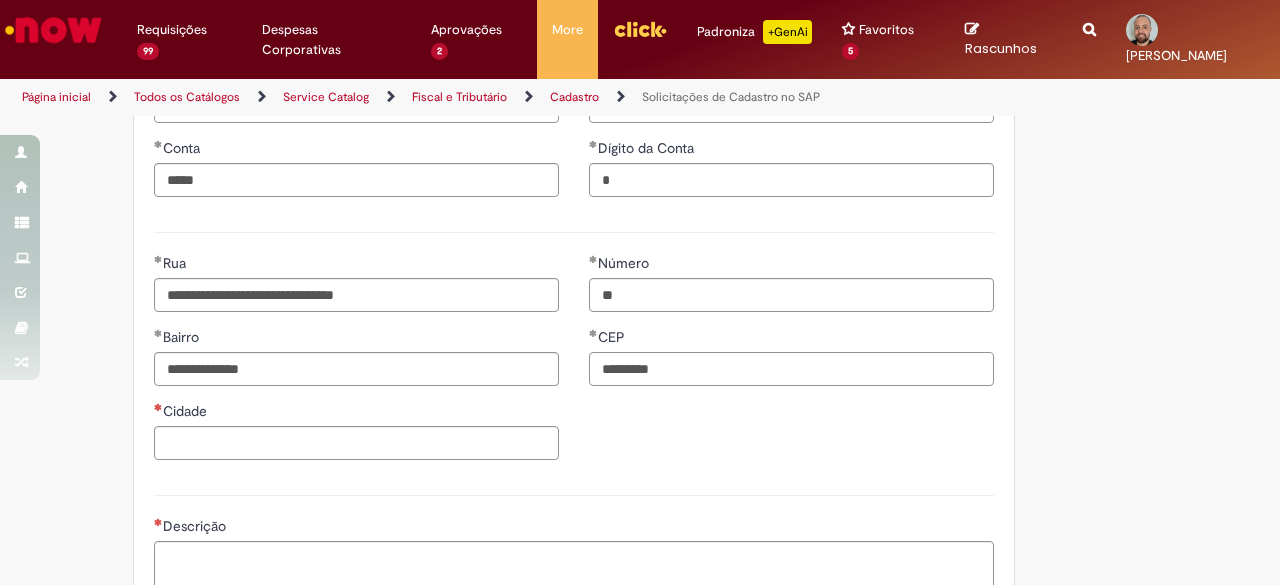 type on "*********" 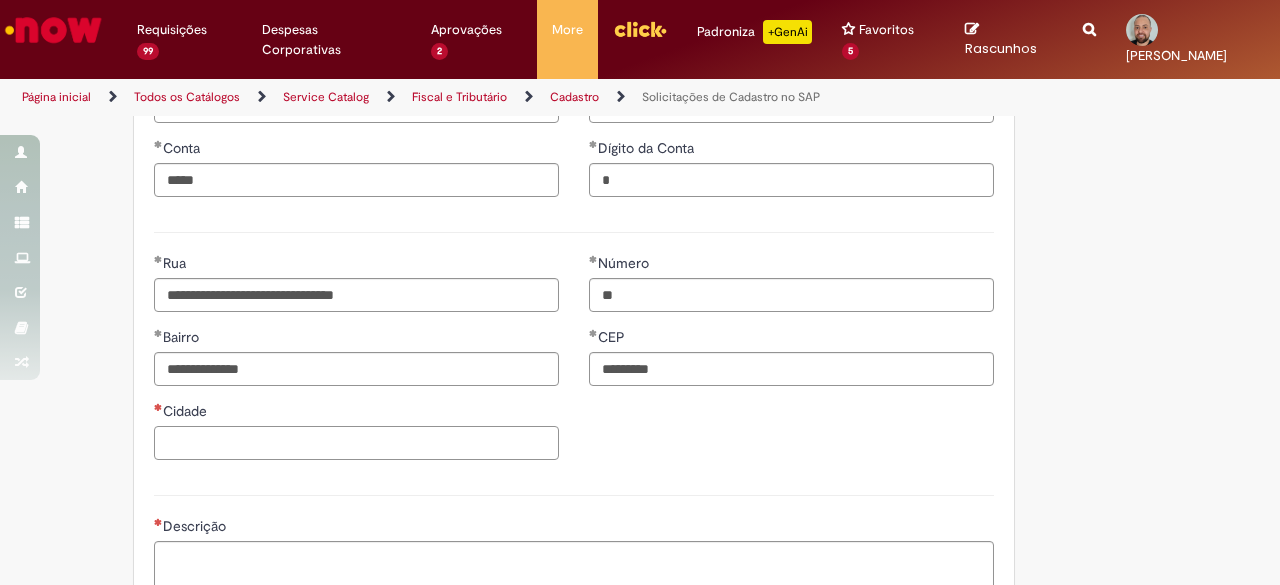 click on "Cidade" at bounding box center (356, 443) 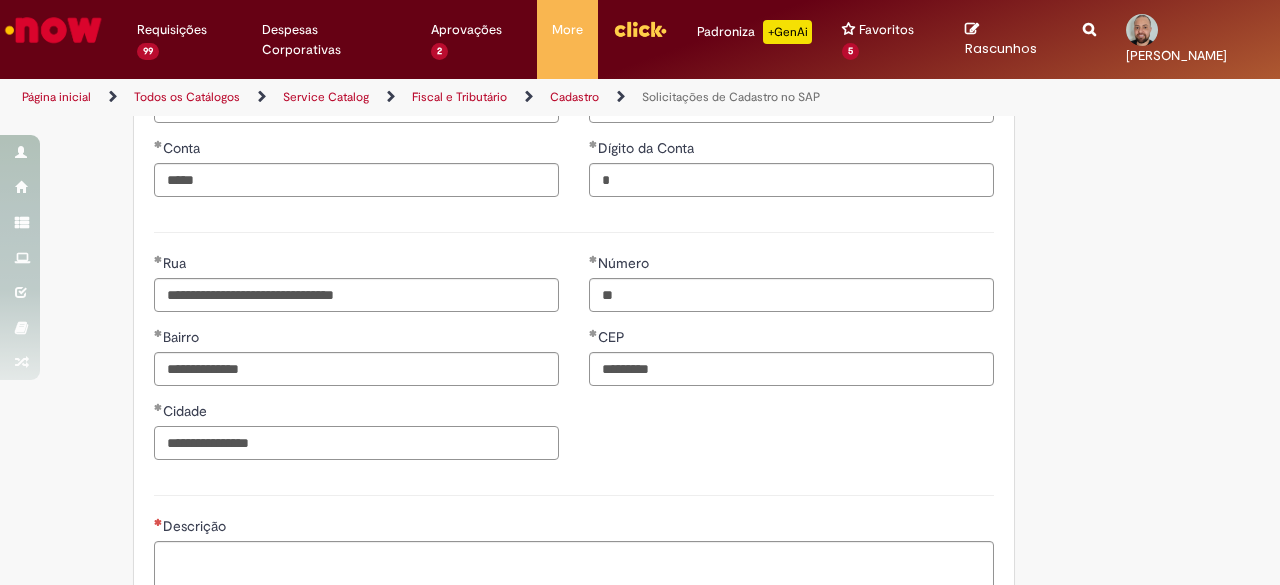 type on "**********" 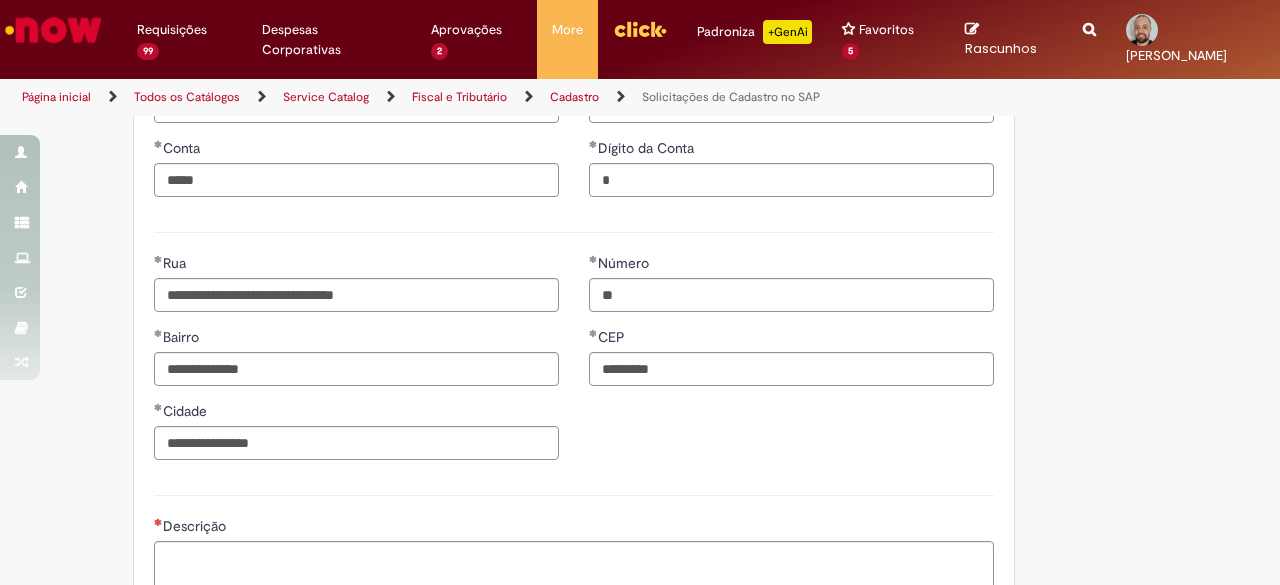 click on "**********" at bounding box center [356, 364] 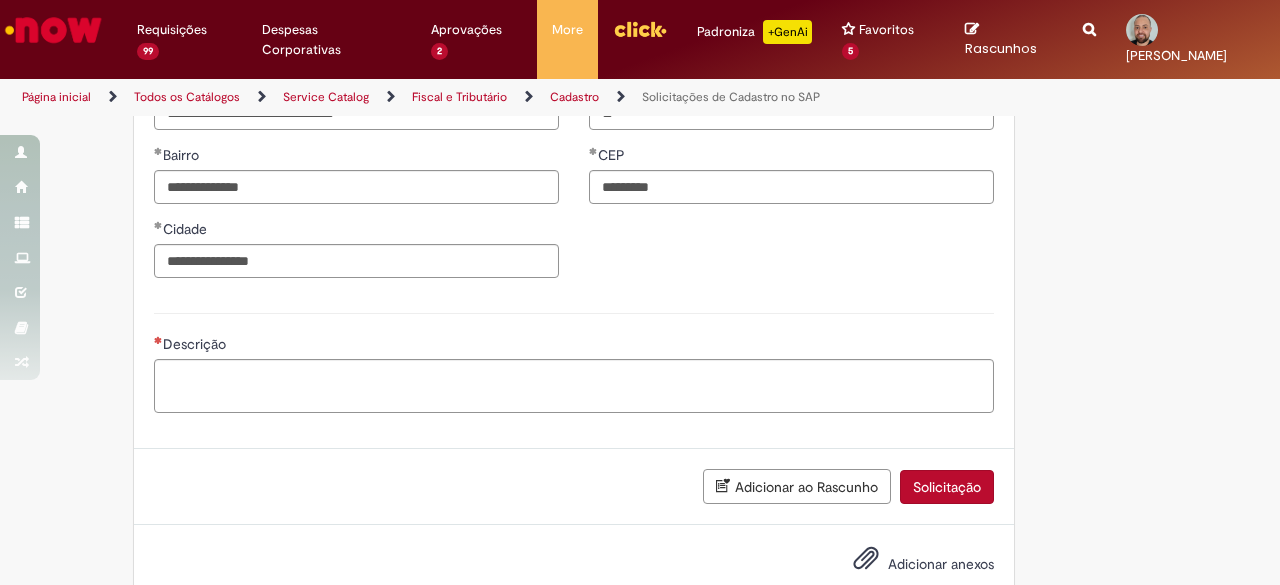 scroll, scrollTop: 1200, scrollLeft: 0, axis: vertical 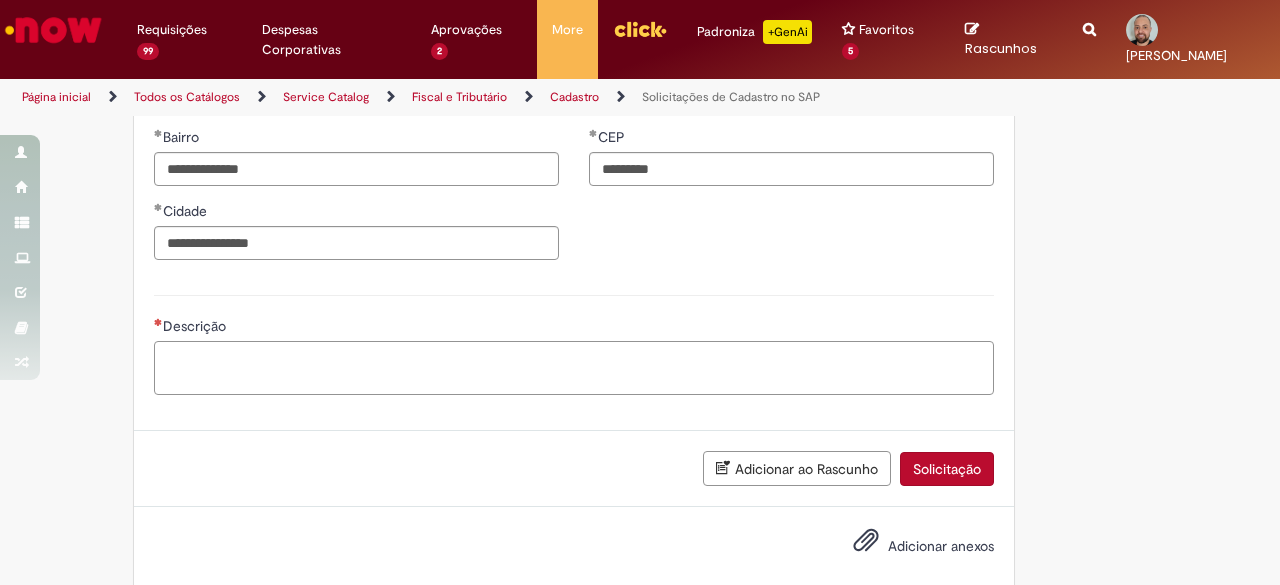 click on "Descrição" at bounding box center [574, 368] 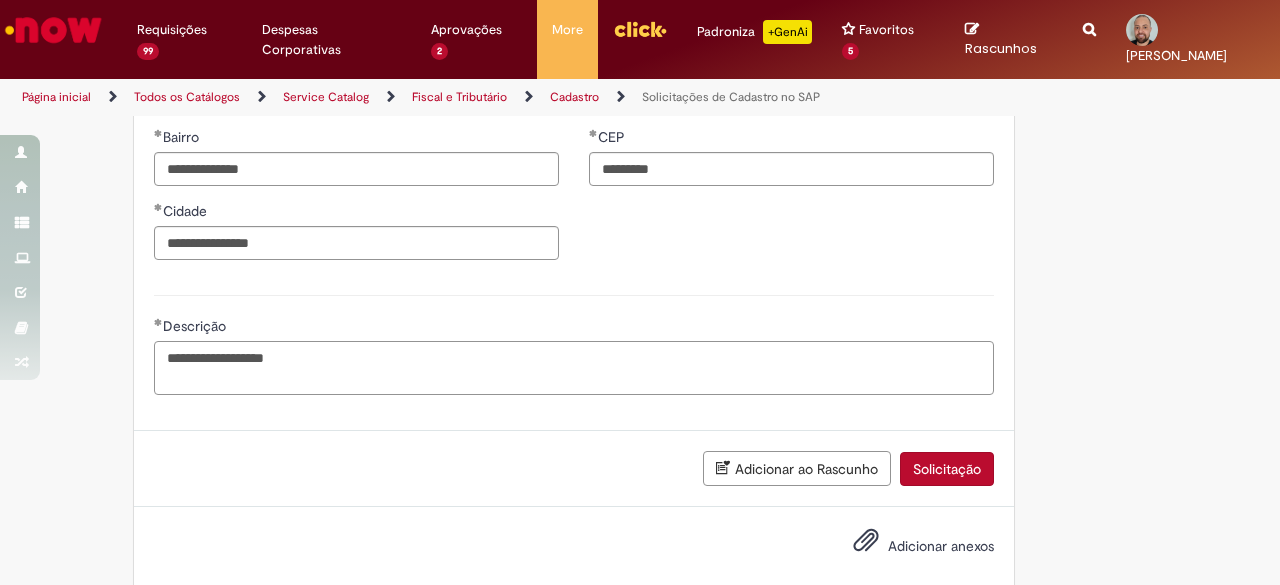 type on "**********" 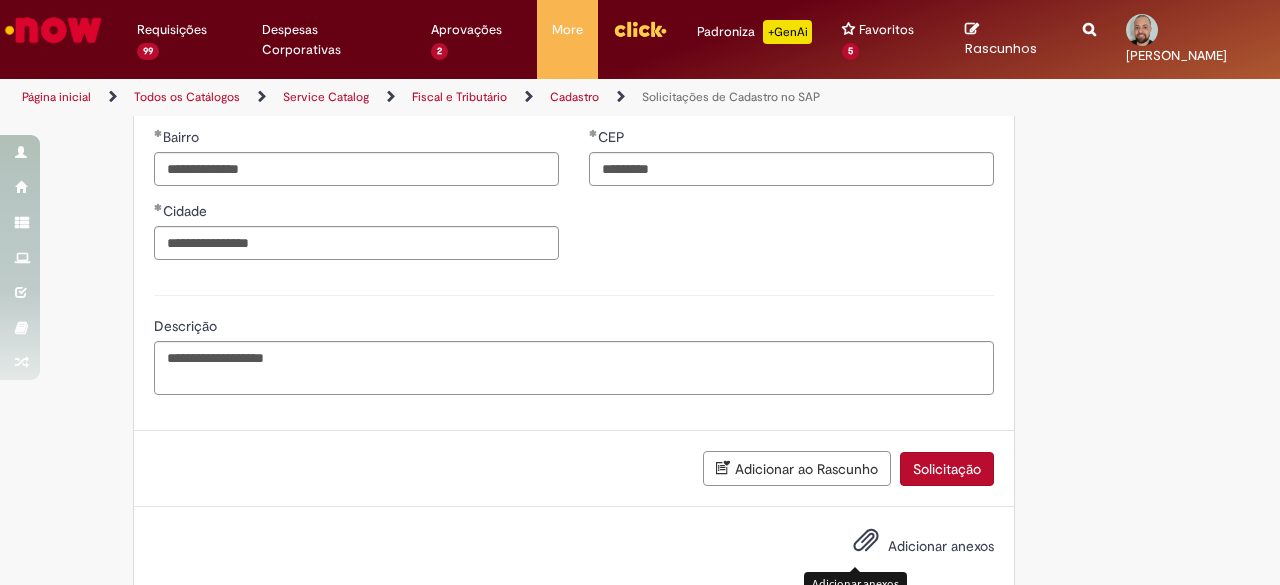 click at bounding box center (866, 541) 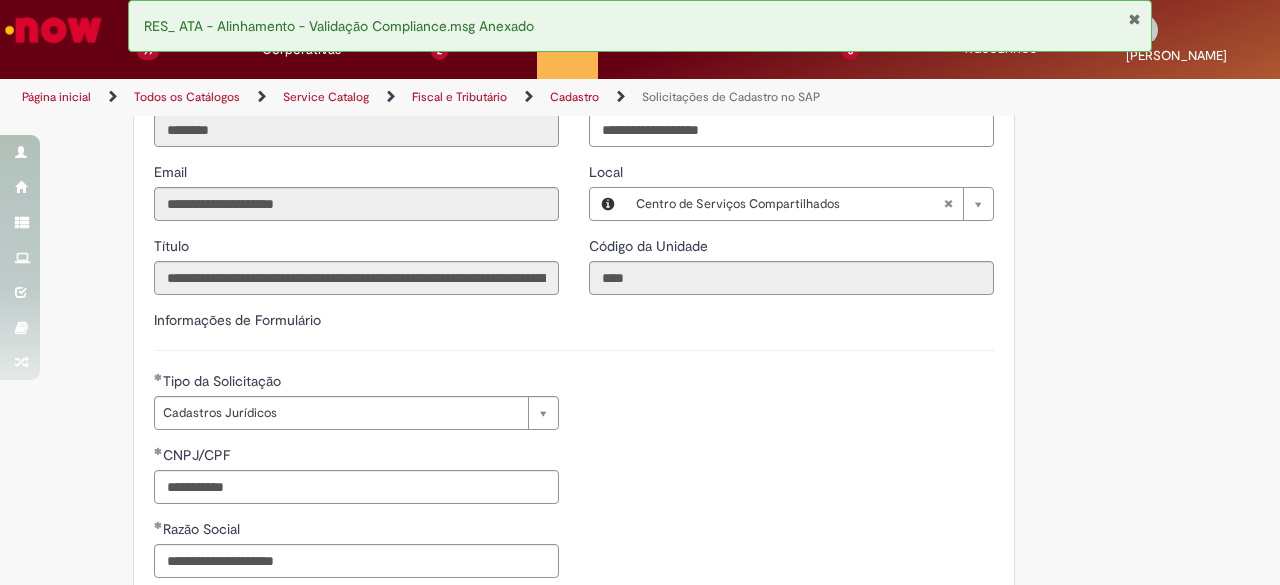 scroll, scrollTop: 797, scrollLeft: 0, axis: vertical 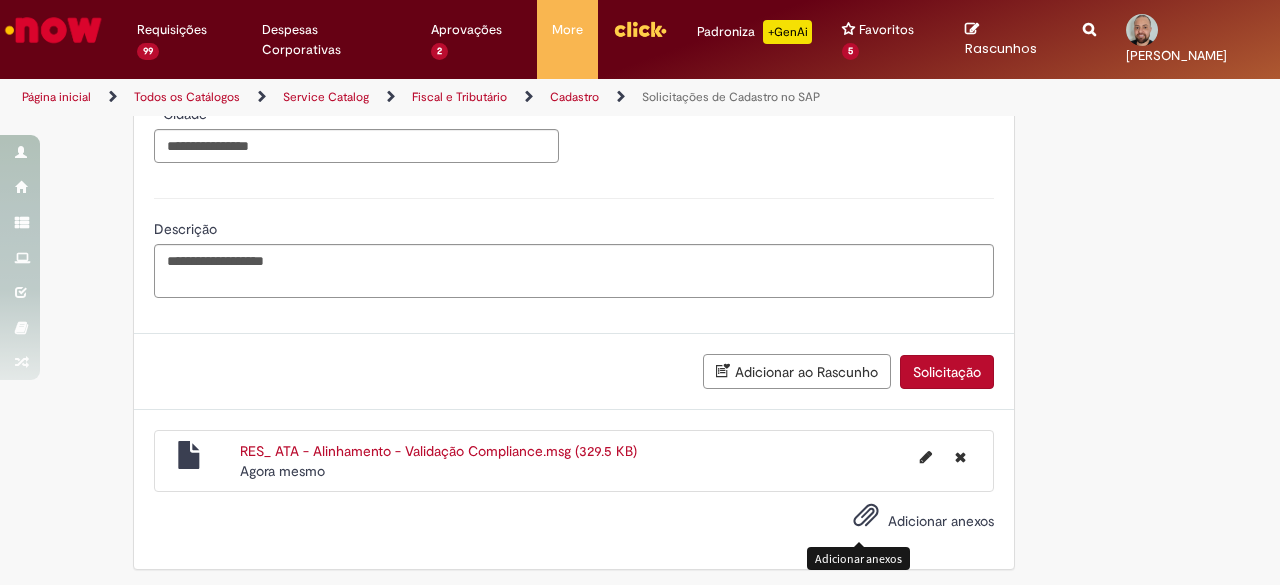 click on "Solicitação" at bounding box center (947, 372) 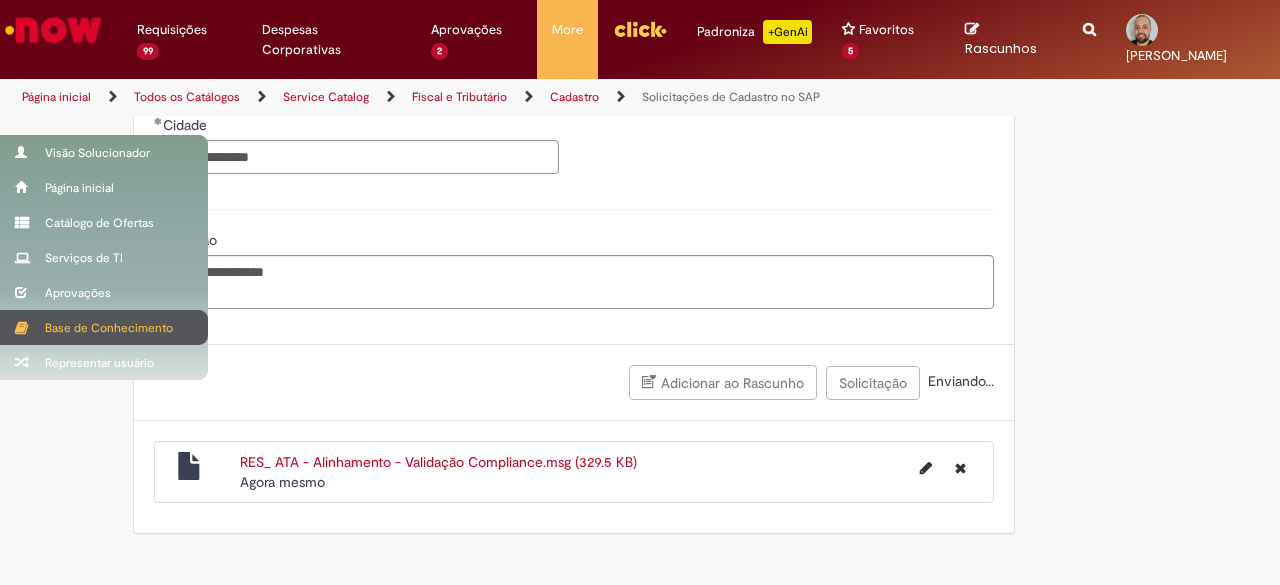 scroll, scrollTop: 1252, scrollLeft: 0, axis: vertical 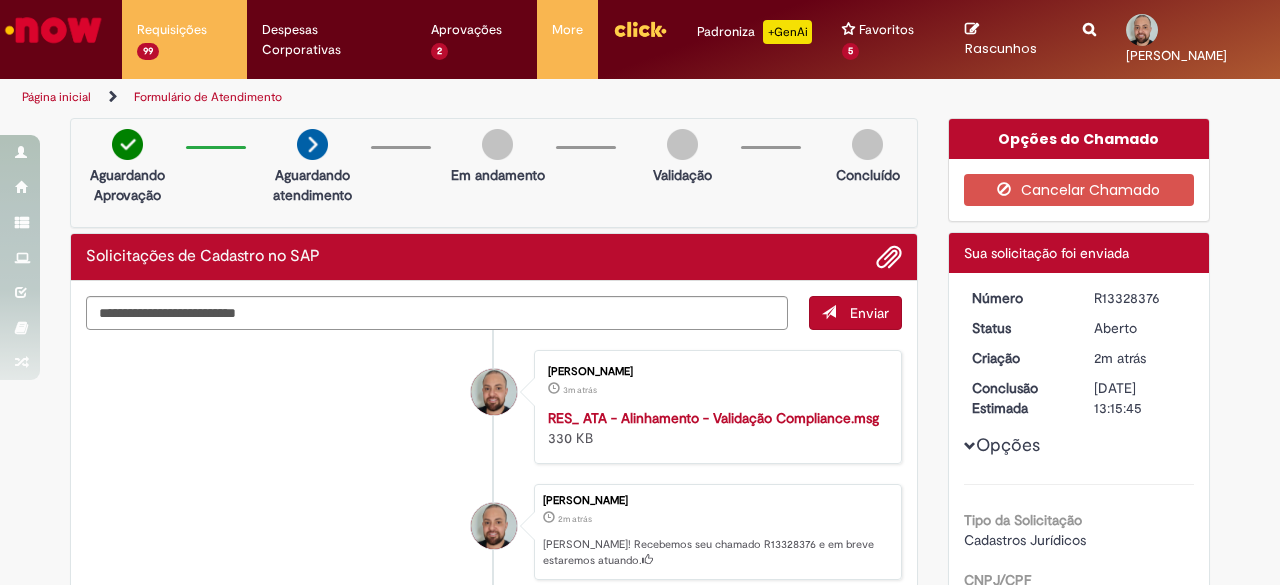 click on "R13328376" at bounding box center [1140, 298] 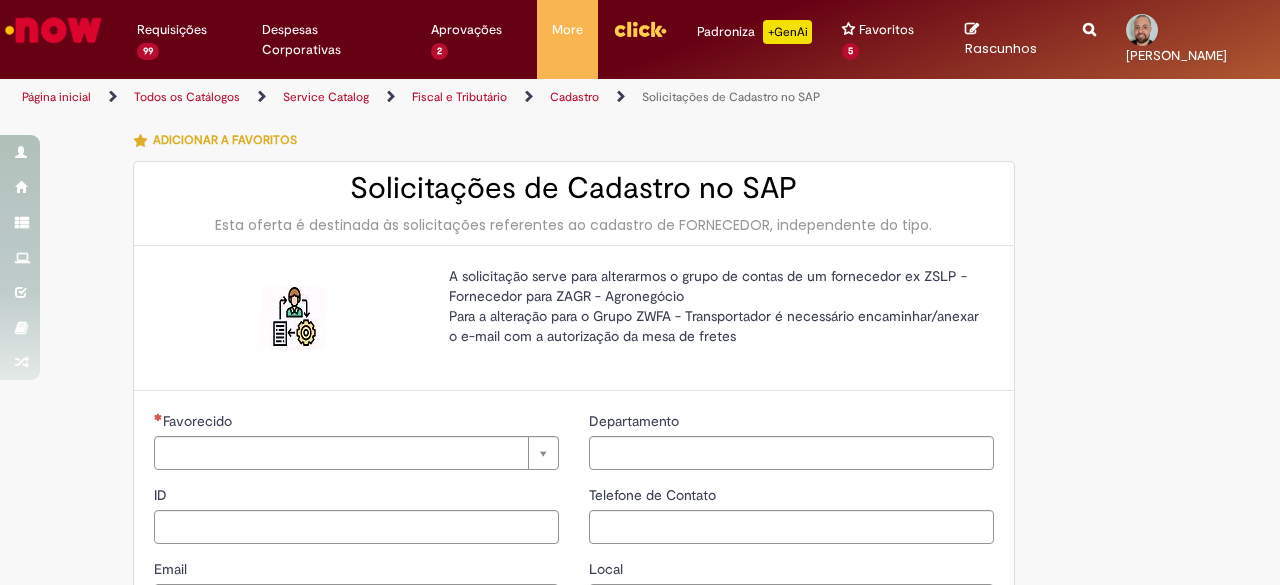 type on "********" 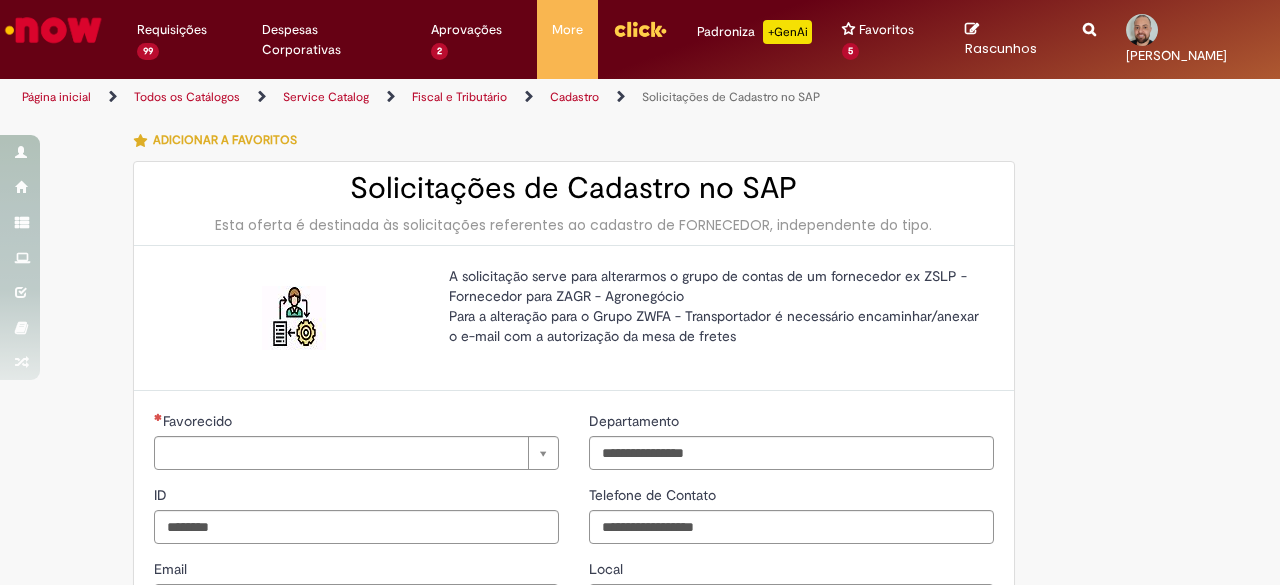 type on "**********" 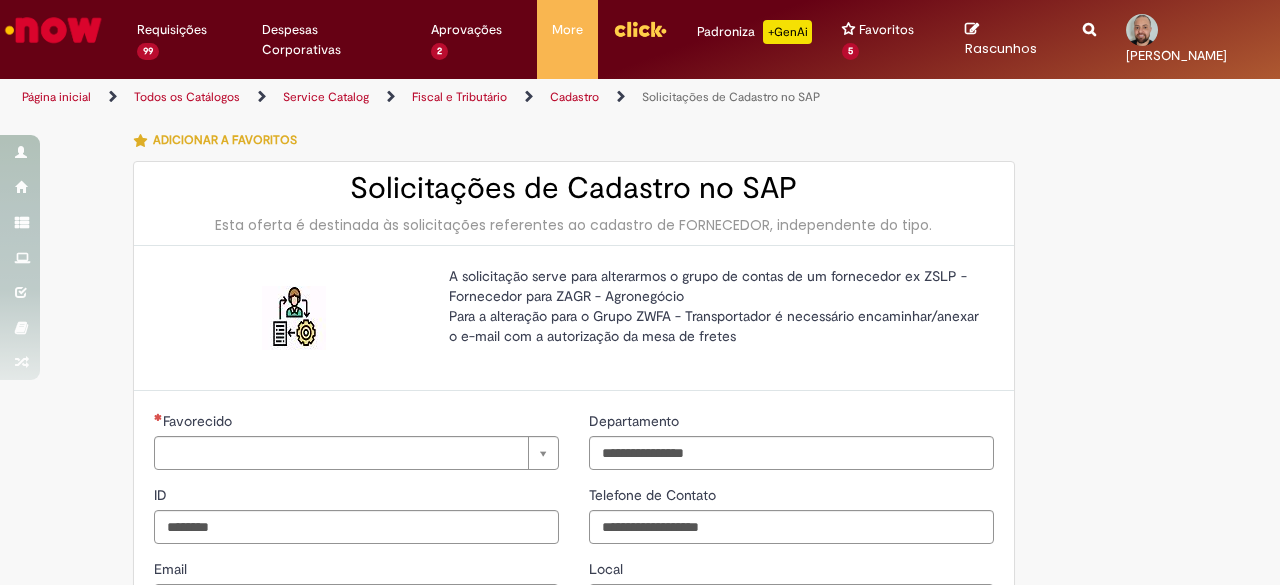 type on "**********" 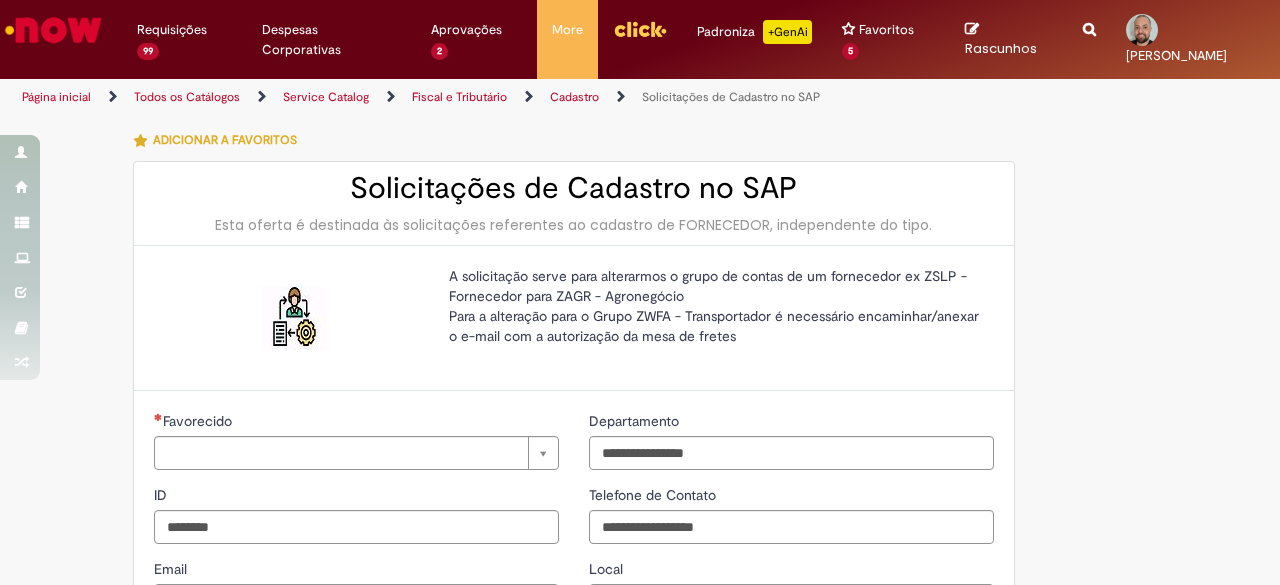type on "**********" 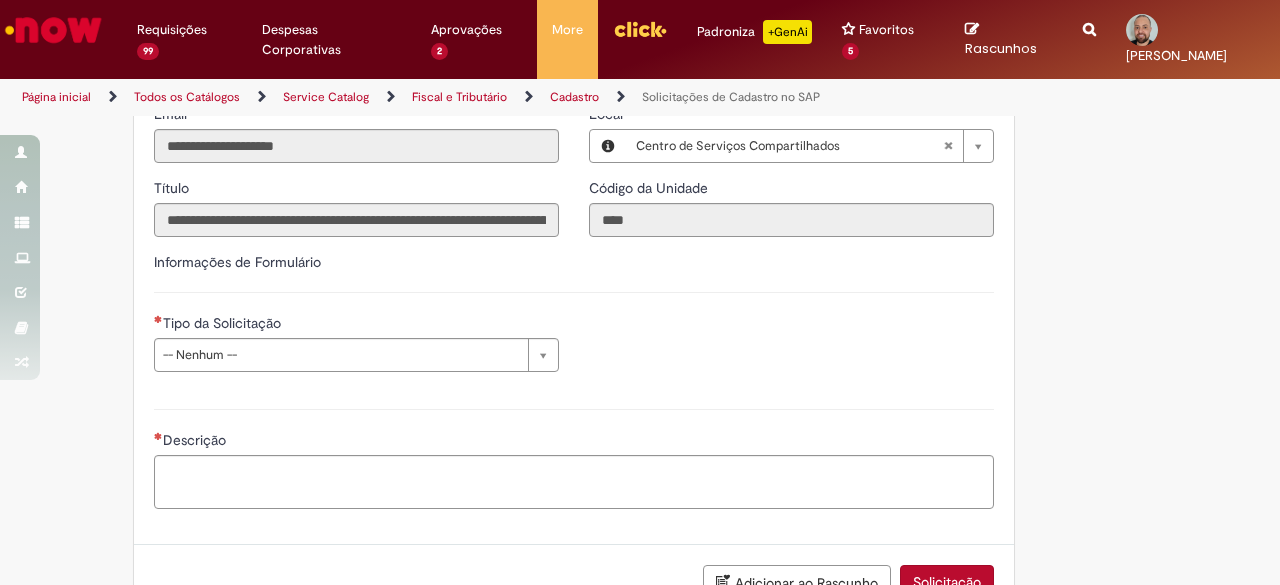 scroll, scrollTop: 594, scrollLeft: 0, axis: vertical 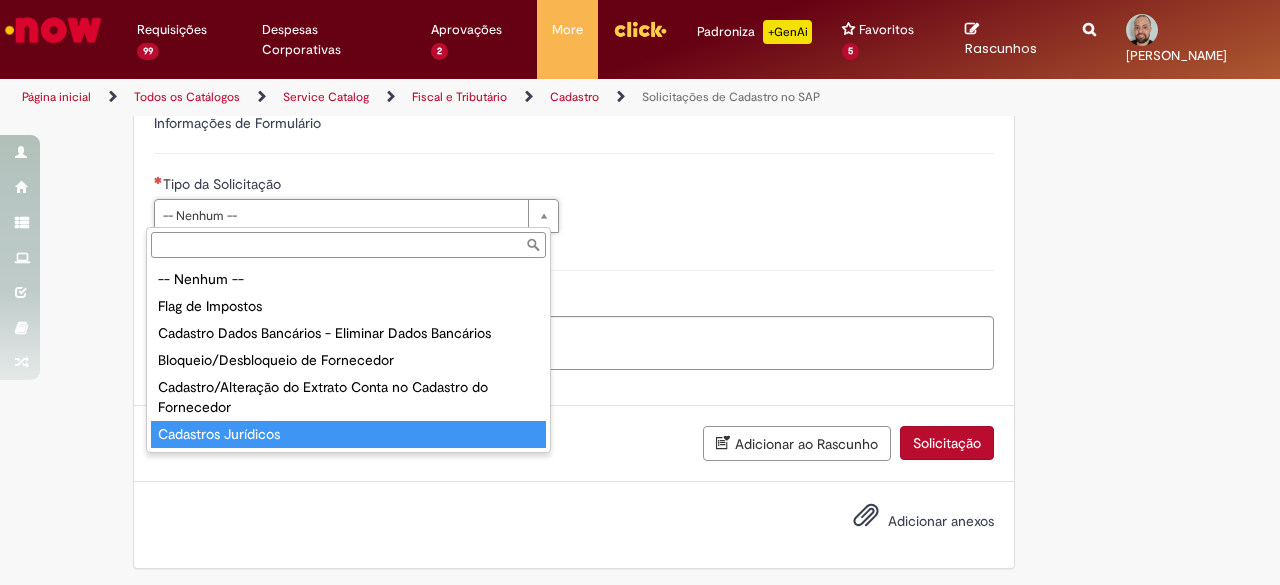 type on "**********" 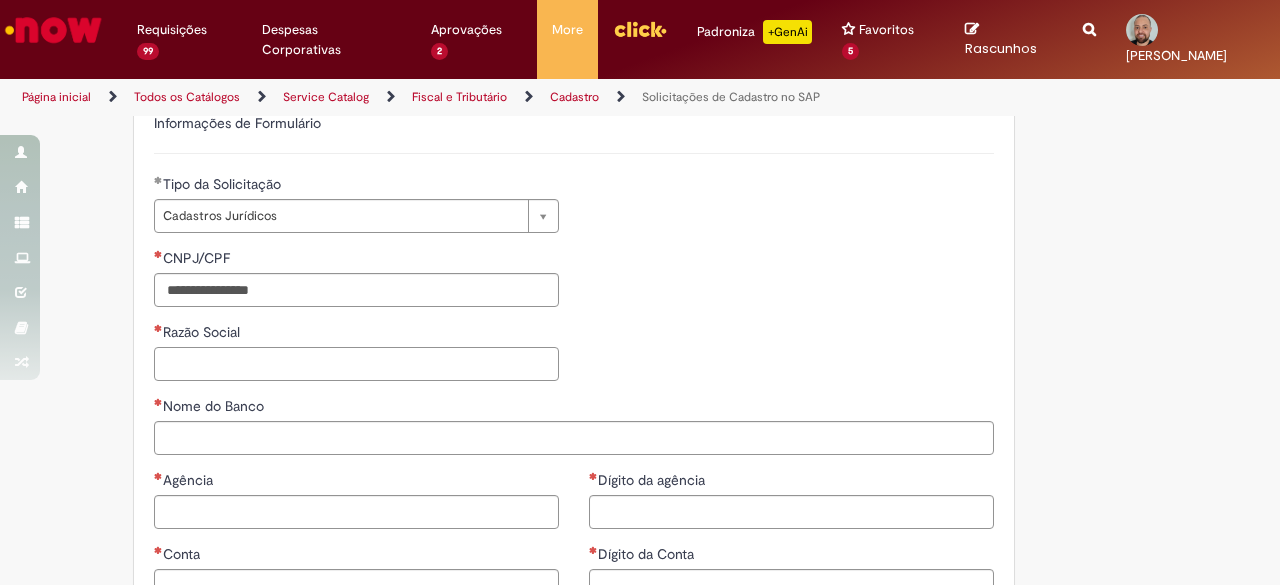 click on "Razão Social" at bounding box center (356, 364) 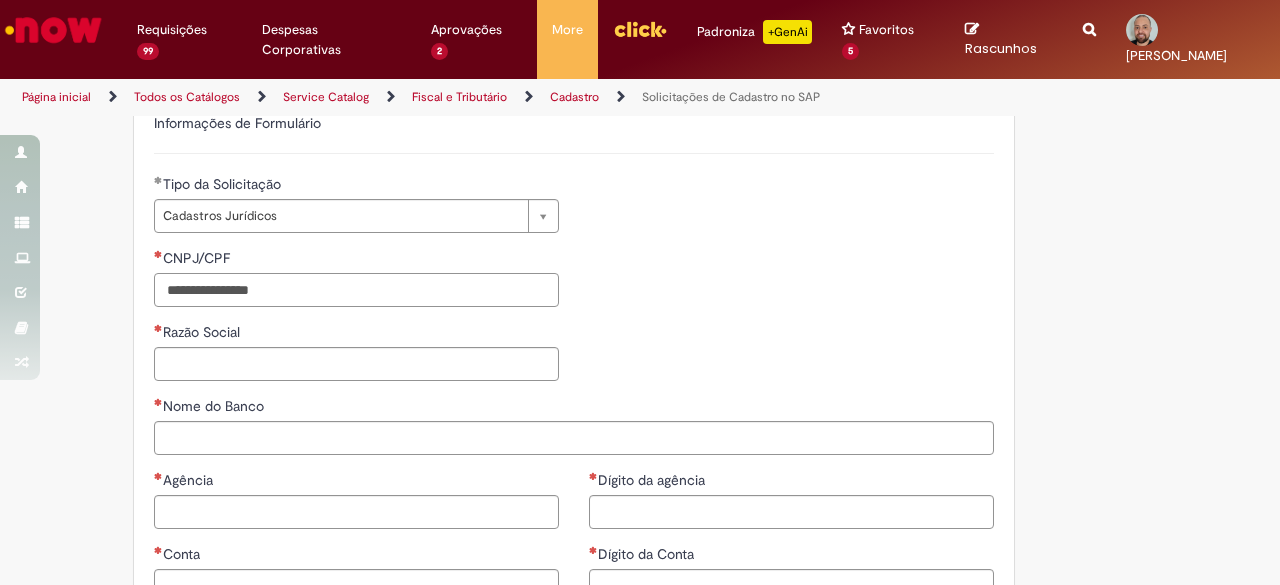 click on "CNPJ/CPF" at bounding box center (356, 290) 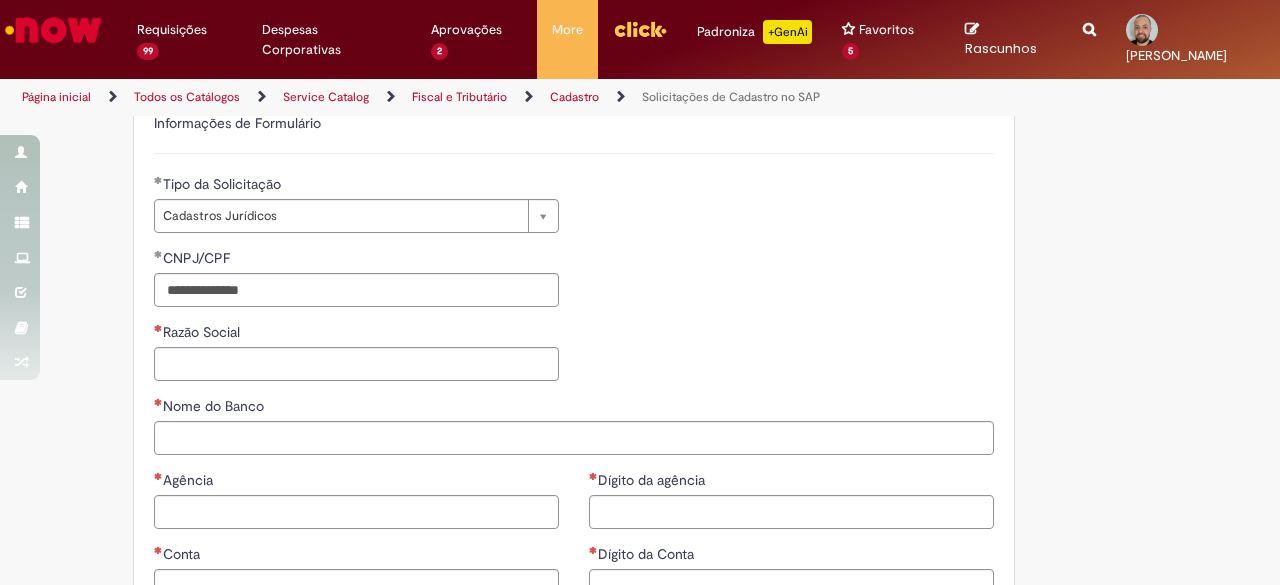 type on "**********" 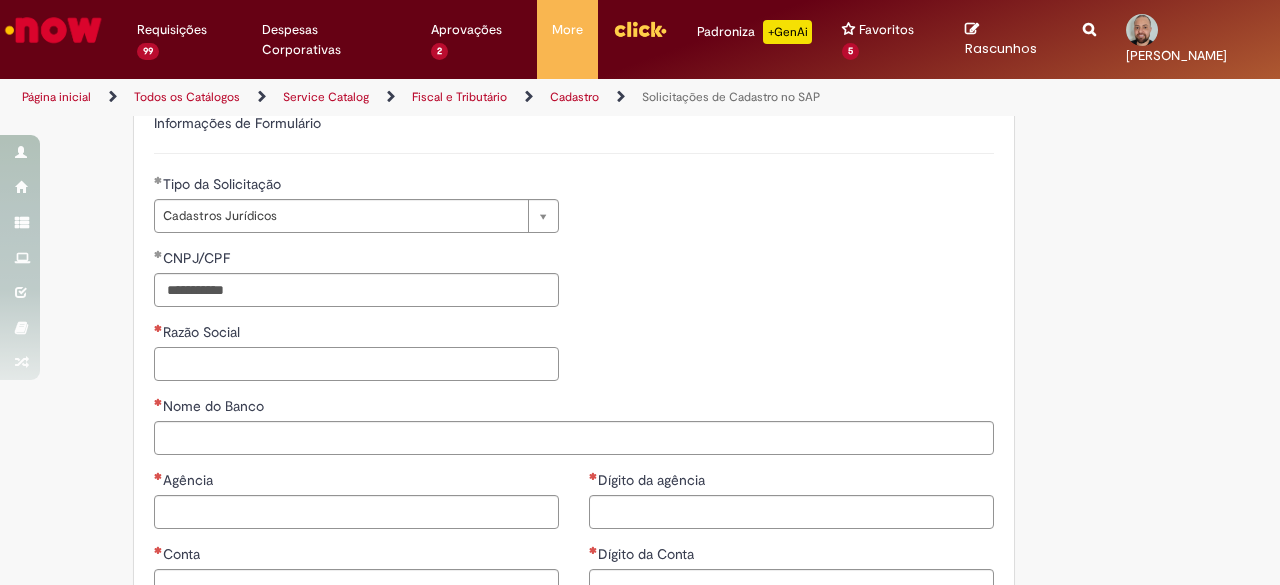 click on "Razão Social" at bounding box center [356, 364] 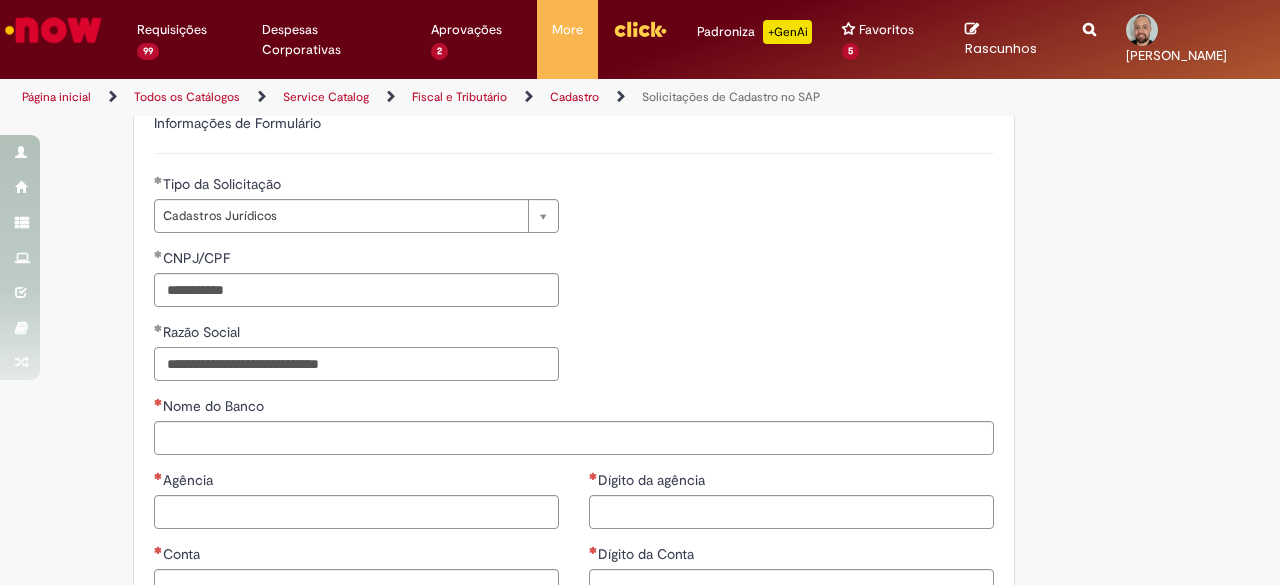 type on "**********" 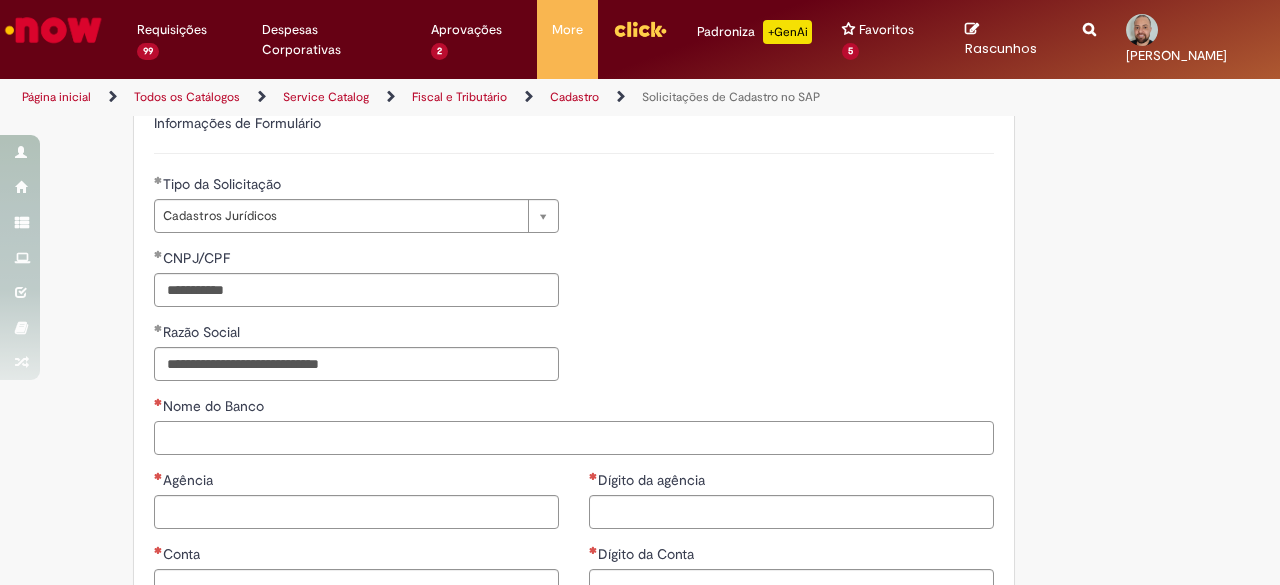 click on "Nome do Banco" at bounding box center (574, 438) 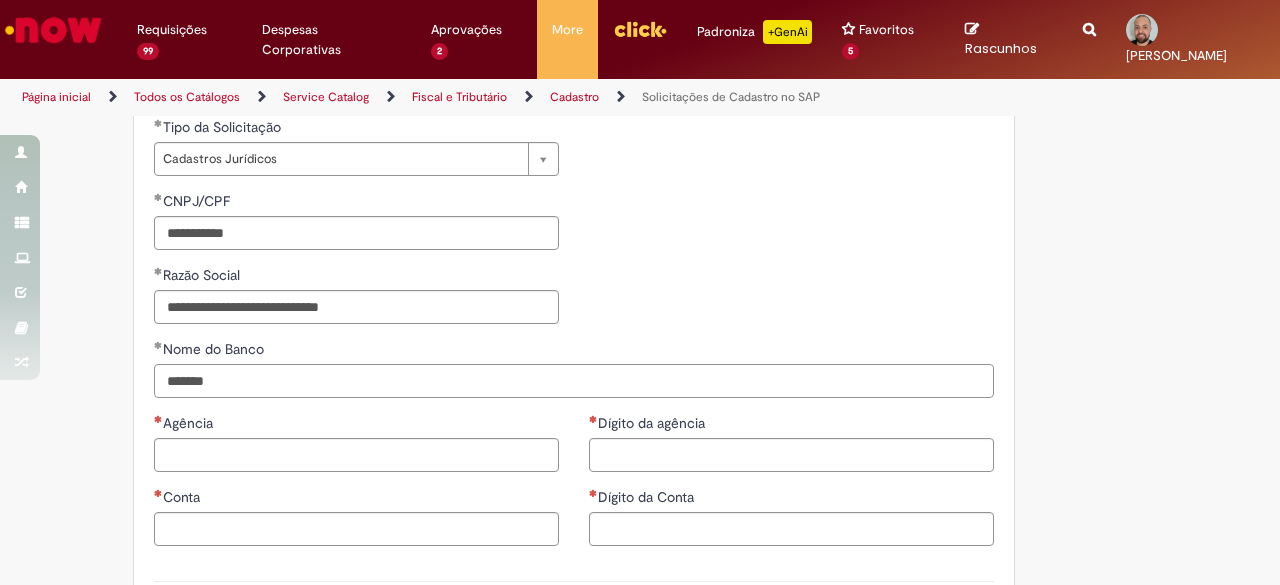 scroll, scrollTop: 694, scrollLeft: 0, axis: vertical 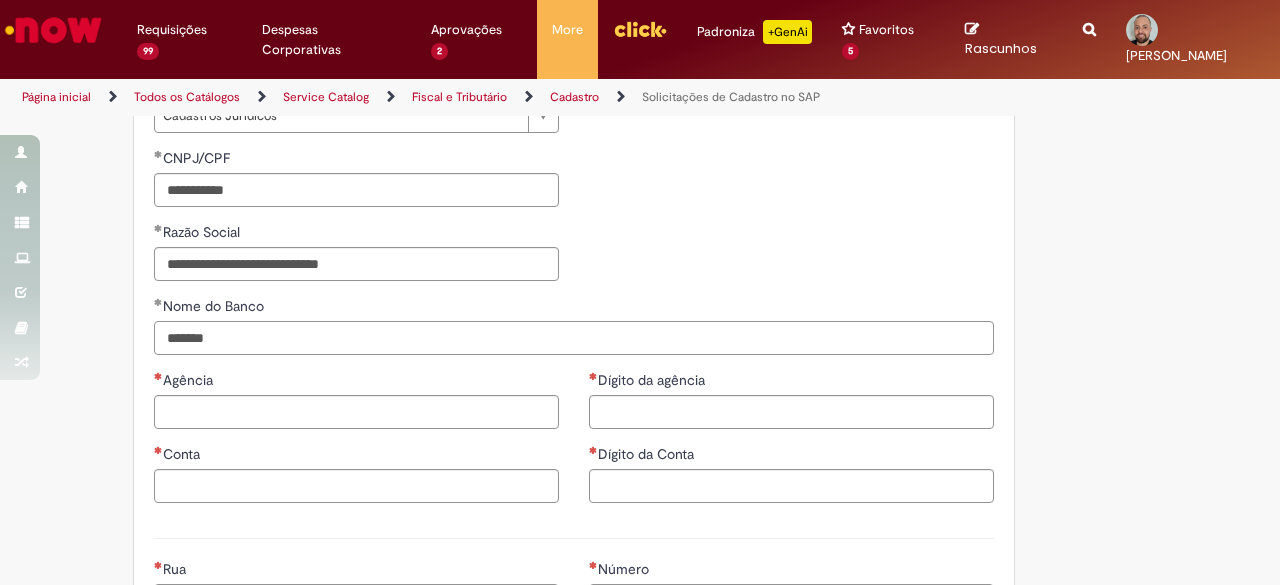 type on "*******" 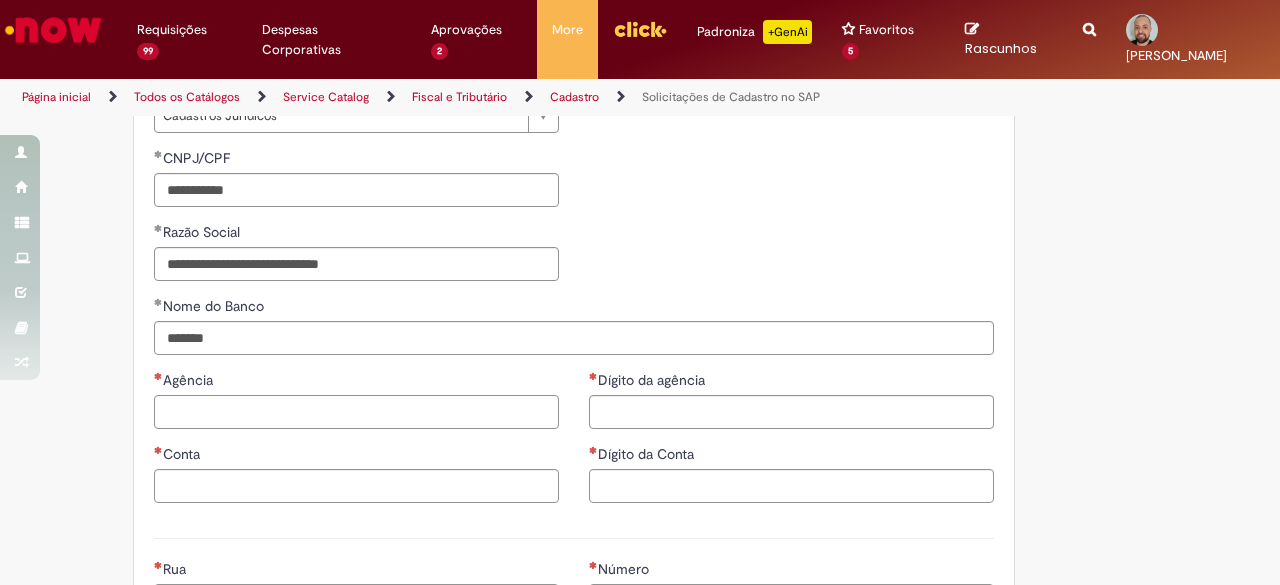 click on "Agência" at bounding box center [356, 412] 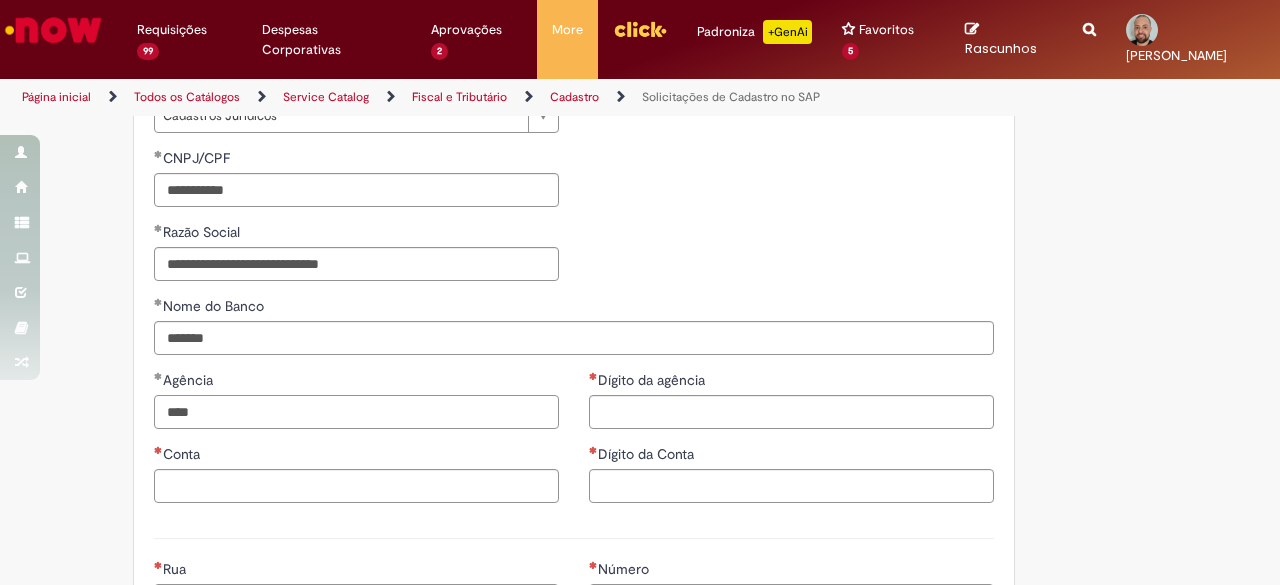 type on "****" 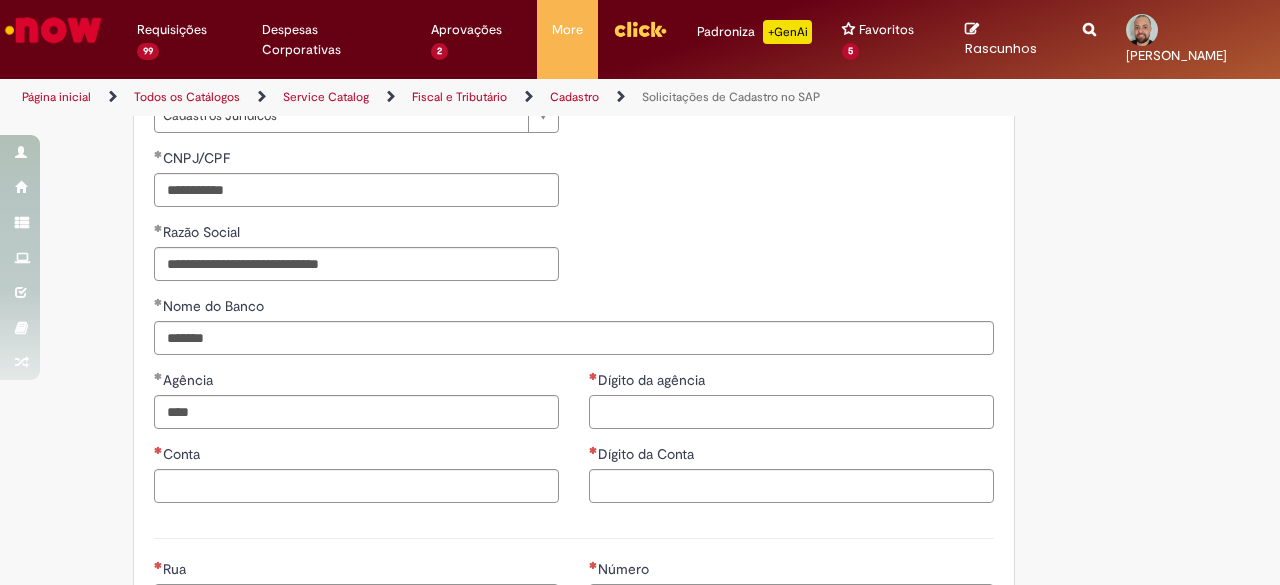 click on "Dígito da agência" at bounding box center (791, 412) 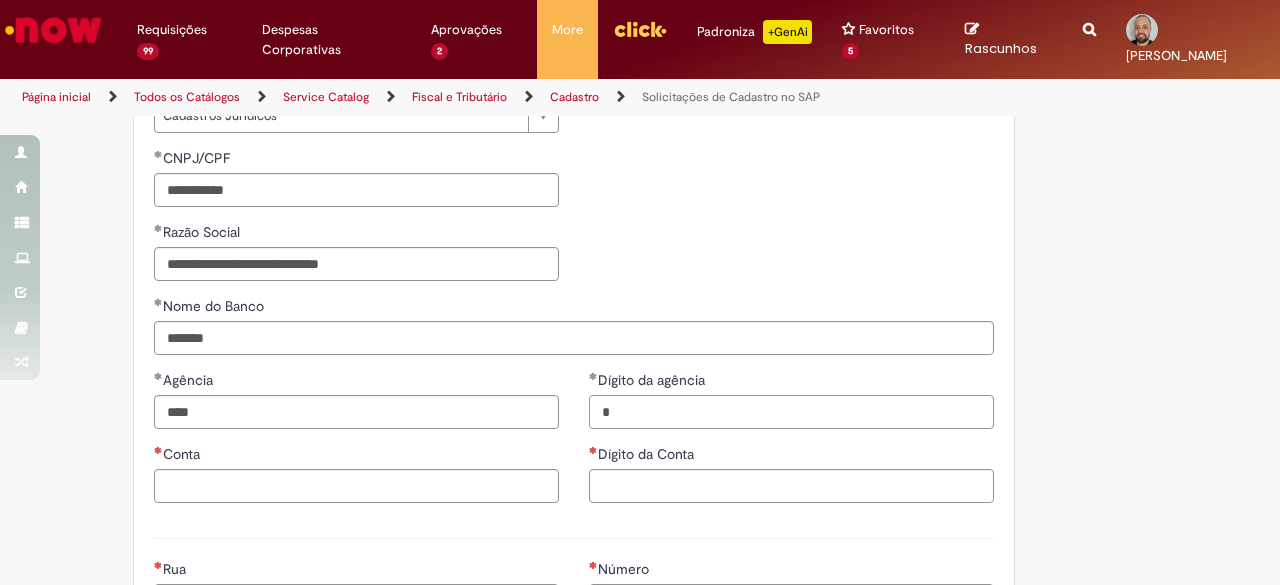 type on "*" 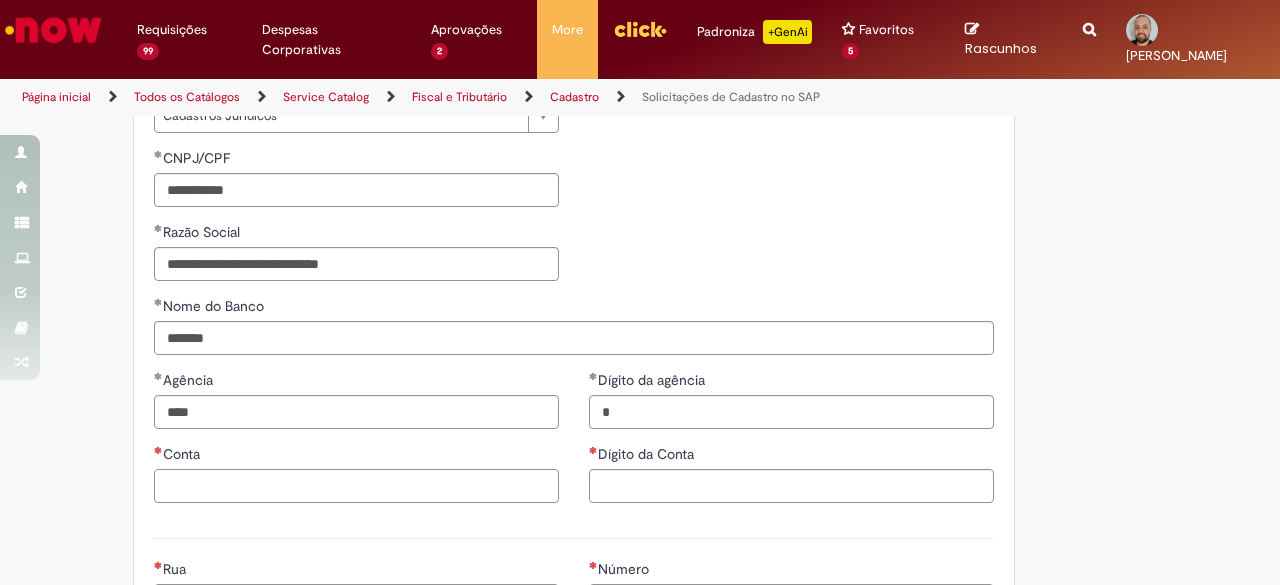click on "Conta" at bounding box center (356, 486) 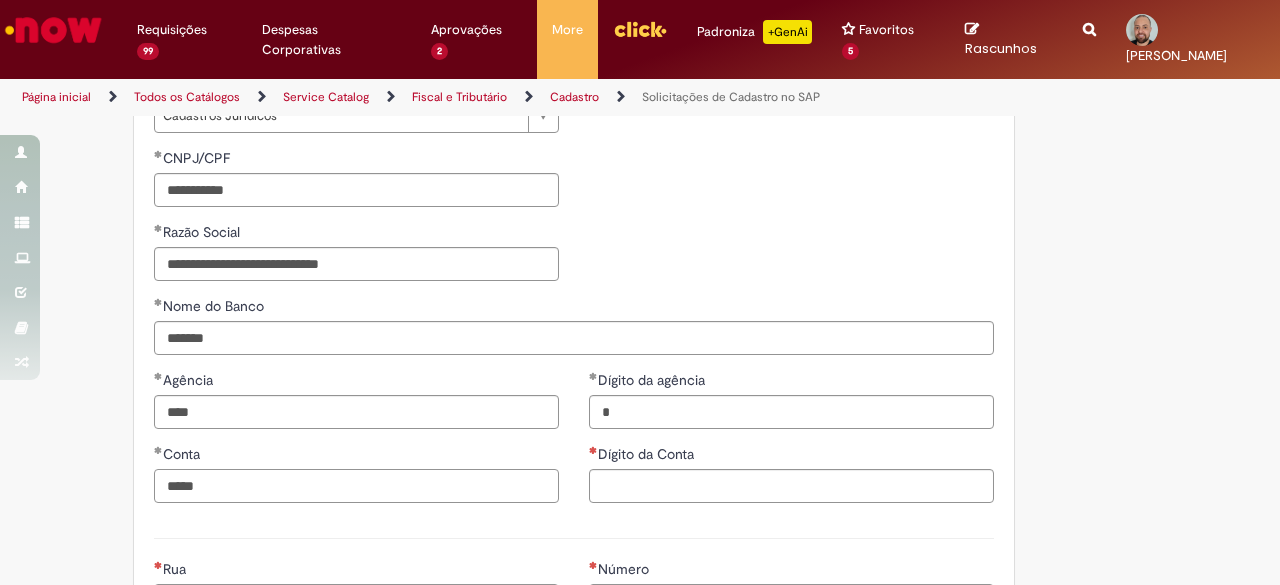 type on "*****" 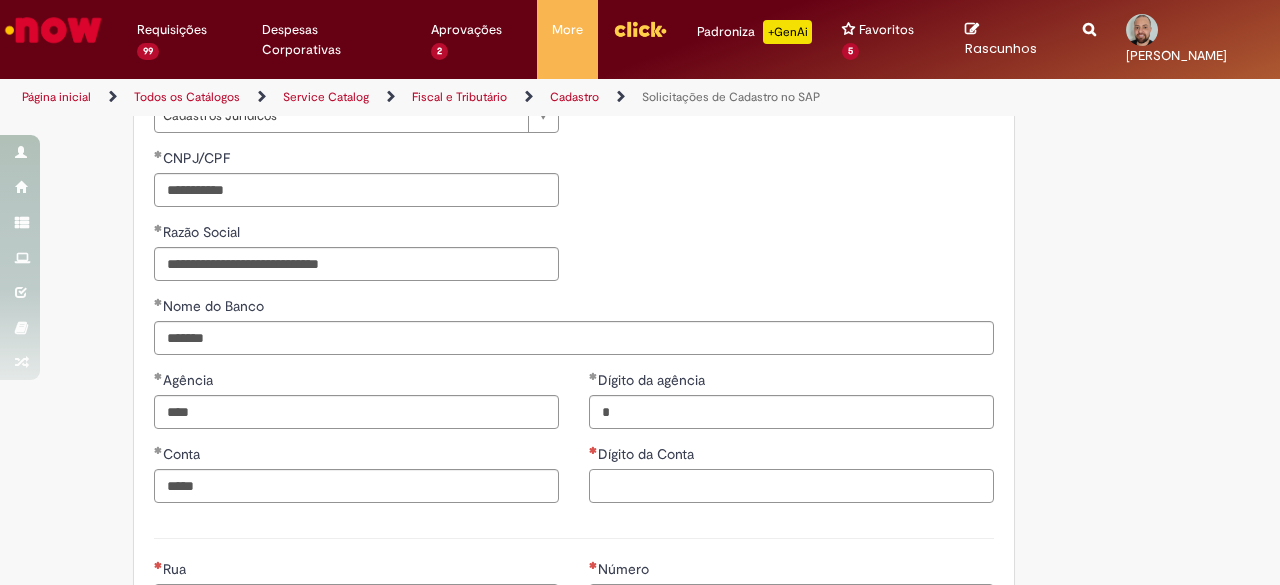 click on "Dígito da Conta" at bounding box center (791, 486) 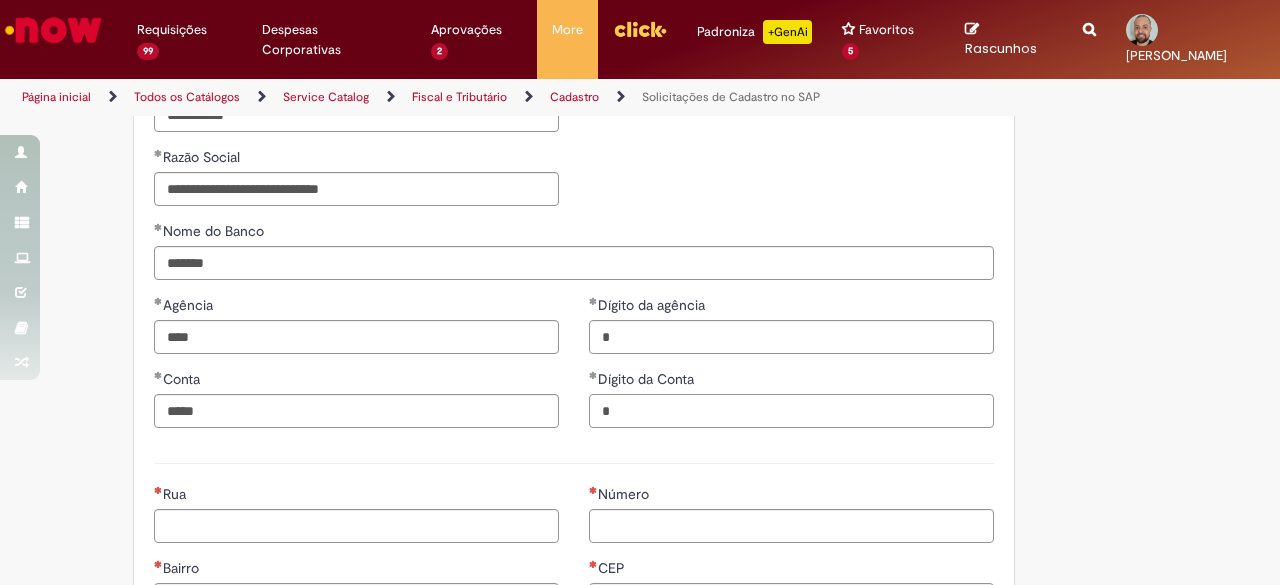 scroll, scrollTop: 894, scrollLeft: 0, axis: vertical 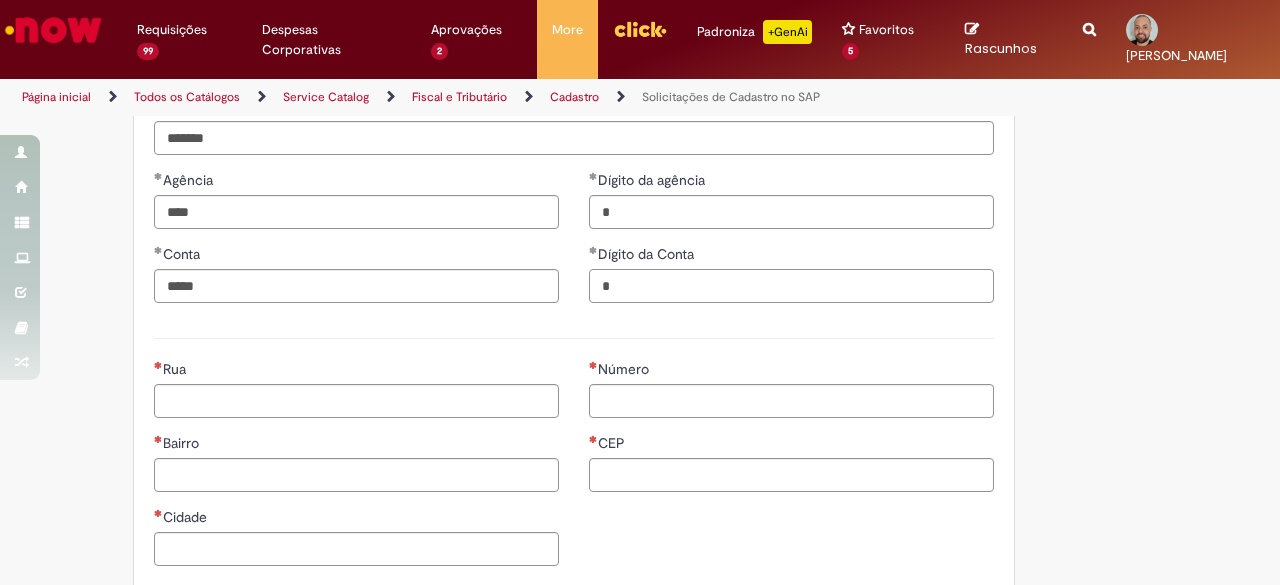 type on "*" 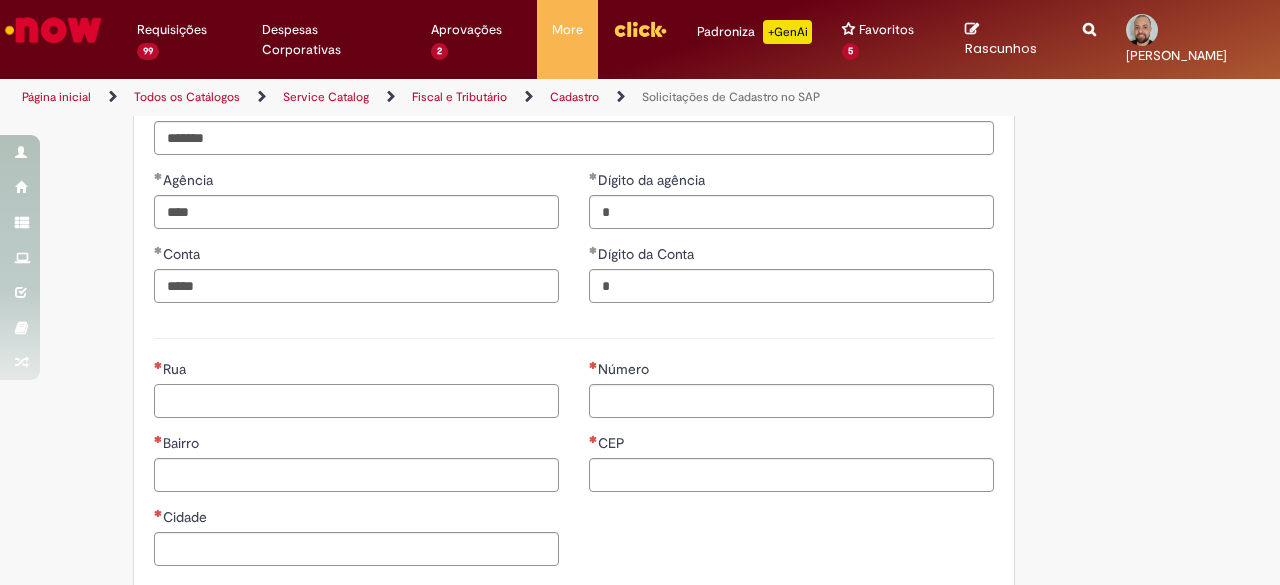 click on "Rua" at bounding box center [356, 401] 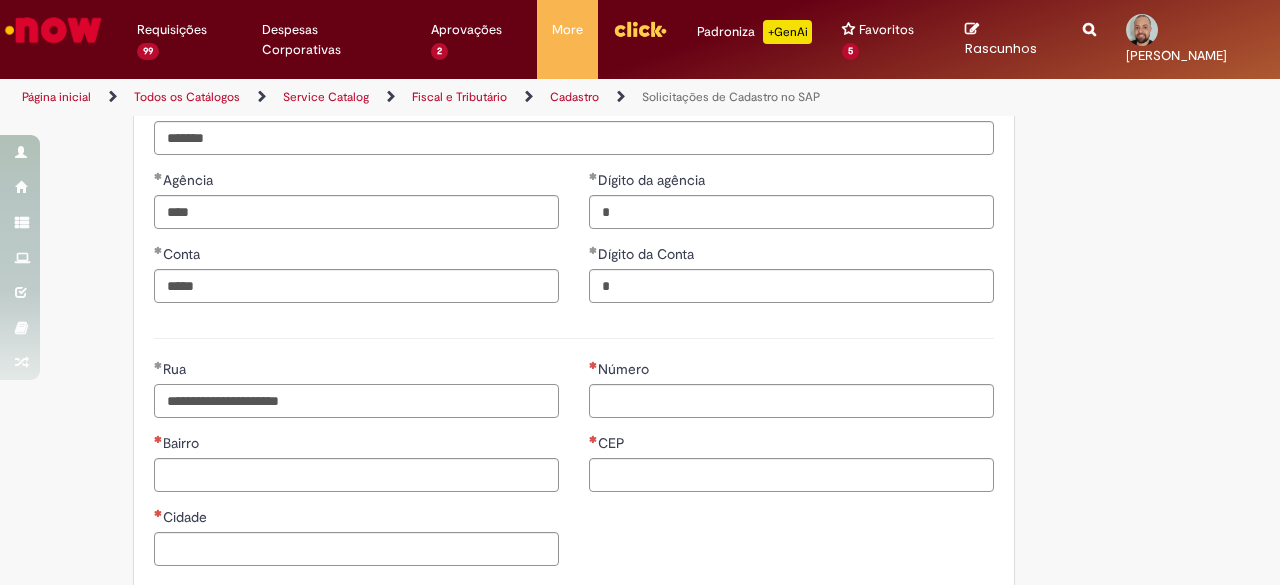 type on "**********" 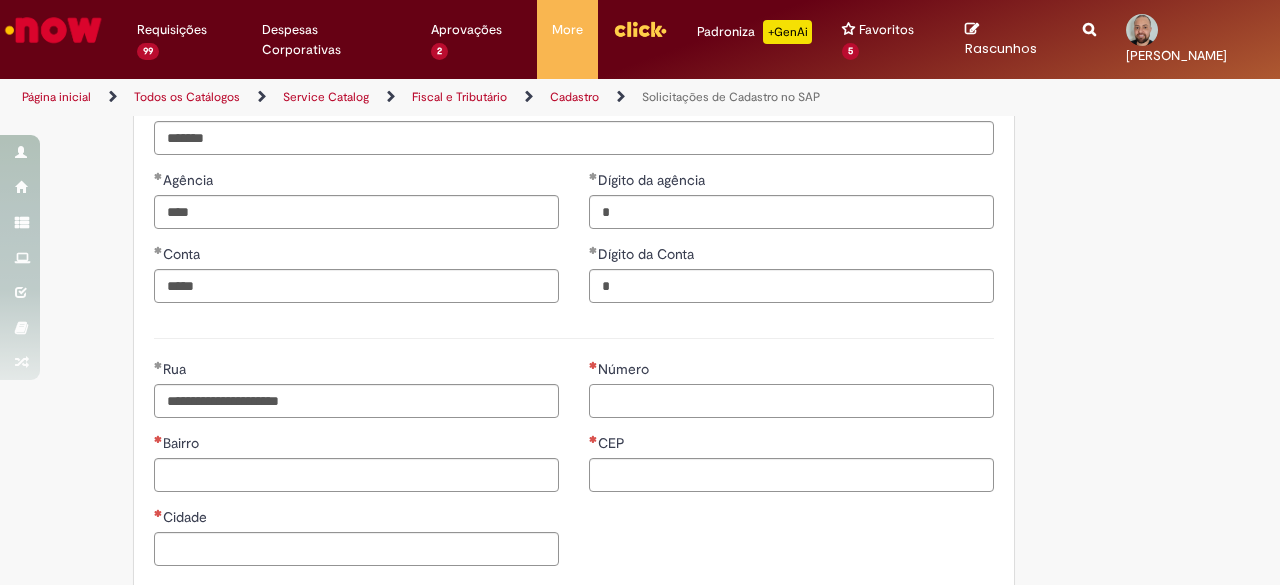 click on "Número" at bounding box center [791, 401] 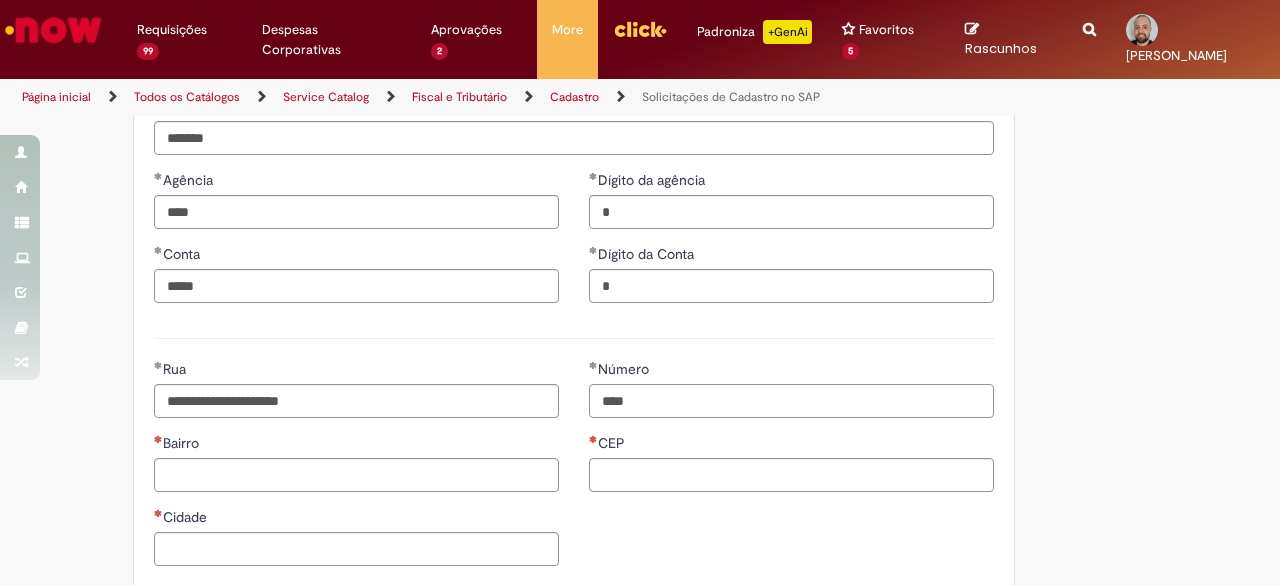 type on "****" 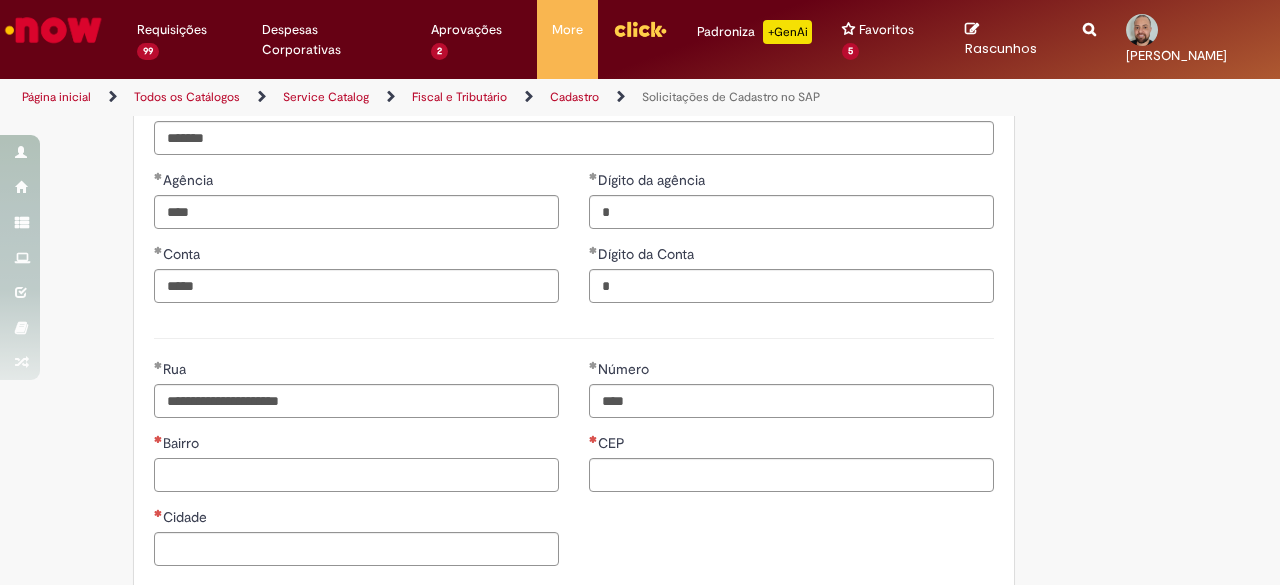 click on "Bairro" at bounding box center [356, 475] 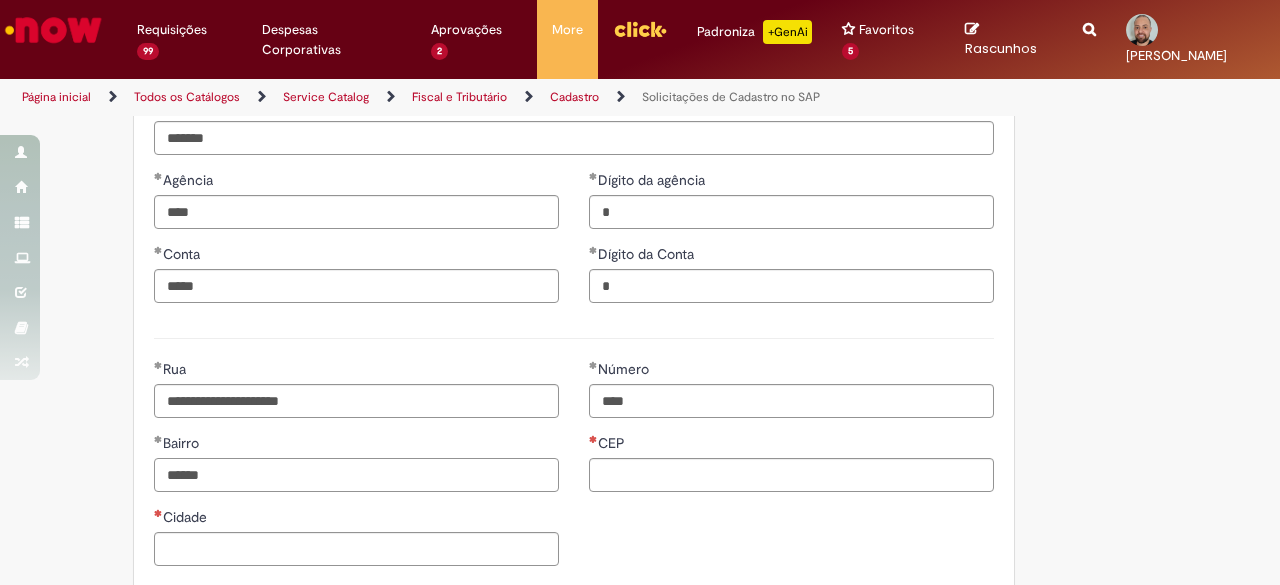 scroll, scrollTop: 994, scrollLeft: 0, axis: vertical 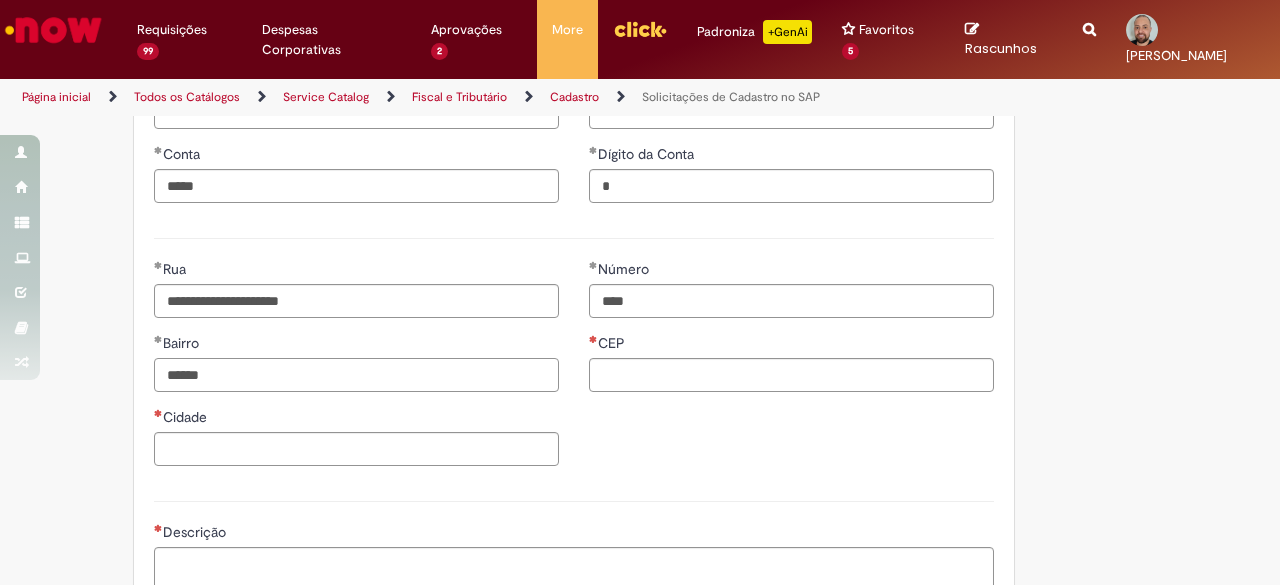 type on "******" 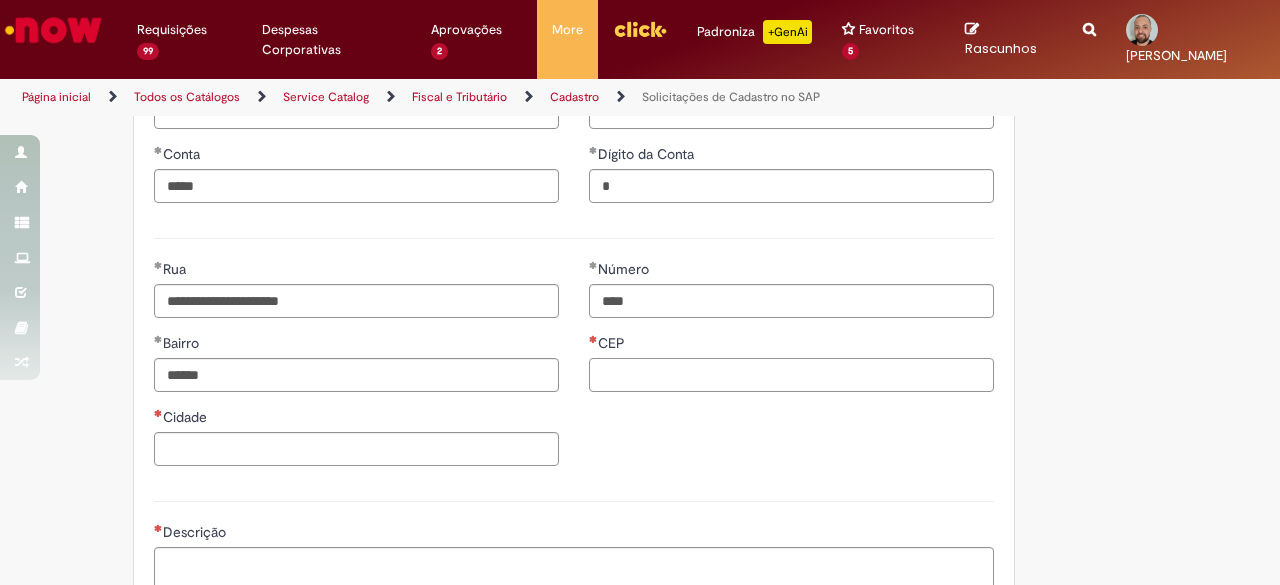 click on "CEP" at bounding box center [791, 375] 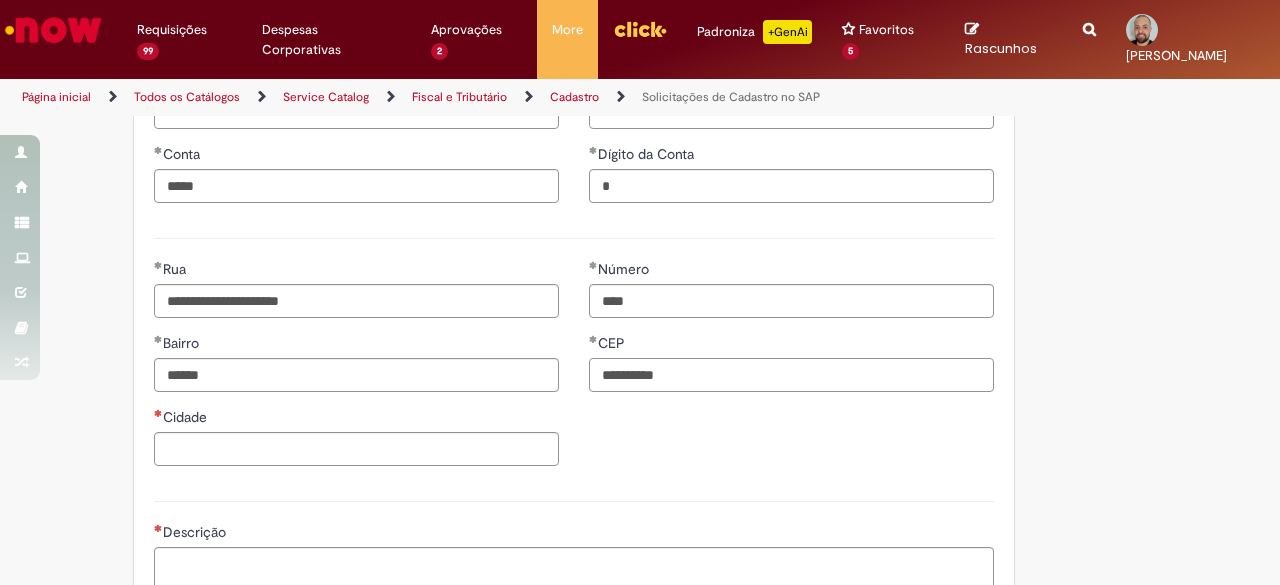 type on "*********" 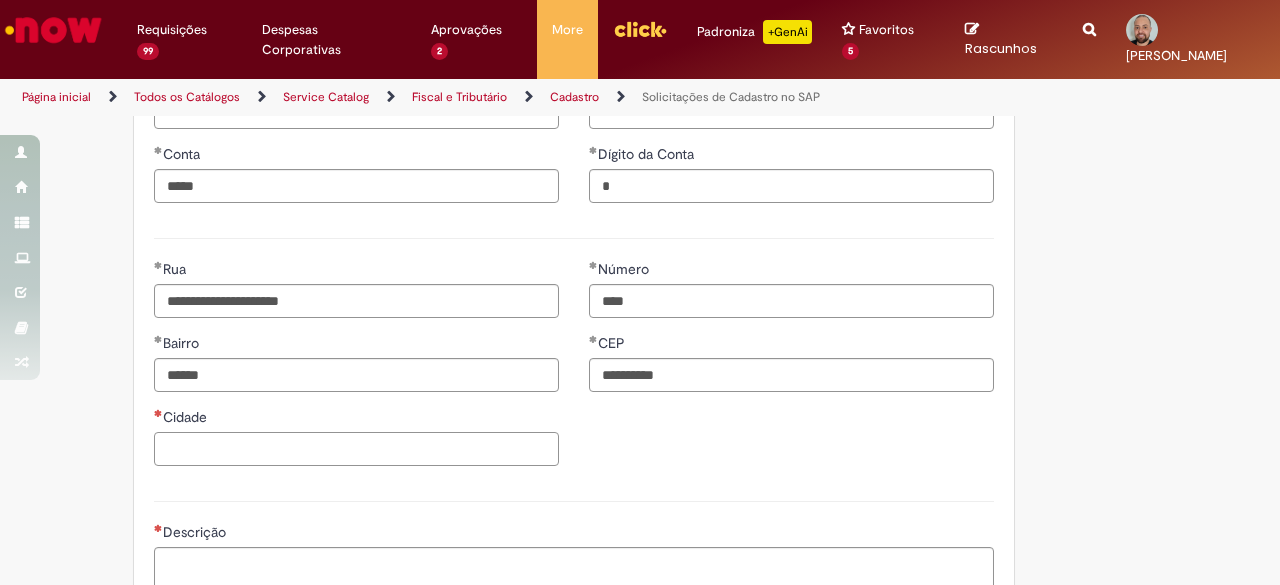 click on "Cidade" at bounding box center [356, 449] 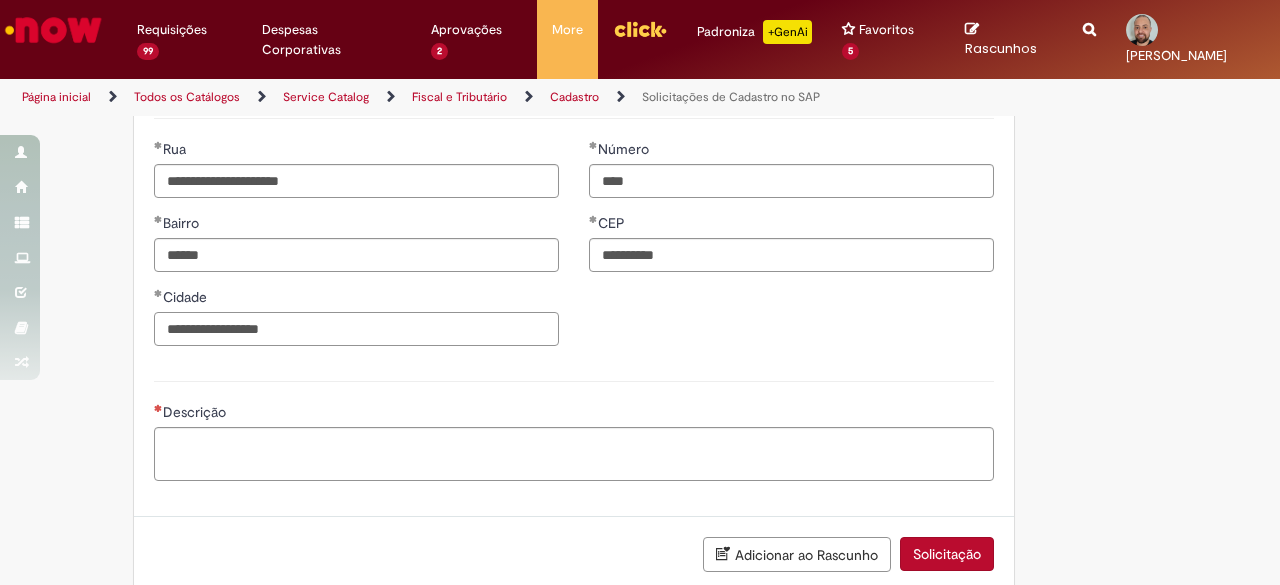 scroll, scrollTop: 1225, scrollLeft: 0, axis: vertical 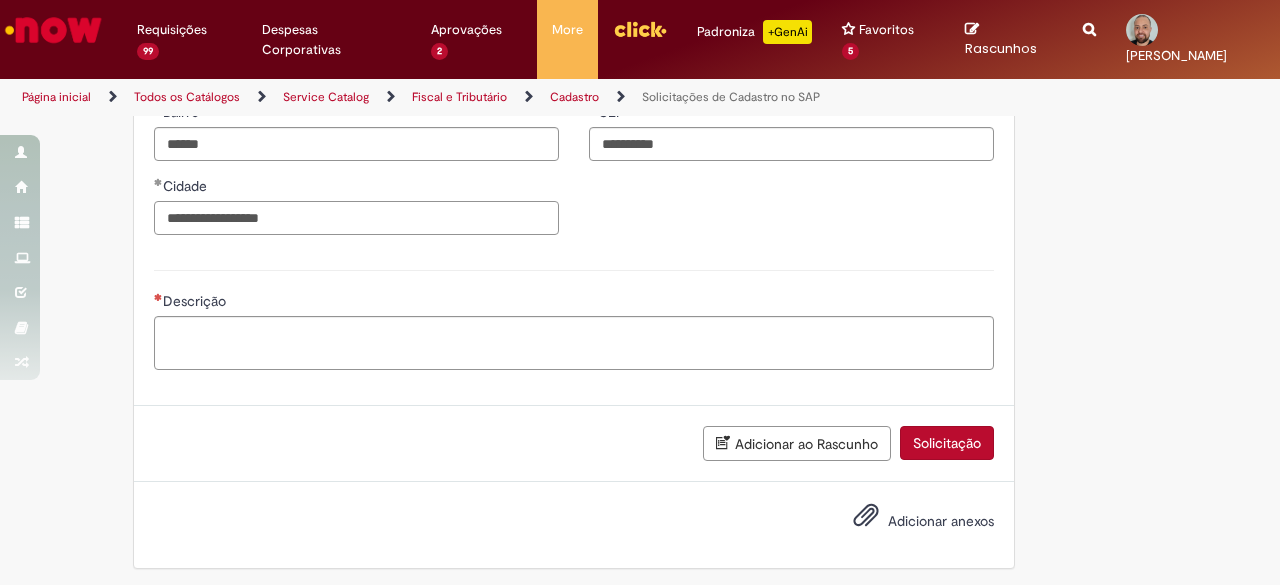 type on "**********" 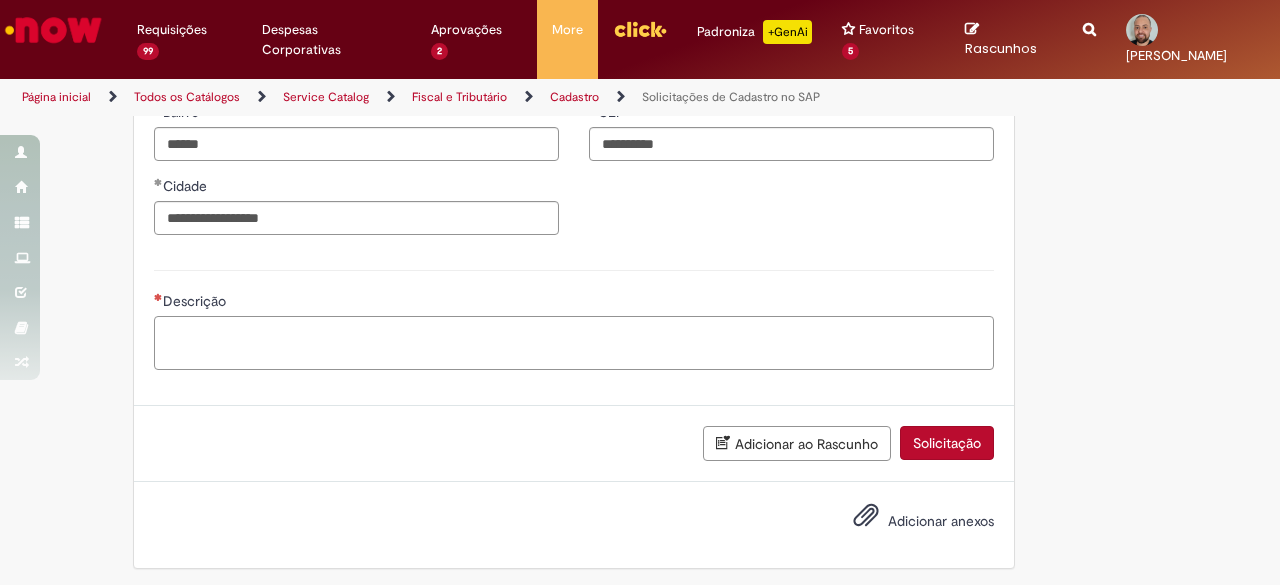 click on "Descrição" at bounding box center [574, 342] 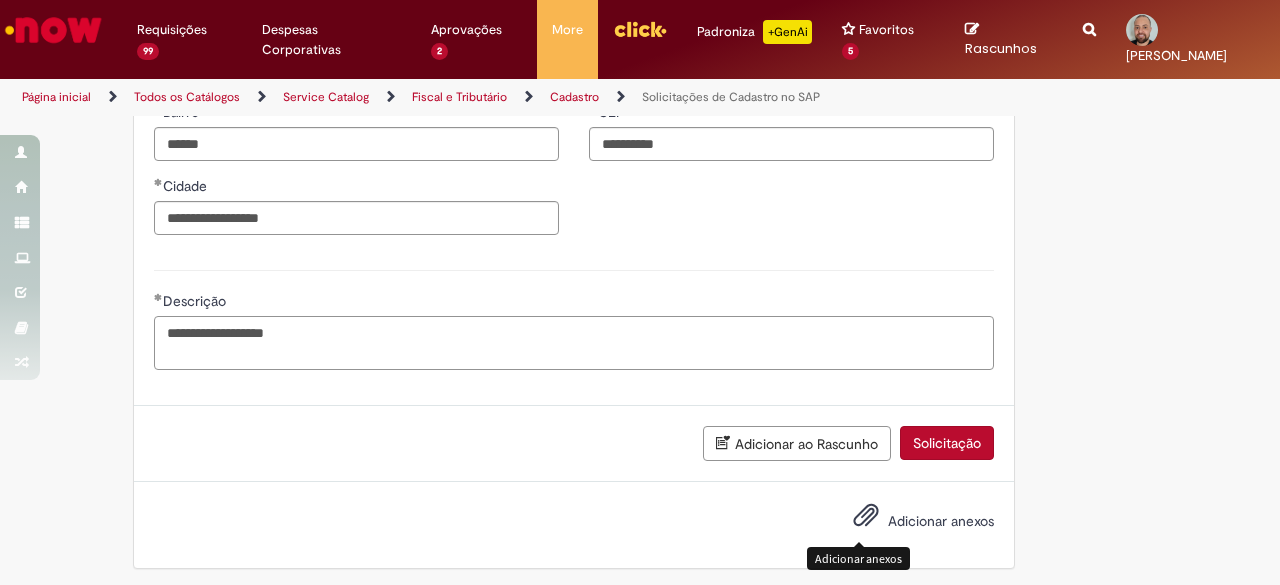 type on "**********" 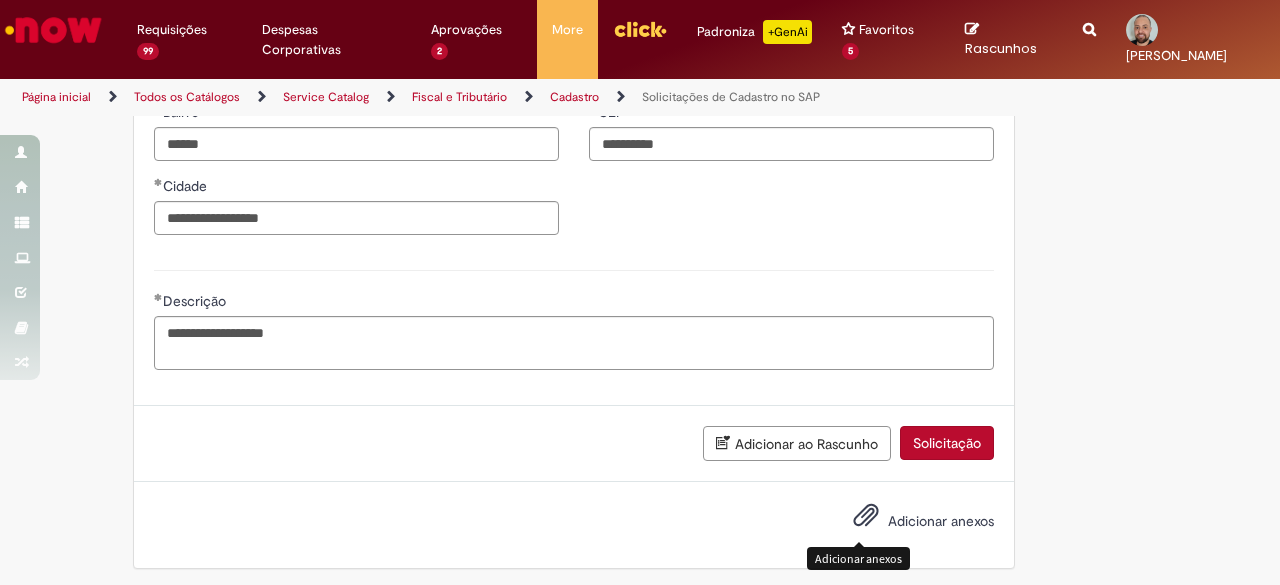 click on "Adicionar anexos" at bounding box center (866, 520) 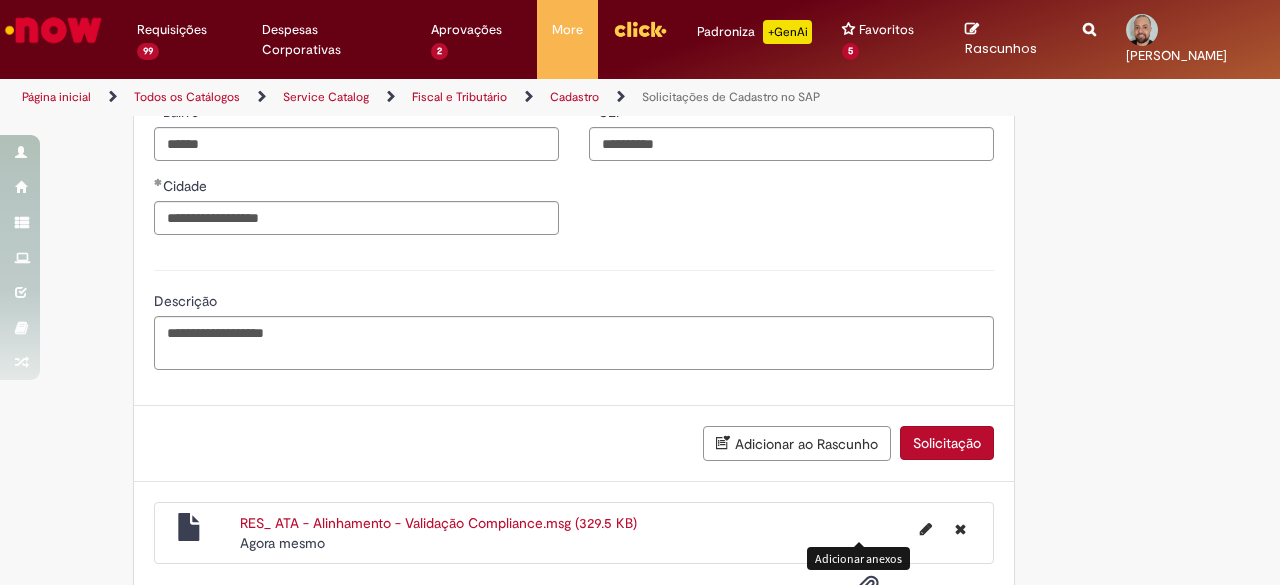 click on "Solicitação" at bounding box center [947, 443] 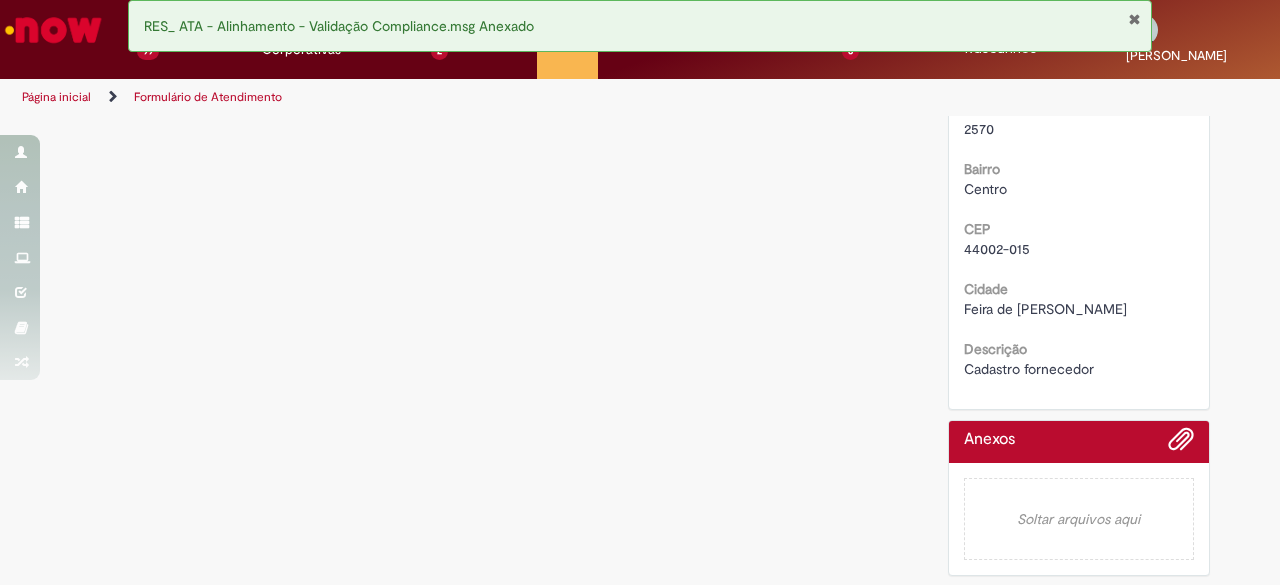 scroll, scrollTop: 0, scrollLeft: 0, axis: both 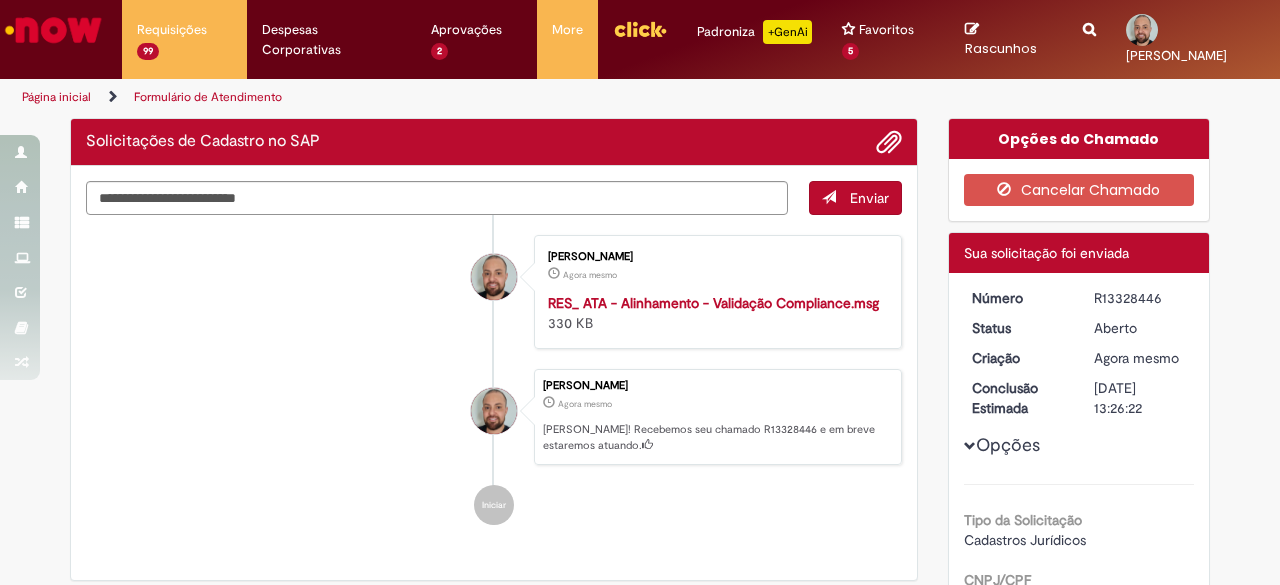 click on "R13328446" at bounding box center [1140, 298] 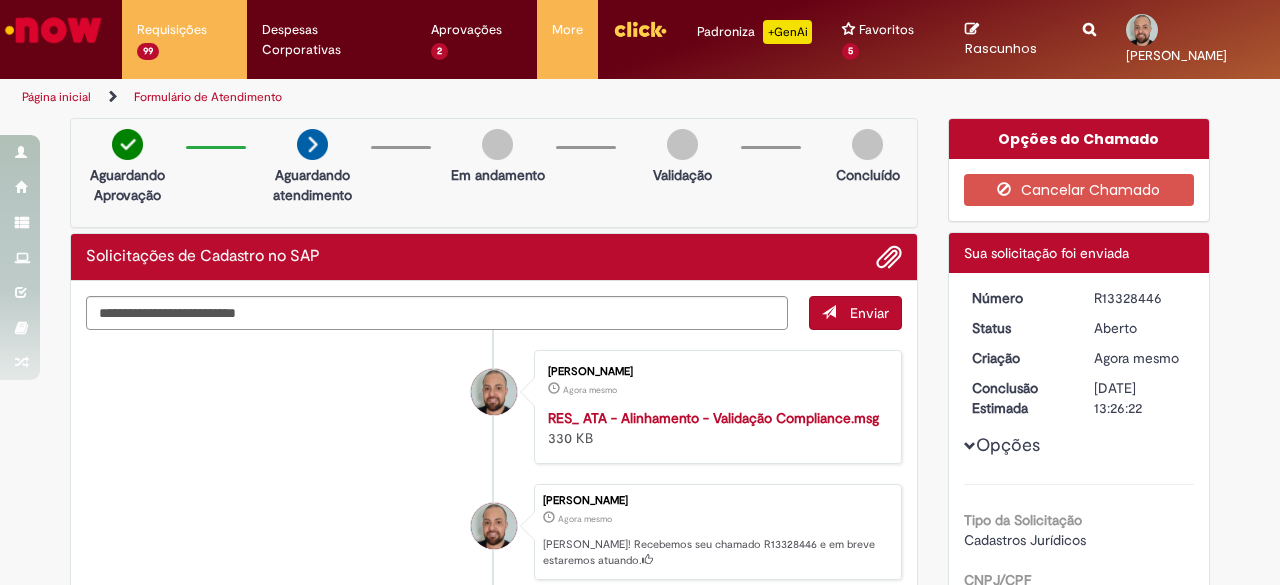 copy on "R13328446" 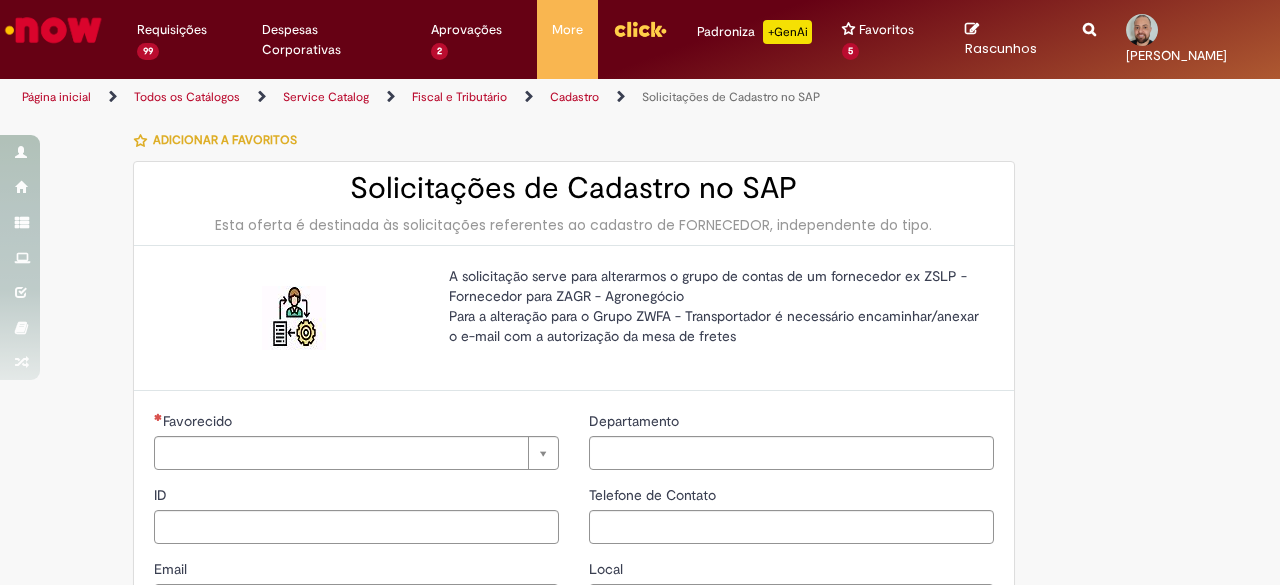 type on "********" 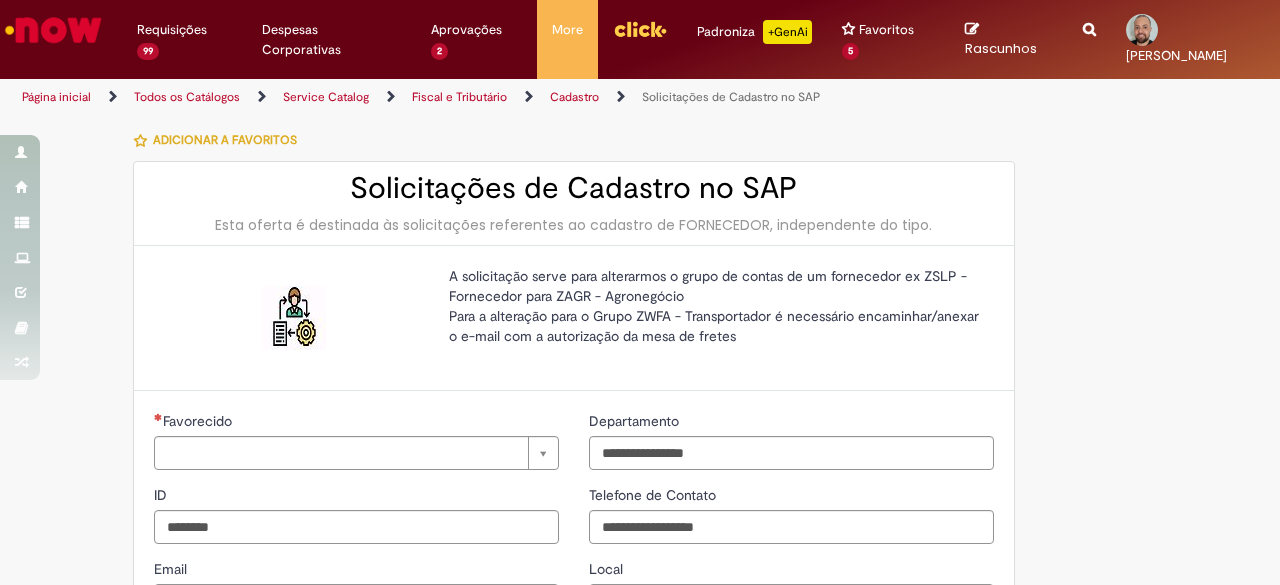 type on "**********" 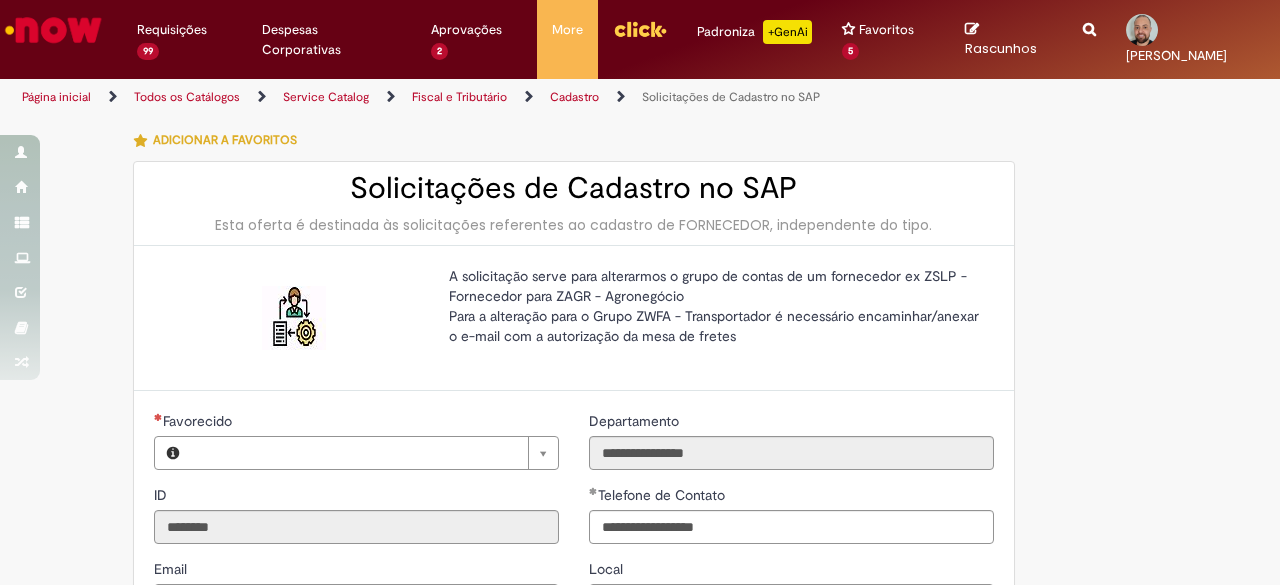 type on "**********" 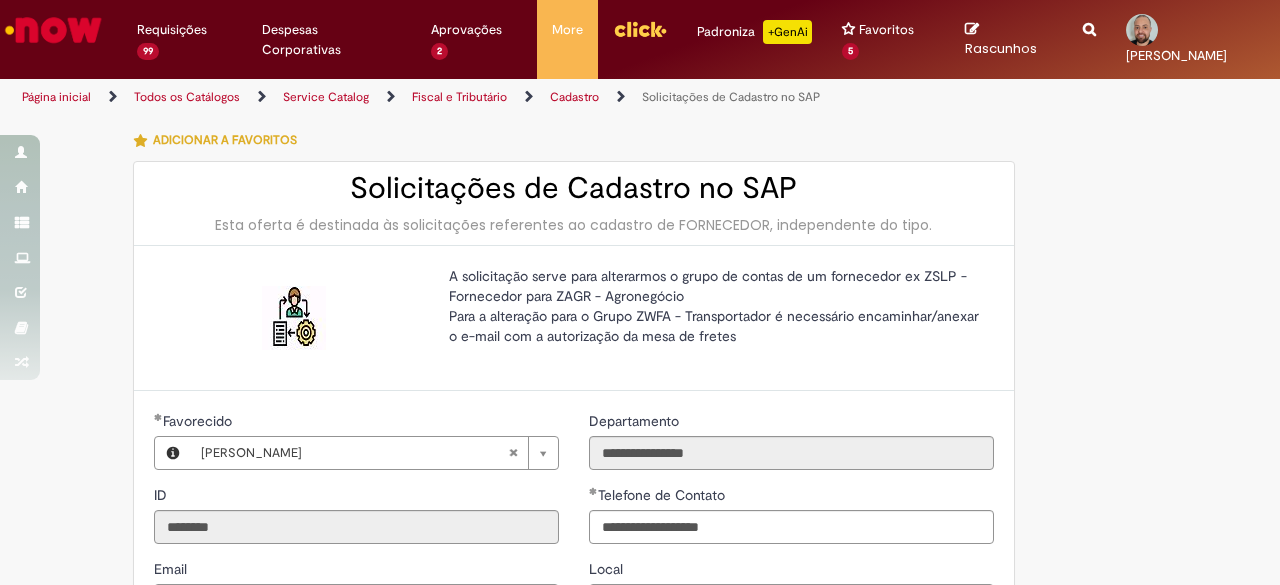 click on "**********" at bounding box center [574, 695] 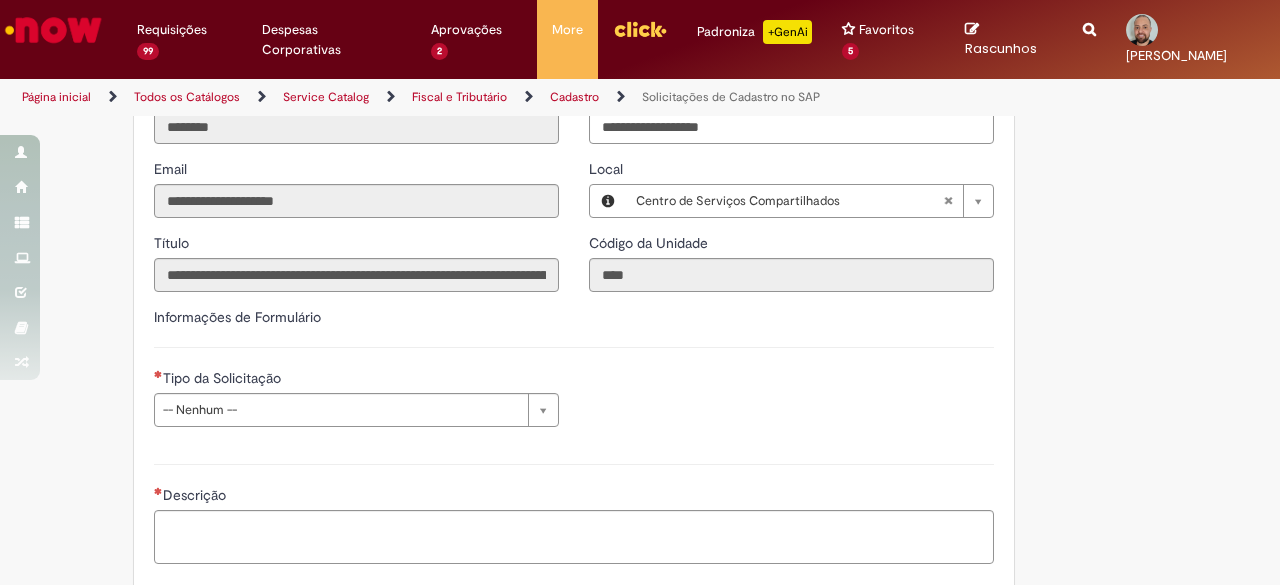scroll, scrollTop: 500, scrollLeft: 0, axis: vertical 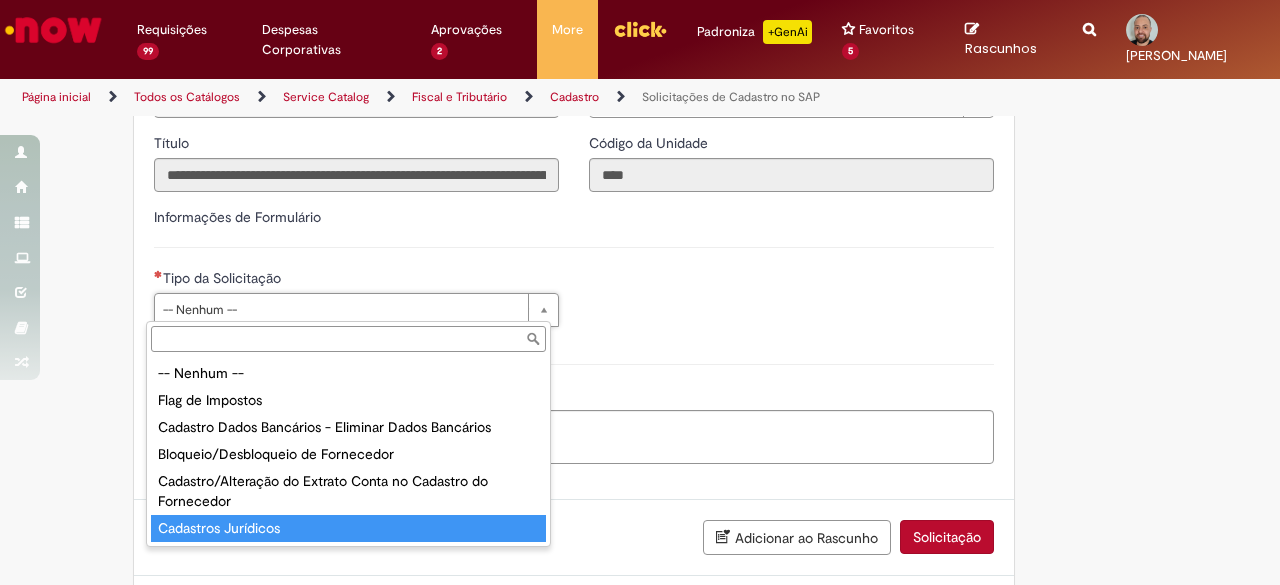 type on "**********" 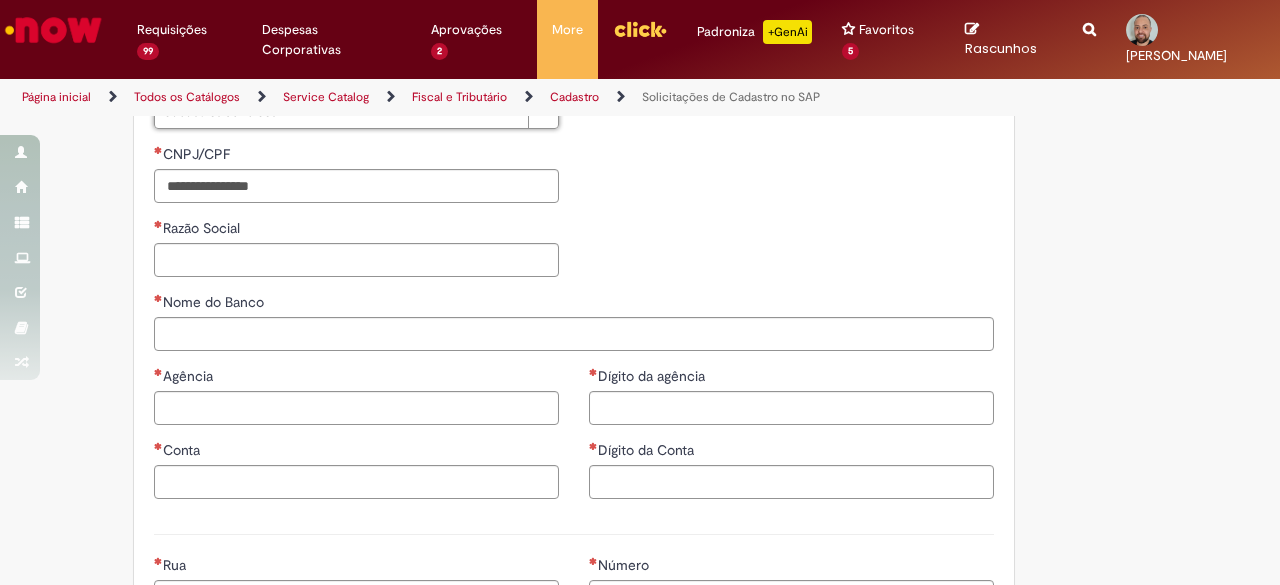 scroll, scrollTop: 700, scrollLeft: 0, axis: vertical 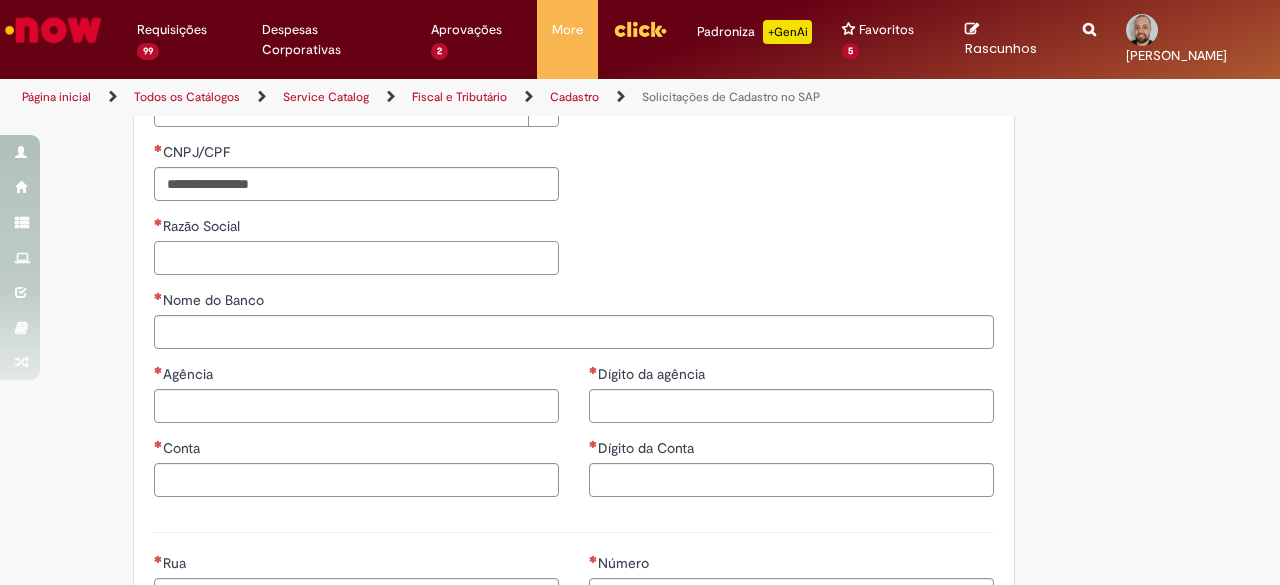 click on "Razão Social" at bounding box center [356, 258] 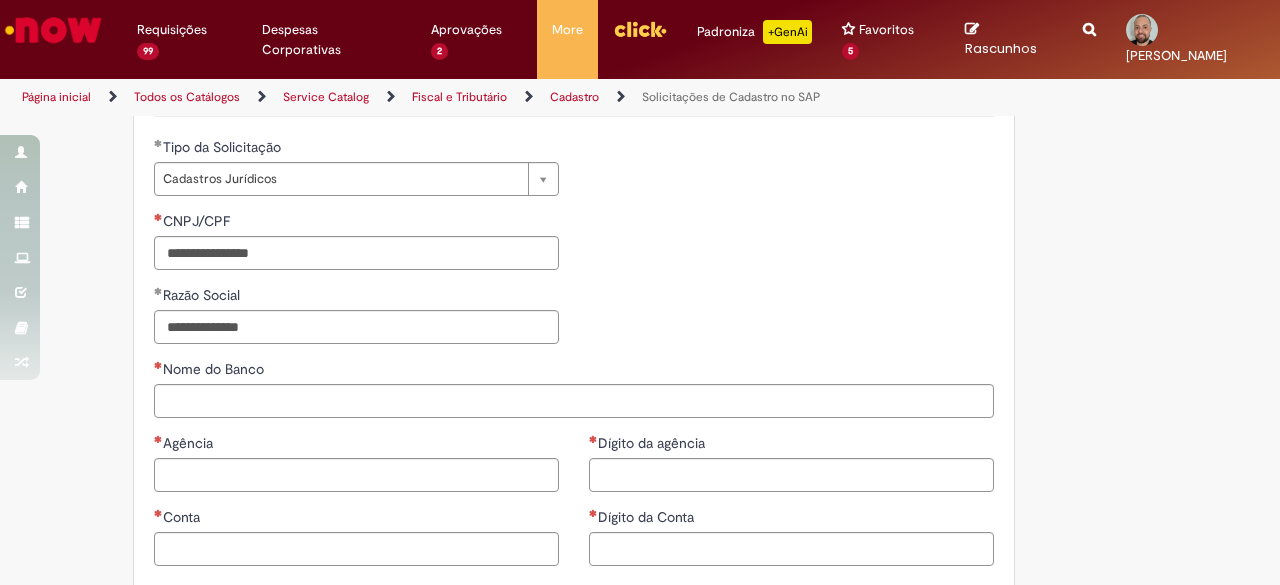 scroll, scrollTop: 600, scrollLeft: 0, axis: vertical 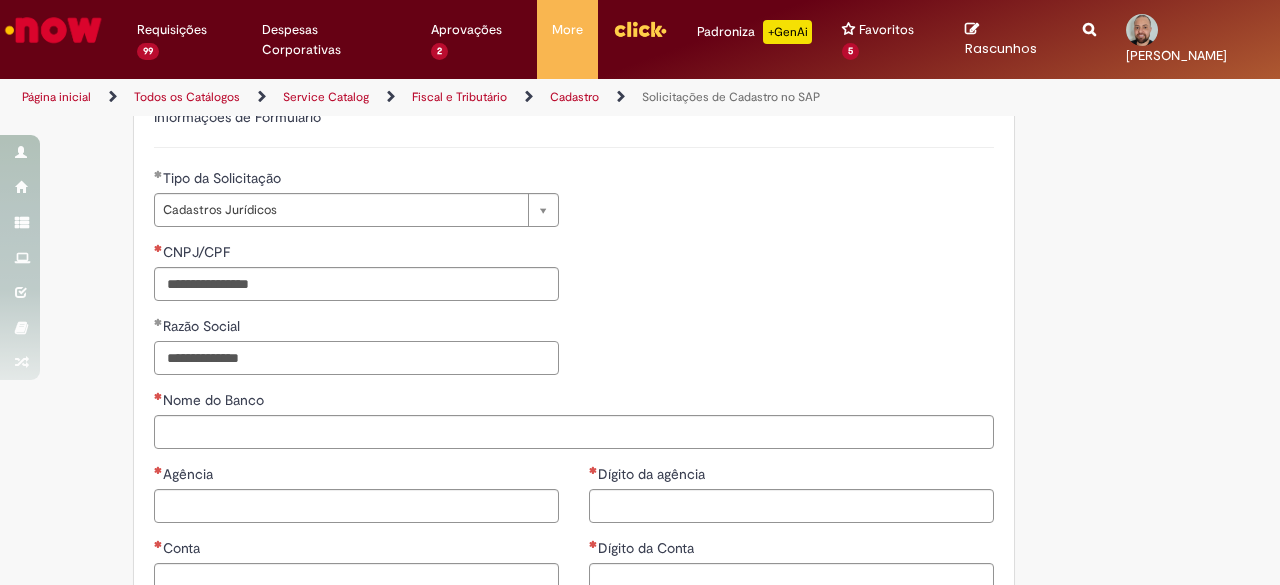 drag, startPoint x: 274, startPoint y: 349, endPoint x: 120, endPoint y: 349, distance: 154 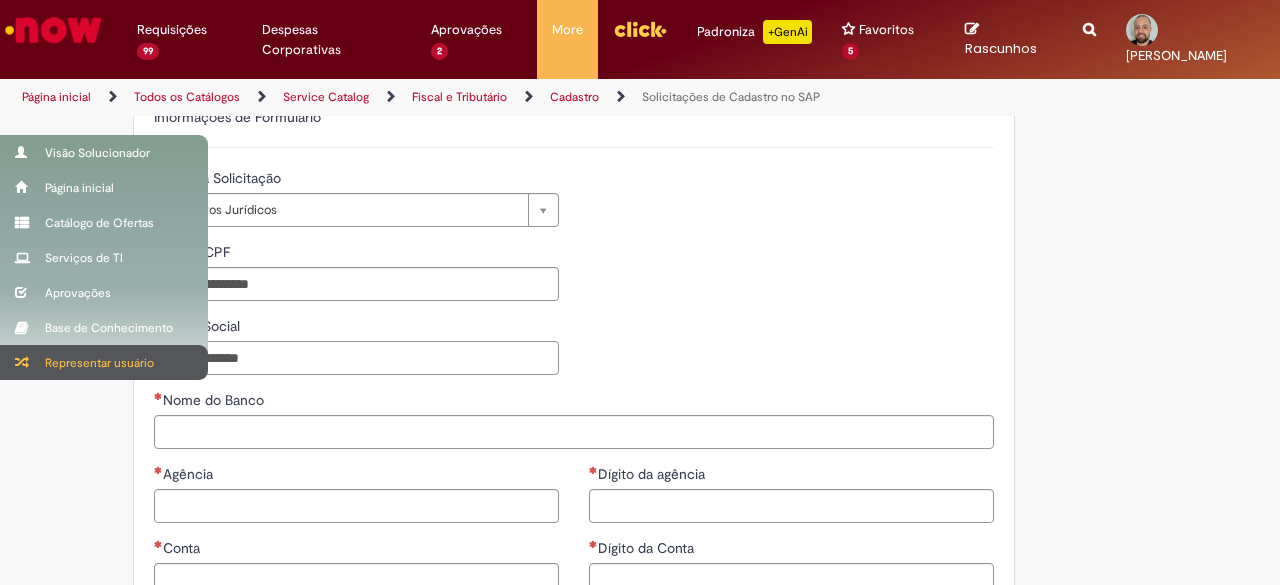 paste on "********" 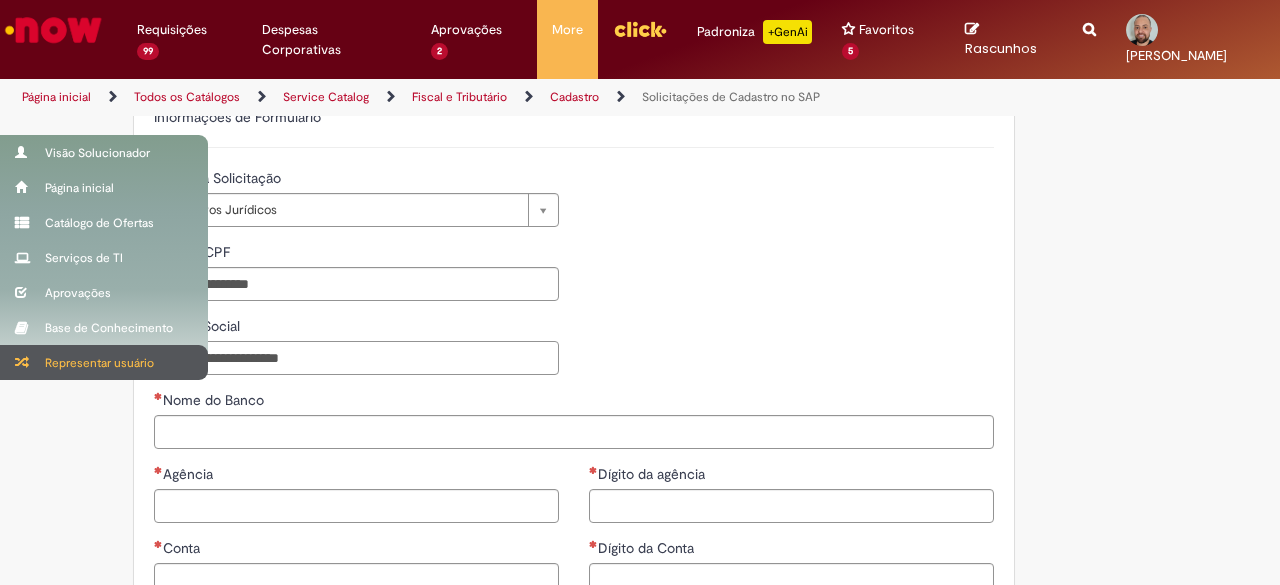 type on "**********" 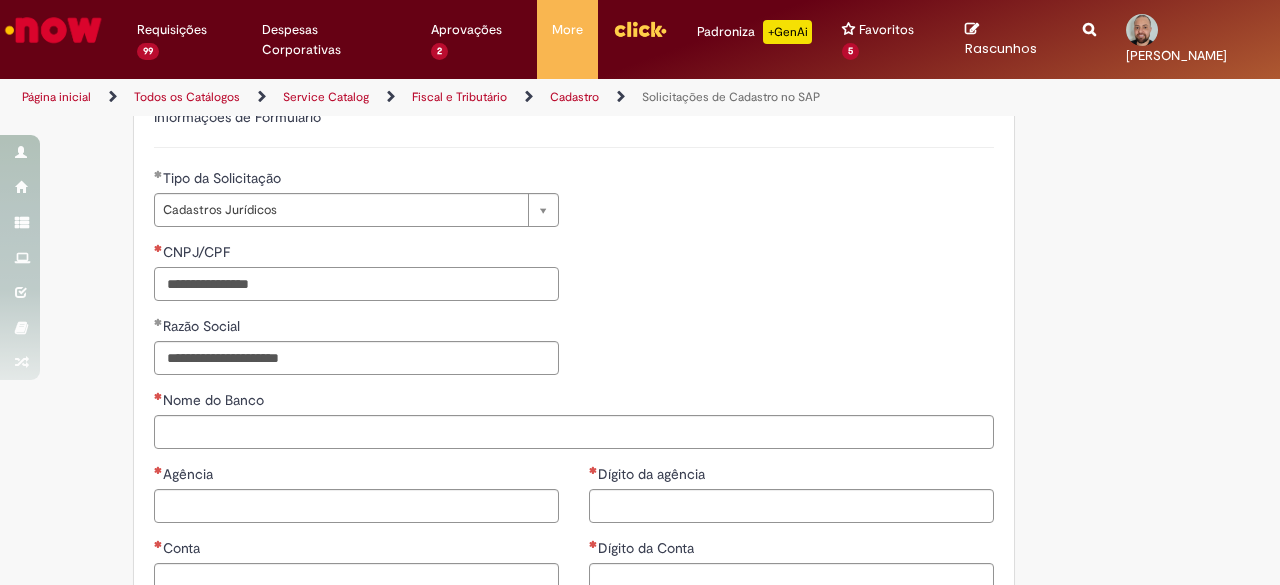 click on "CNPJ/CPF" at bounding box center (356, 284) 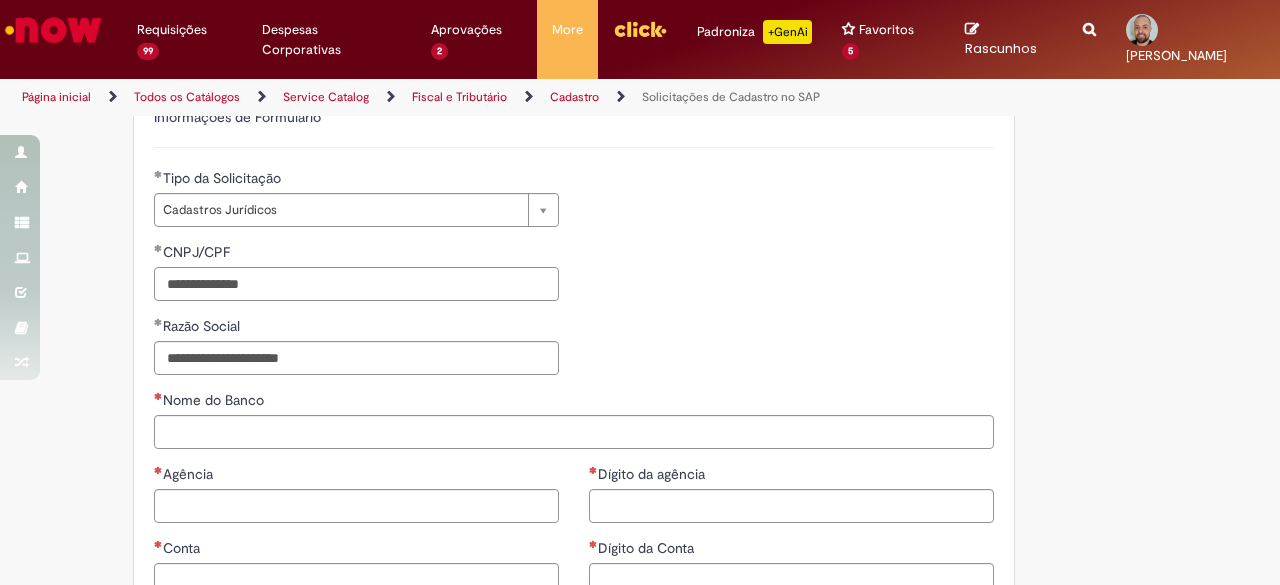 scroll, scrollTop: 700, scrollLeft: 0, axis: vertical 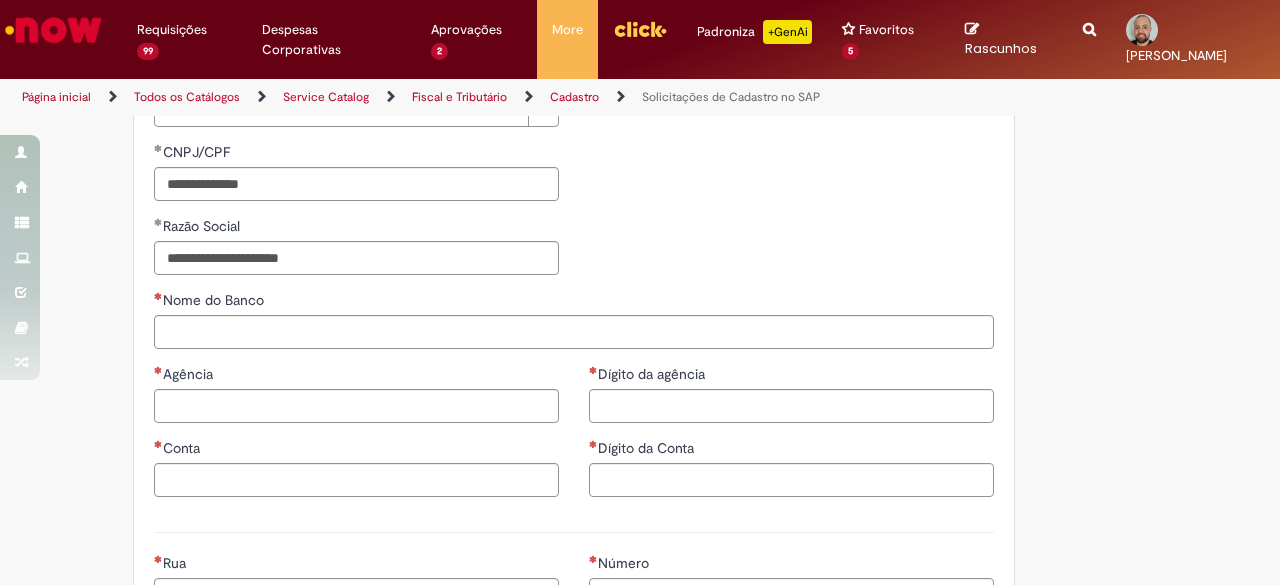 type on "**********" 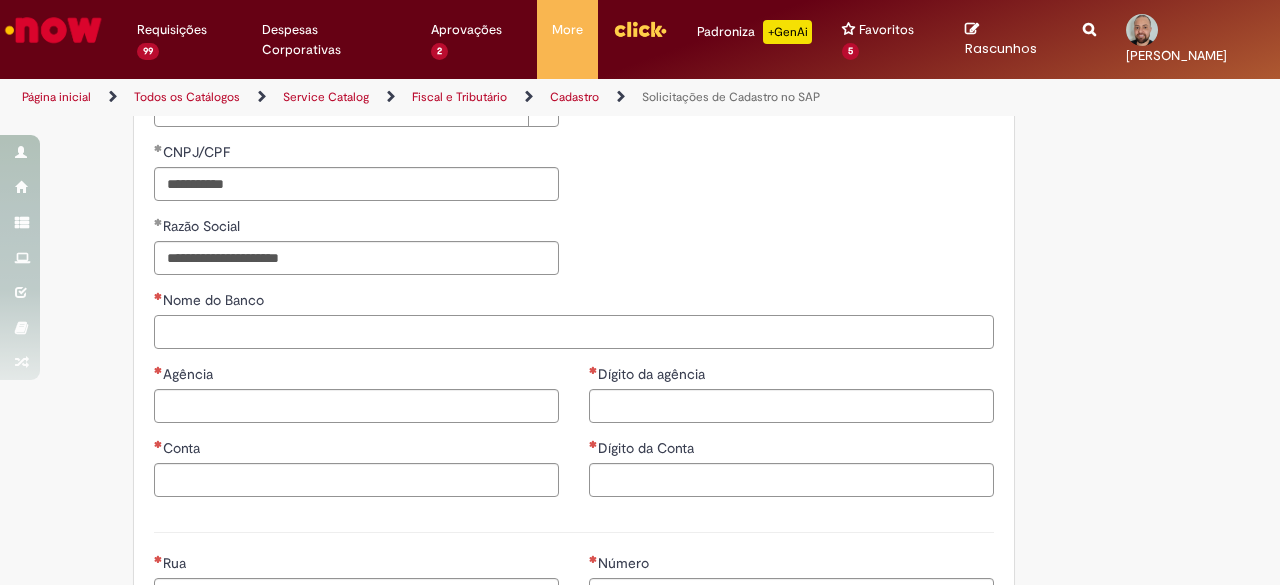 click on "Nome do Banco" at bounding box center (574, 332) 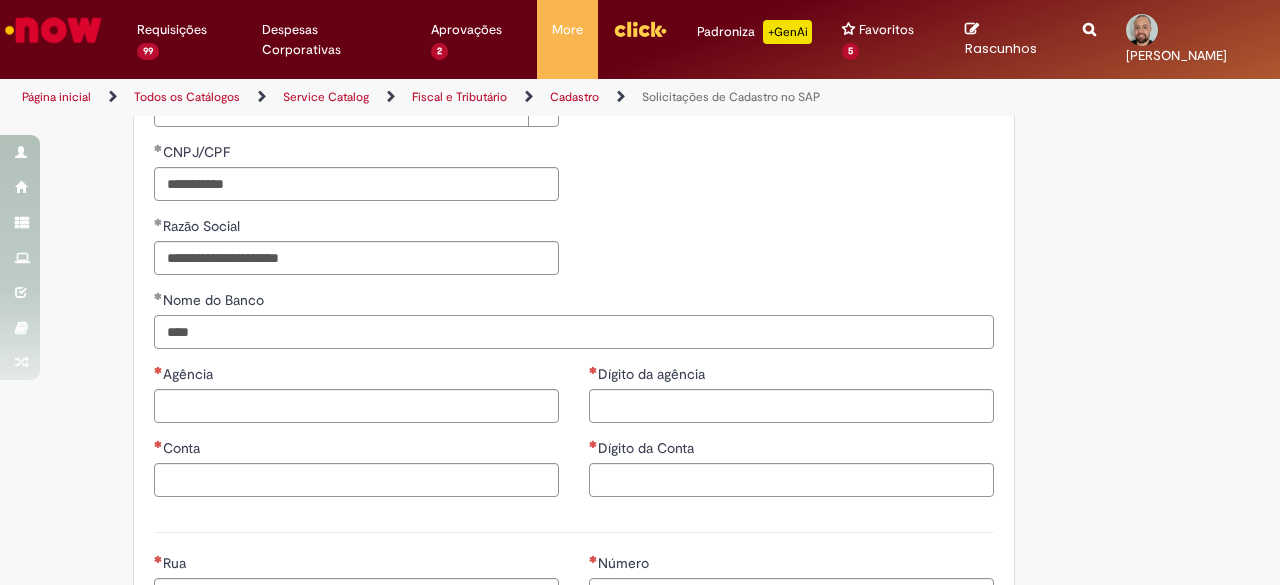 type on "****" 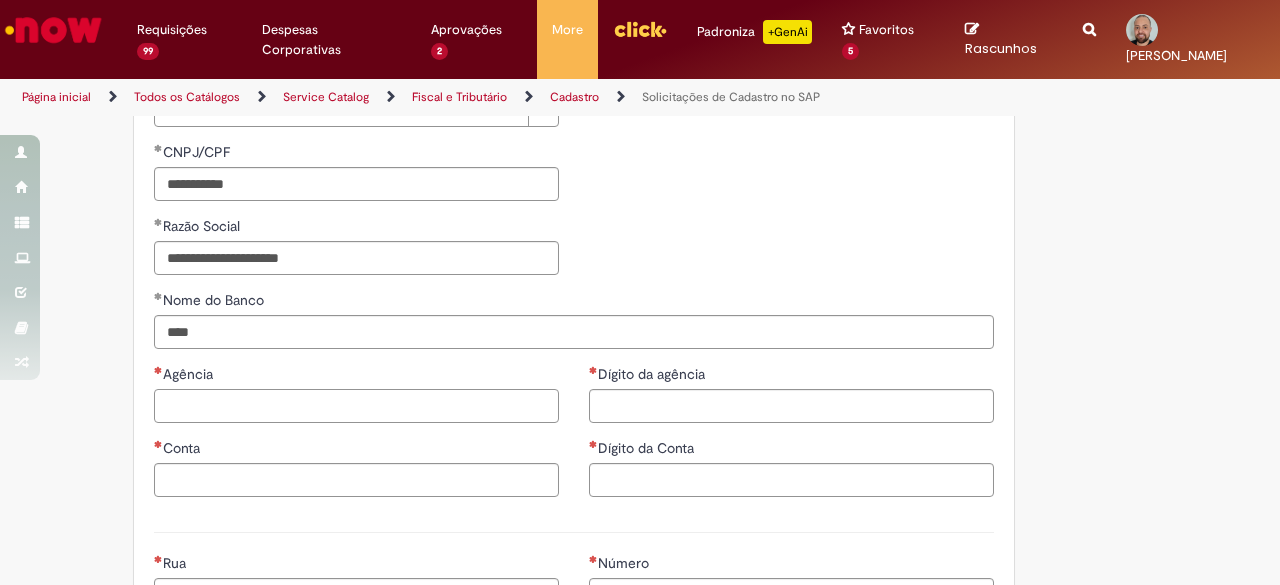 type 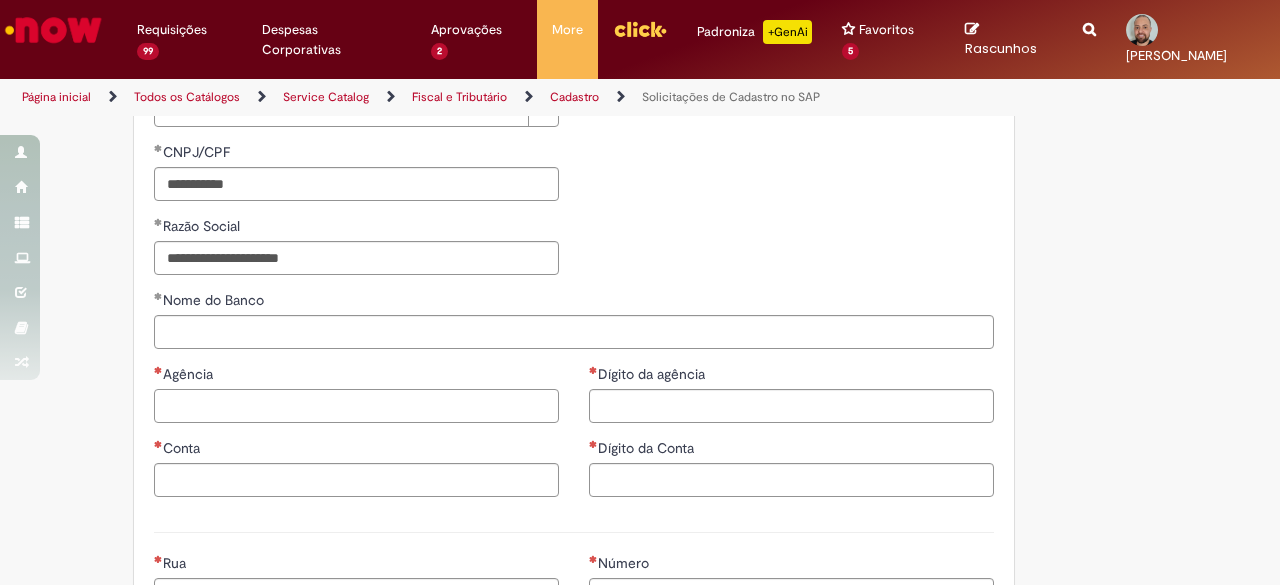 click on "Agência" at bounding box center [356, 406] 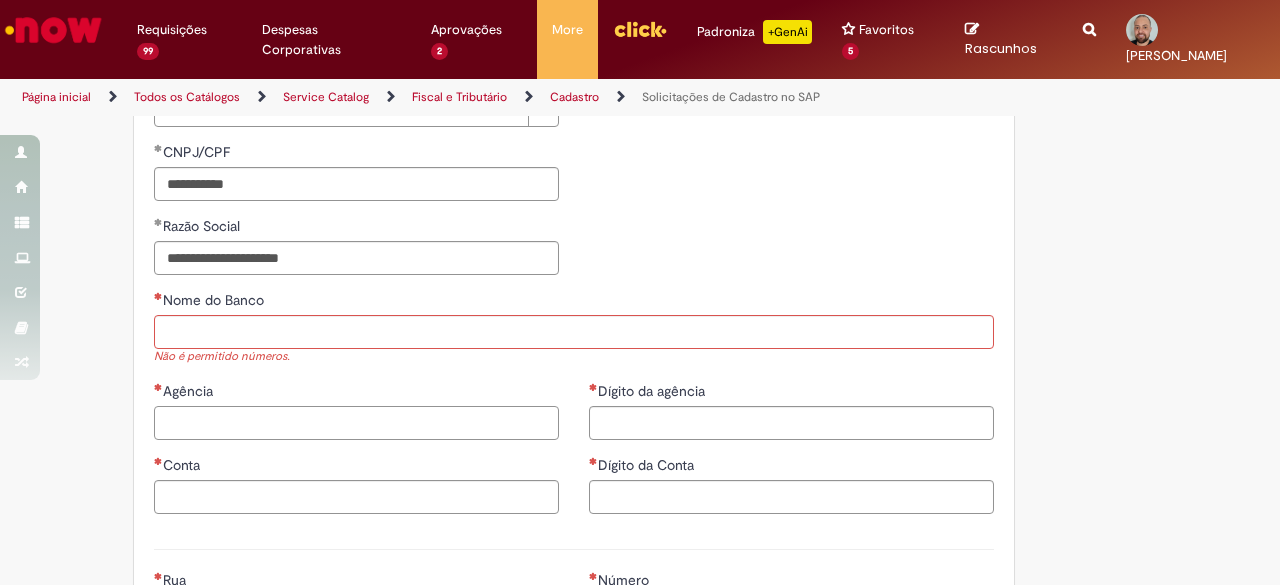 paste on "****" 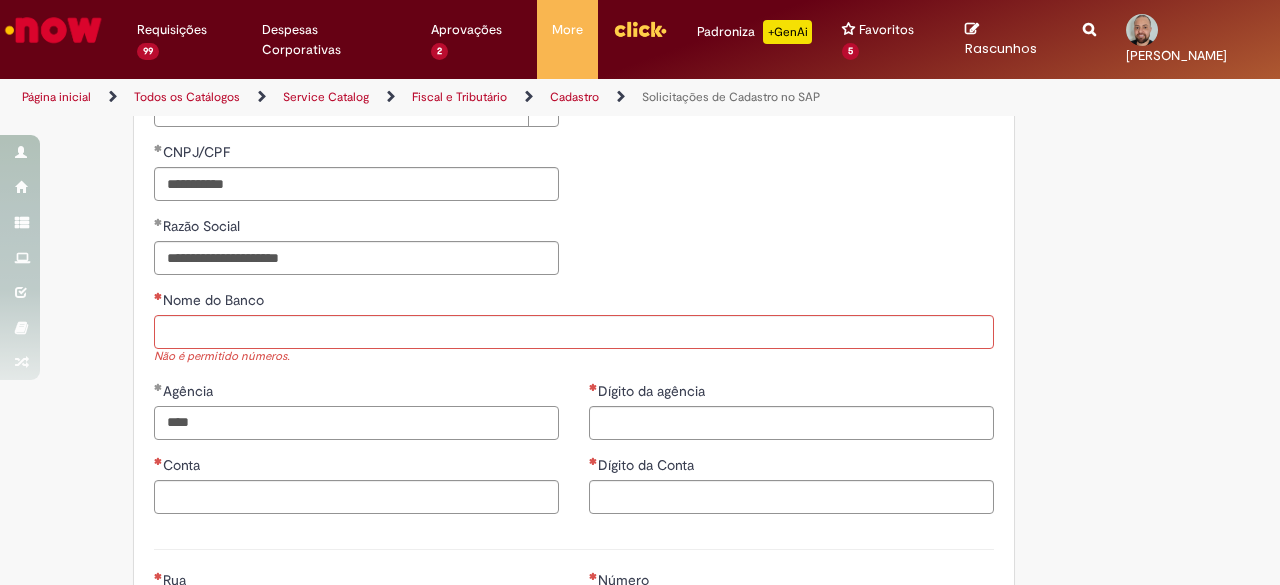 type on "****" 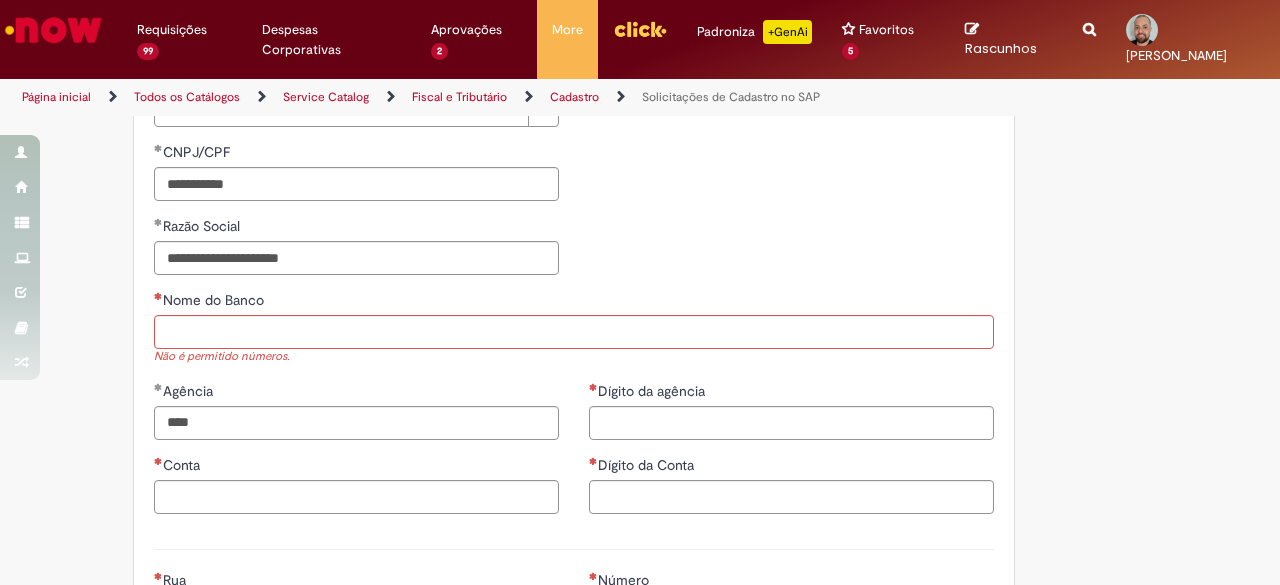click on "Não é permitido números." at bounding box center (574, 357) 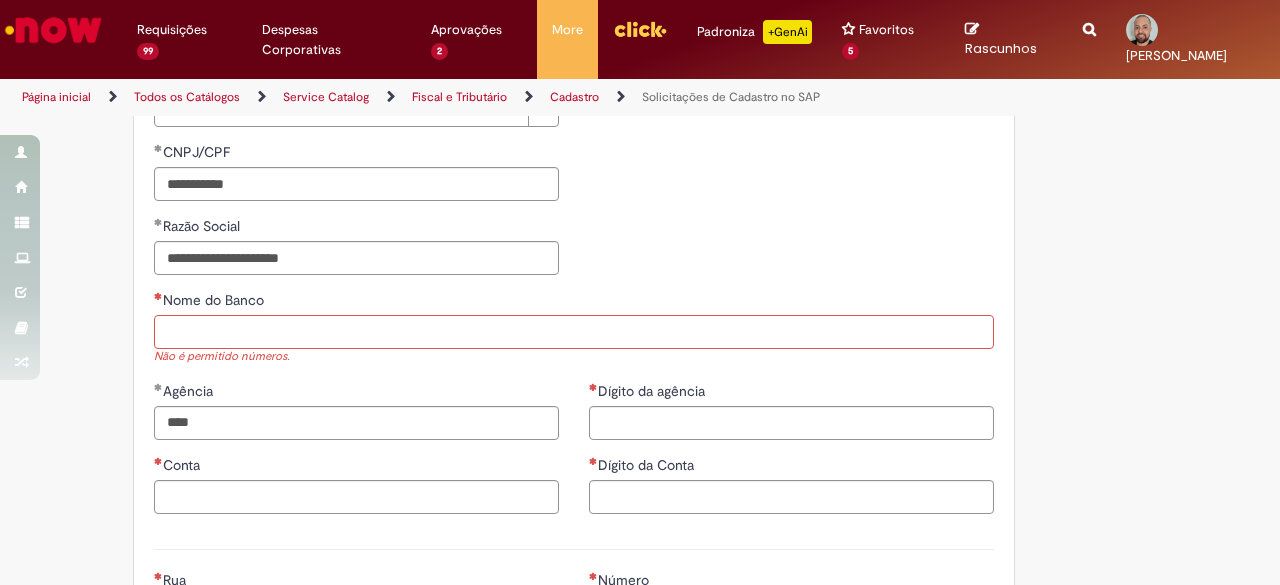 click on "Nome do Banco" at bounding box center (574, 332) 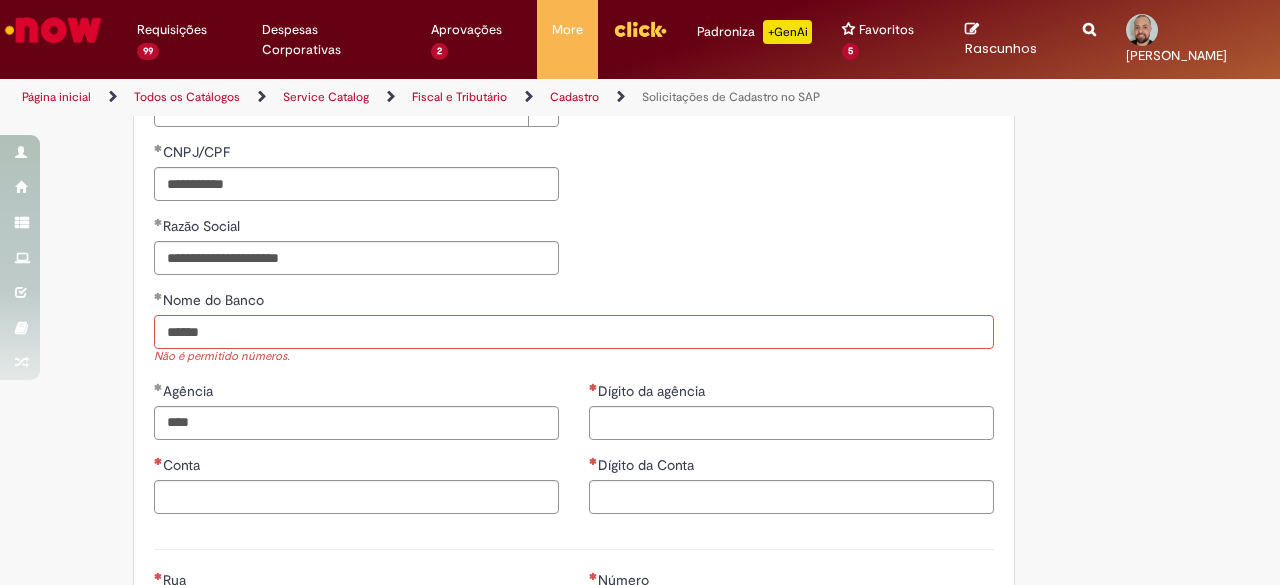 scroll, scrollTop: 900, scrollLeft: 0, axis: vertical 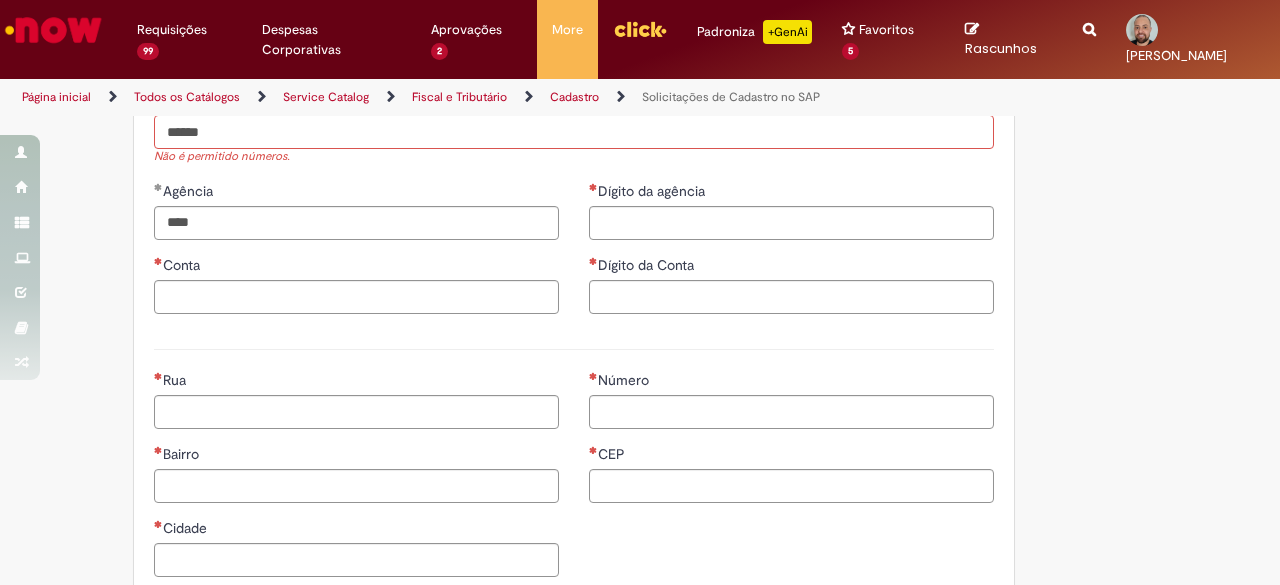 type on "******" 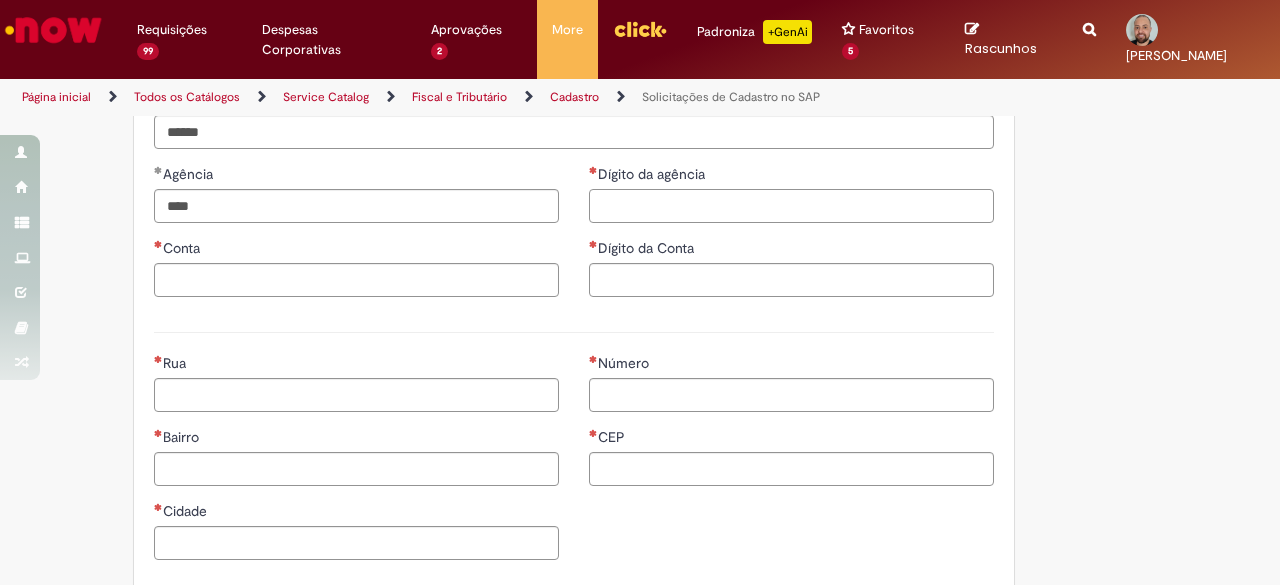 click on "Dígito da agência" at bounding box center (791, 206) 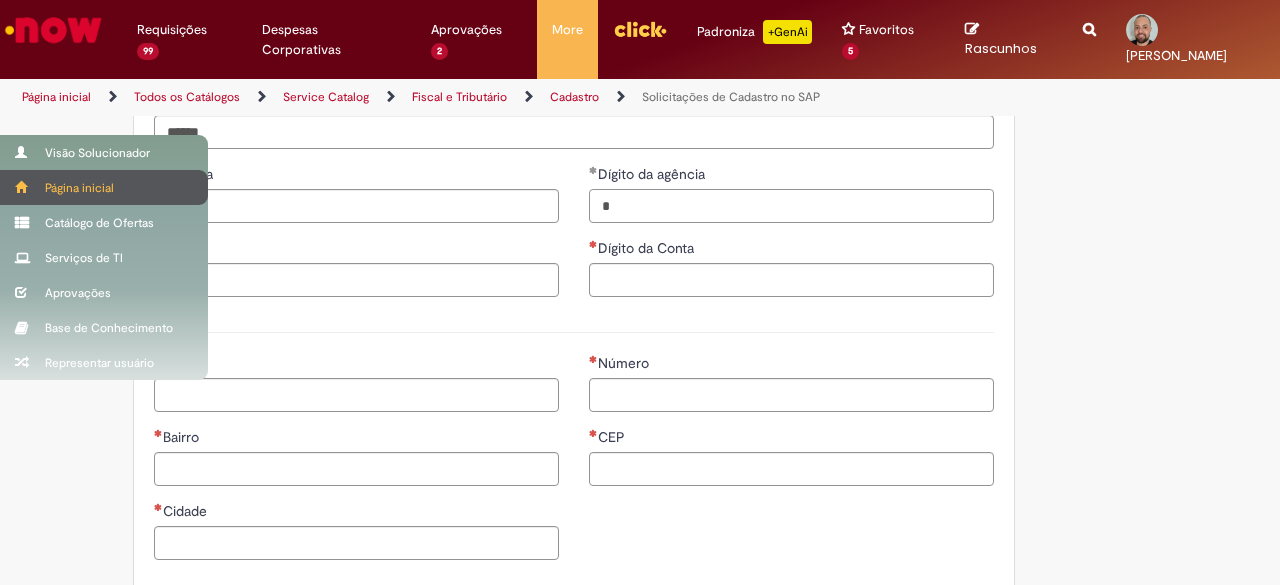 type on "*" 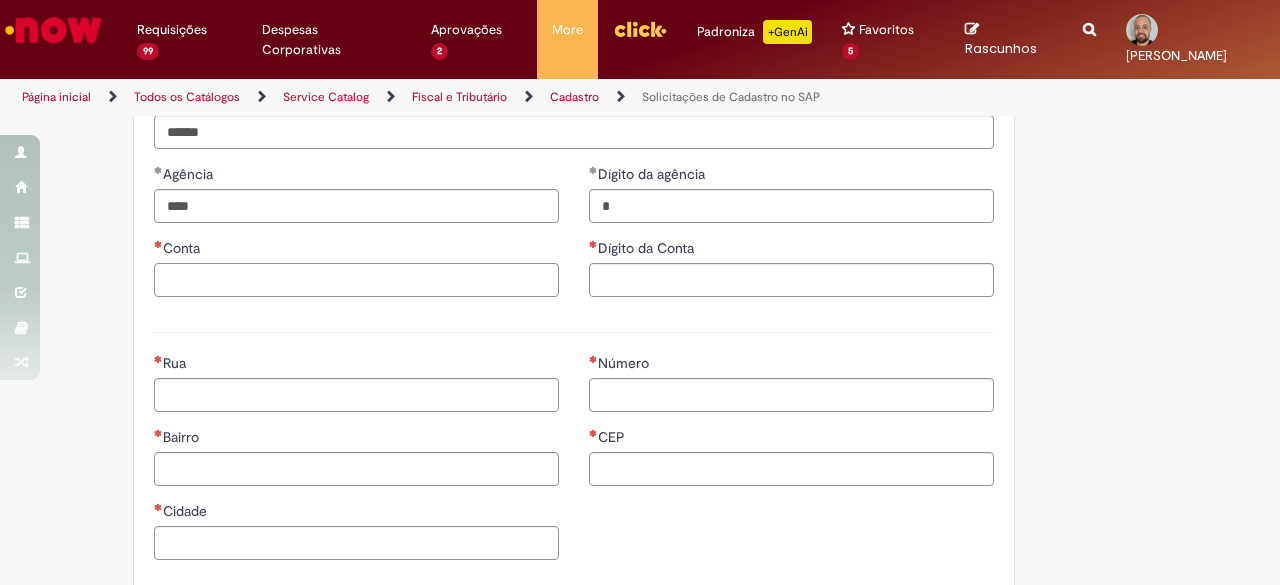 drag, startPoint x: 262, startPoint y: 279, endPoint x: 565, endPoint y: 277, distance: 303.0066 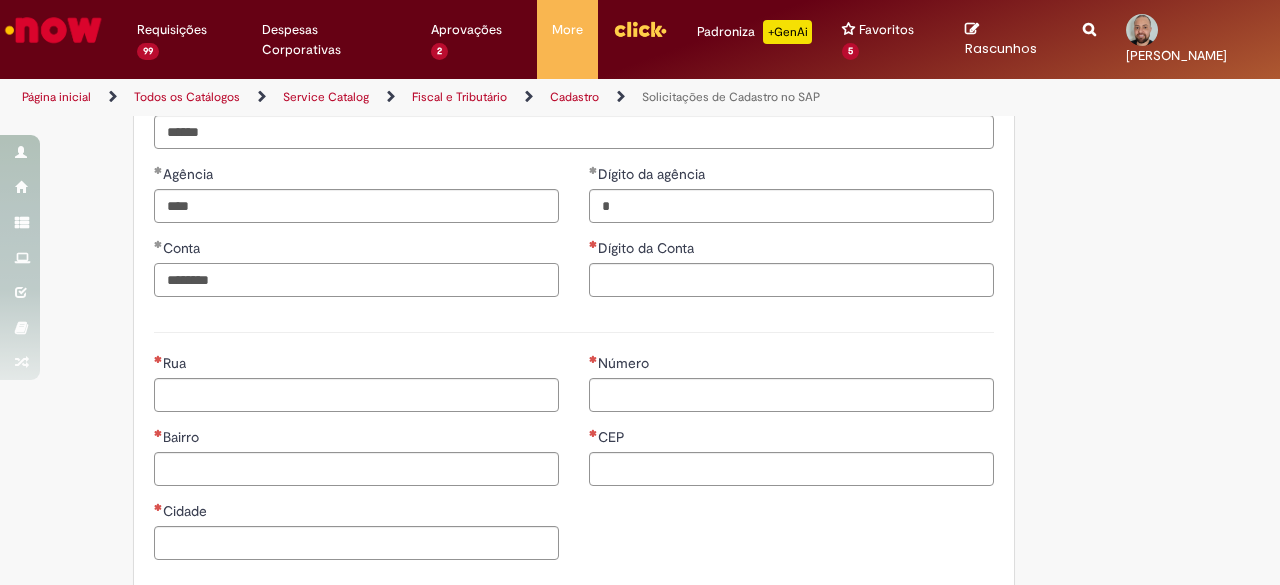type on "********" 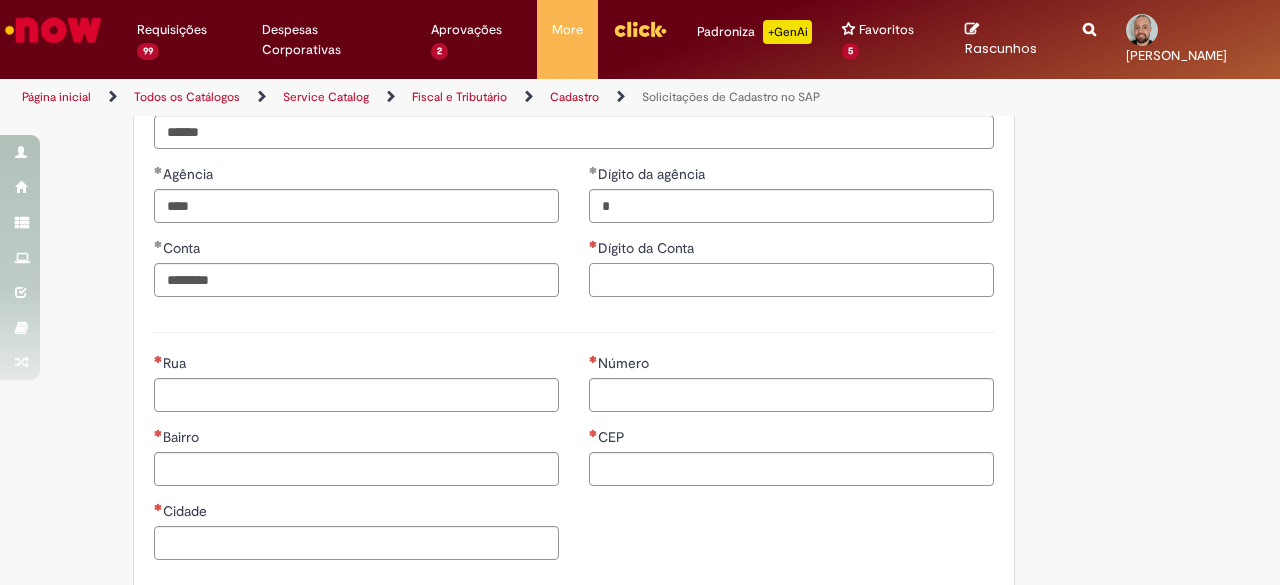 click on "Dígito da Conta" at bounding box center (791, 280) 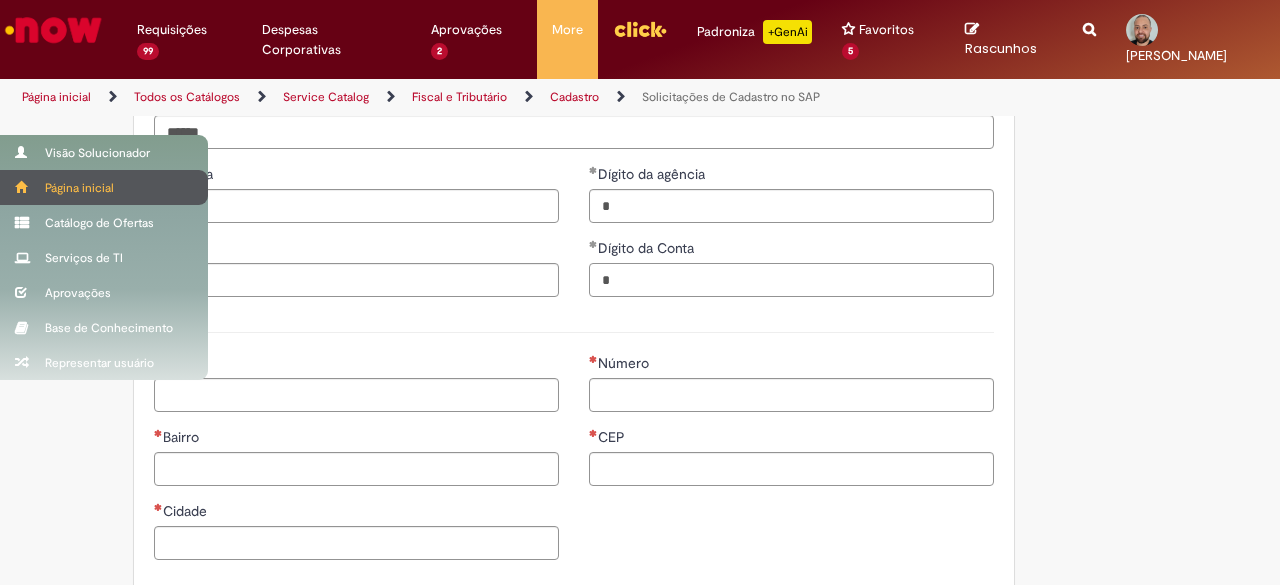 type on "*" 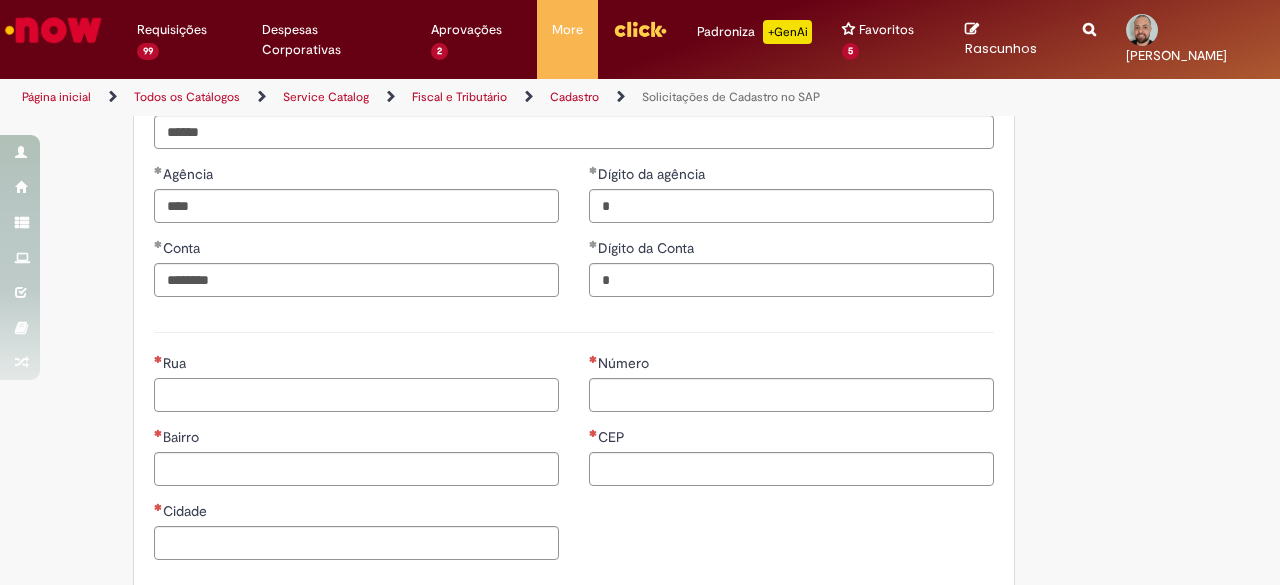 click on "Rua" at bounding box center [356, 395] 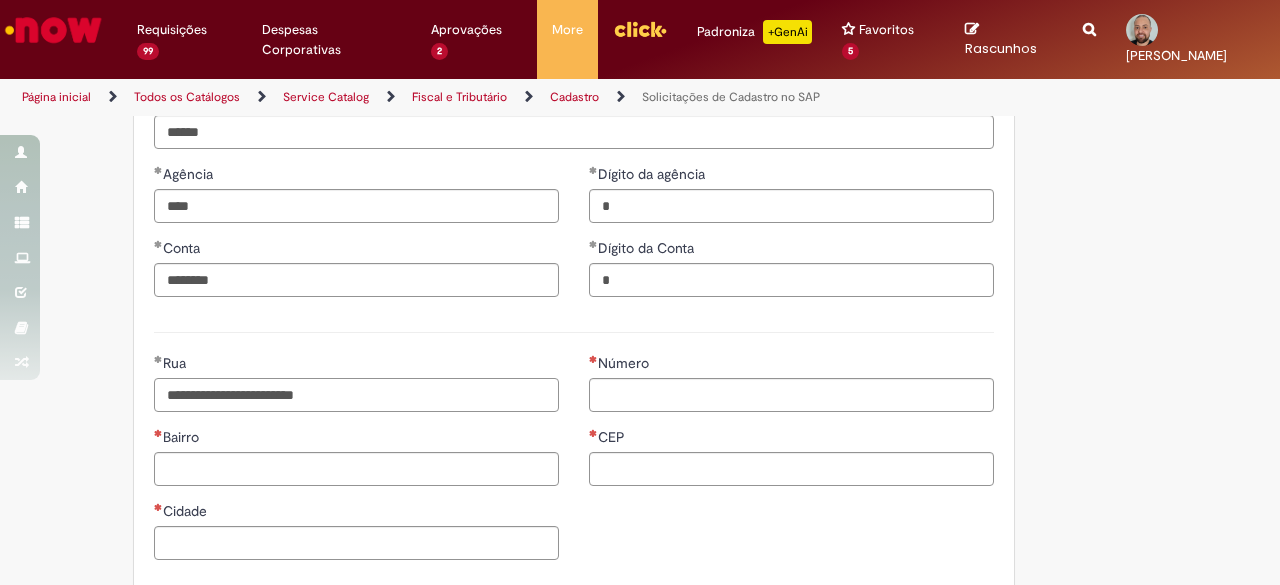 type on "**********" 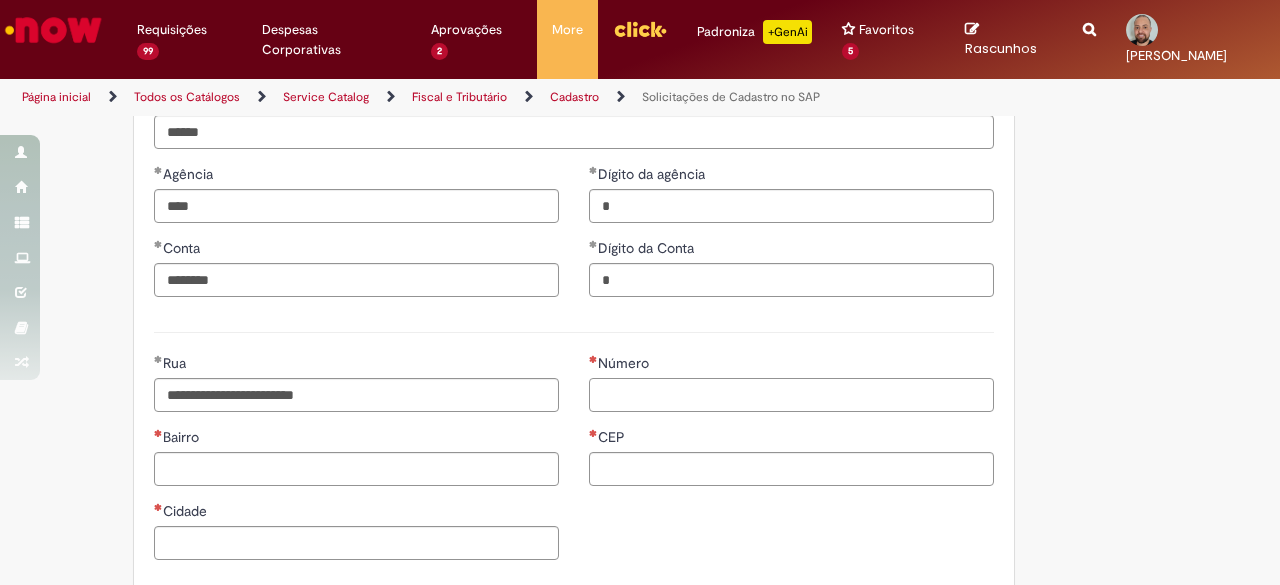click on "Número" at bounding box center (791, 395) 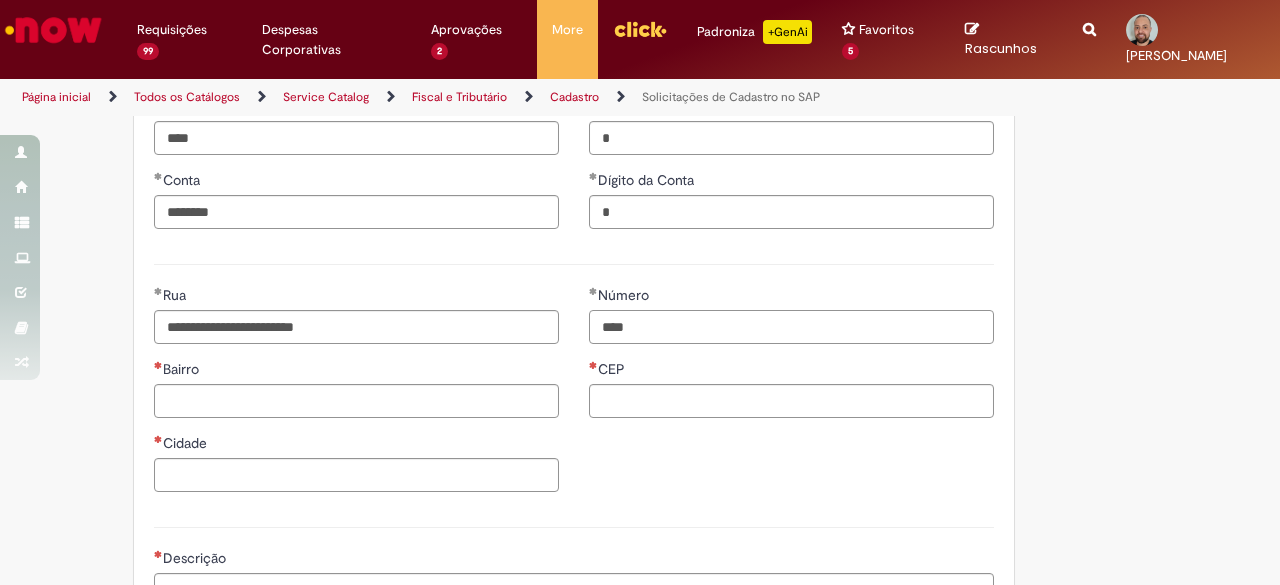 scroll, scrollTop: 1000, scrollLeft: 0, axis: vertical 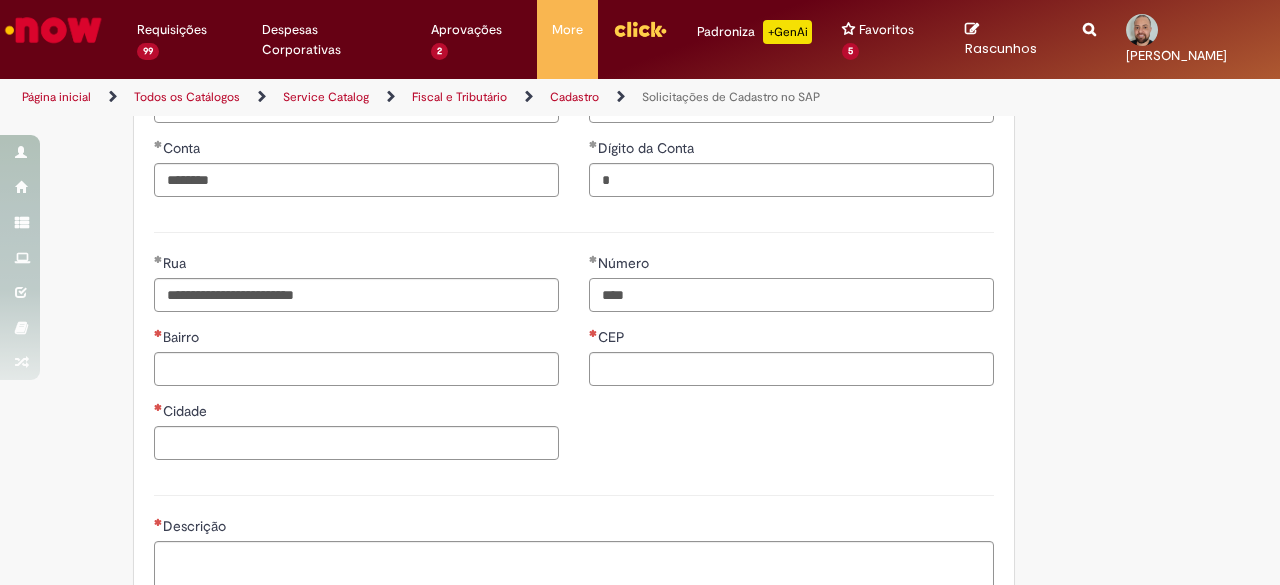 type on "****" 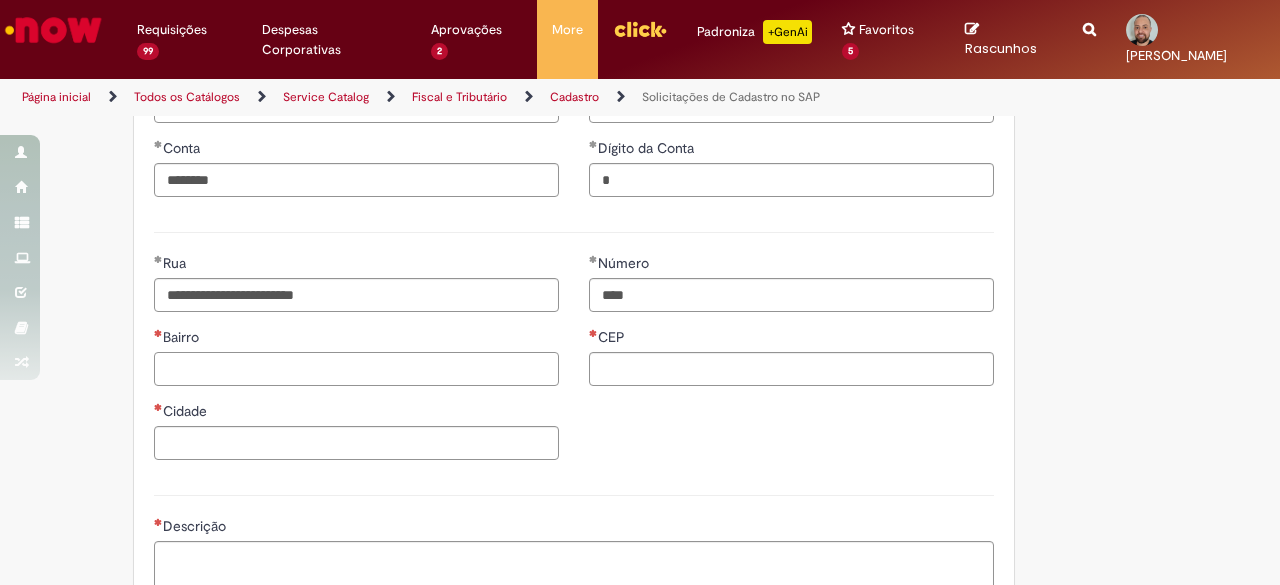 click on "Bairro" at bounding box center (356, 369) 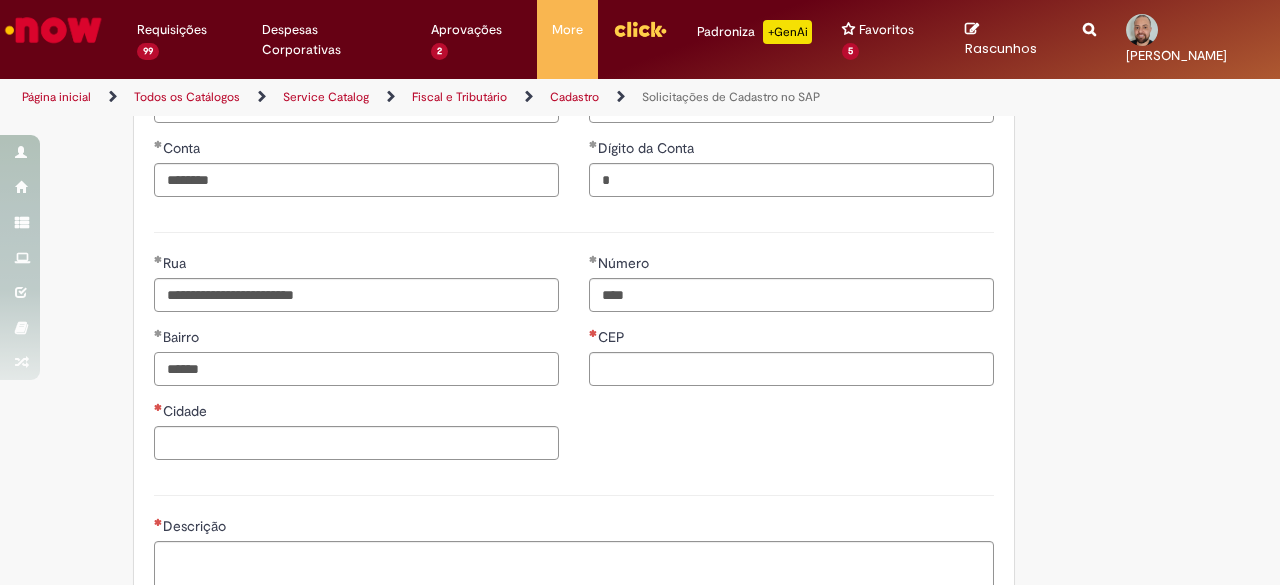 type on "******" 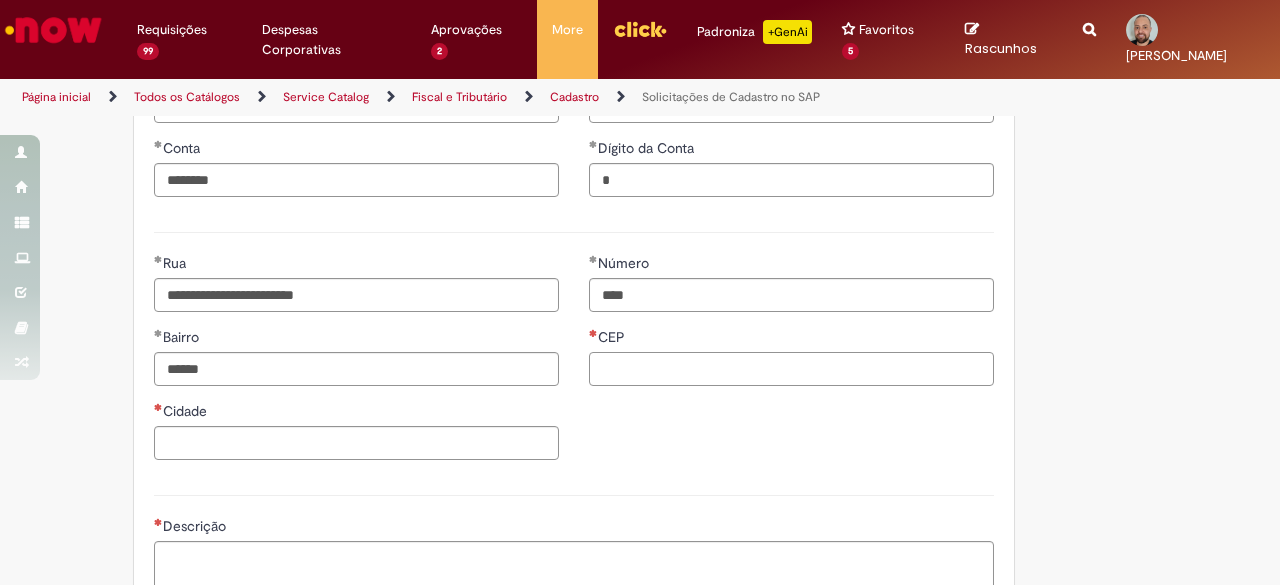 click on "CEP" at bounding box center (791, 369) 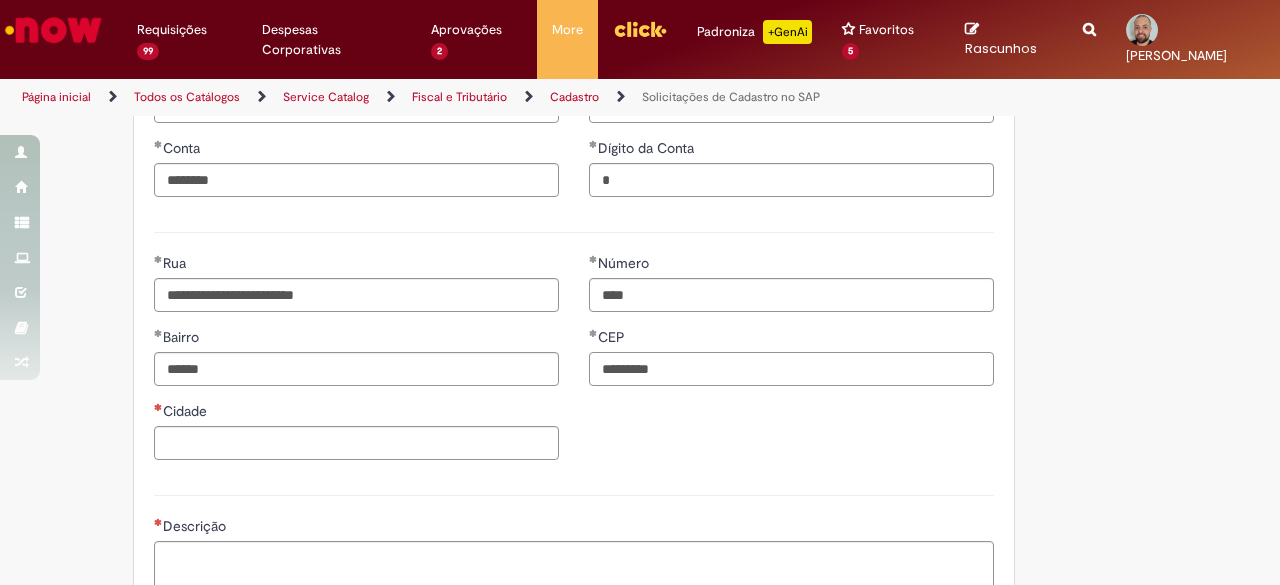 type on "*********" 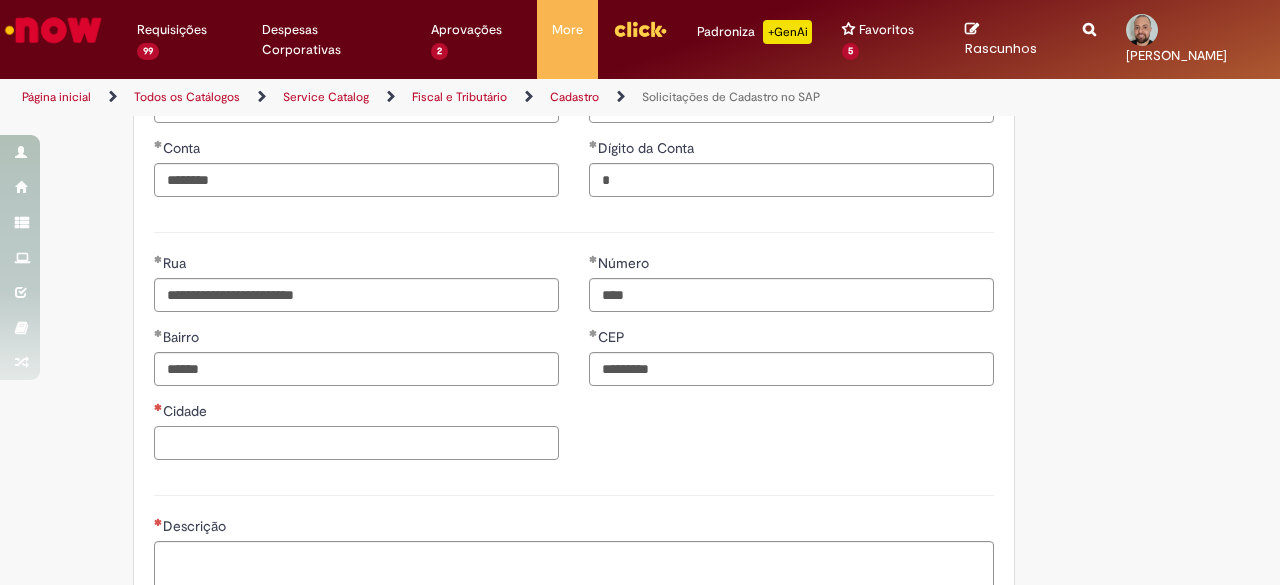 click on "Cidade" at bounding box center (356, 443) 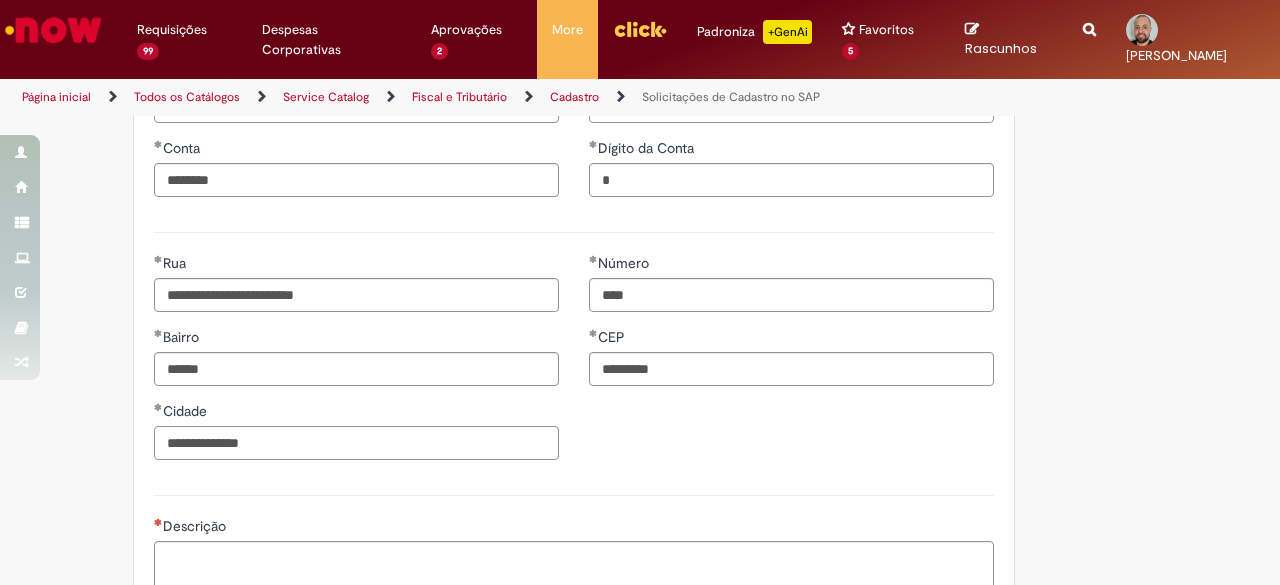 type on "**********" 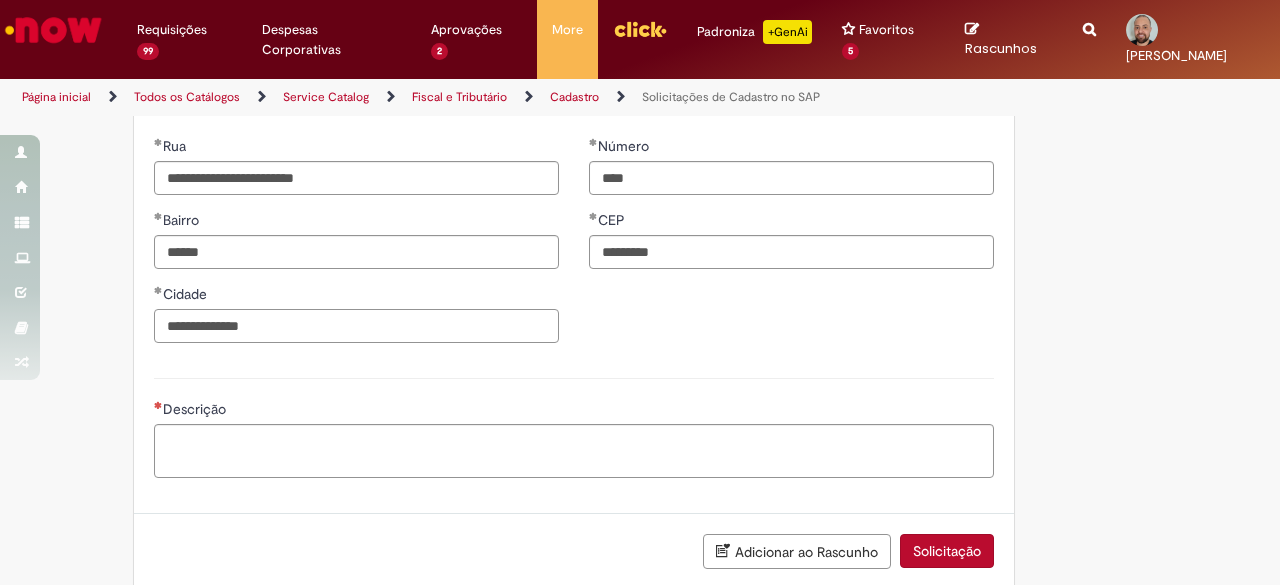 scroll, scrollTop: 1225, scrollLeft: 0, axis: vertical 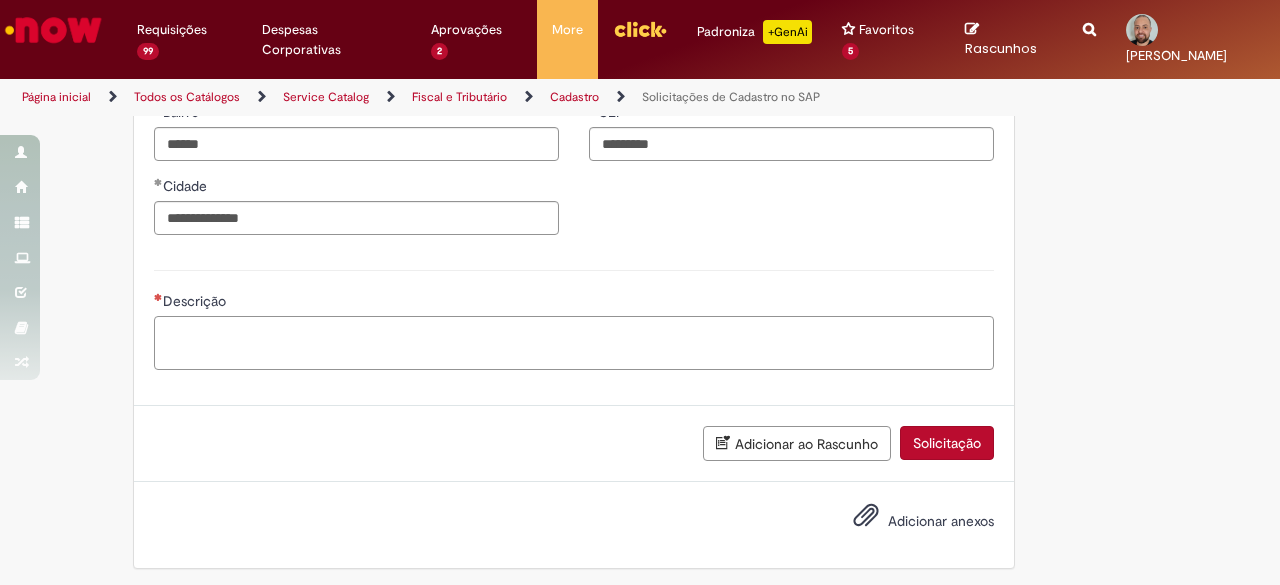 click on "Descrição" at bounding box center [574, 342] 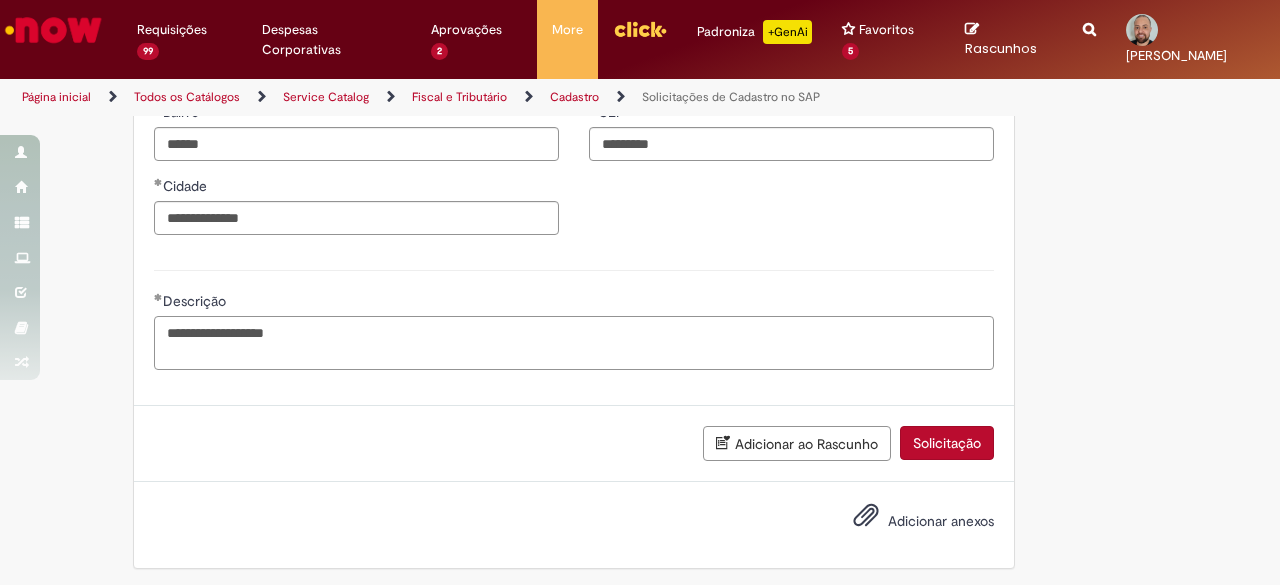 type on "**********" 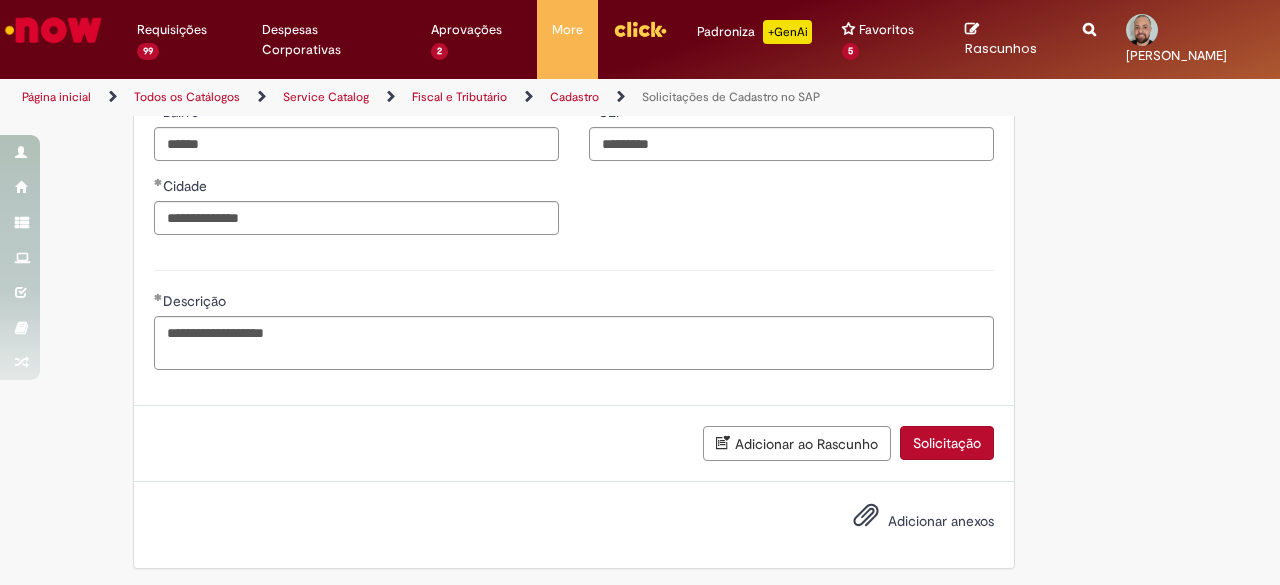 drag, startPoint x: 314, startPoint y: 424, endPoint x: 338, endPoint y: 439, distance: 28.301943 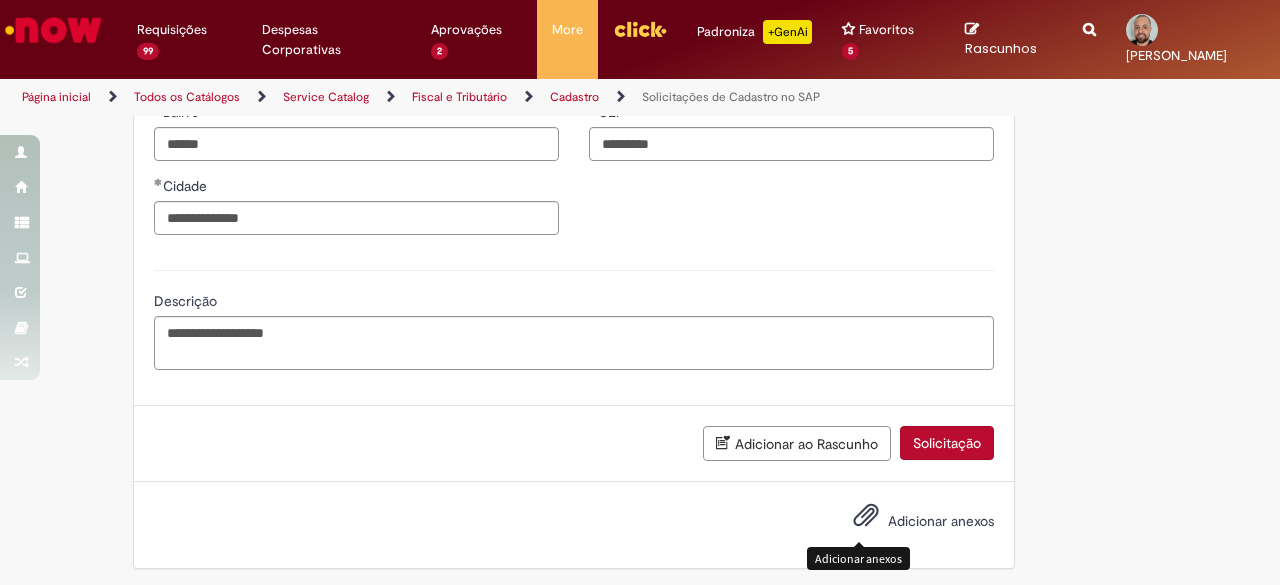 click on "Adicionar anexos" at bounding box center [866, 520] 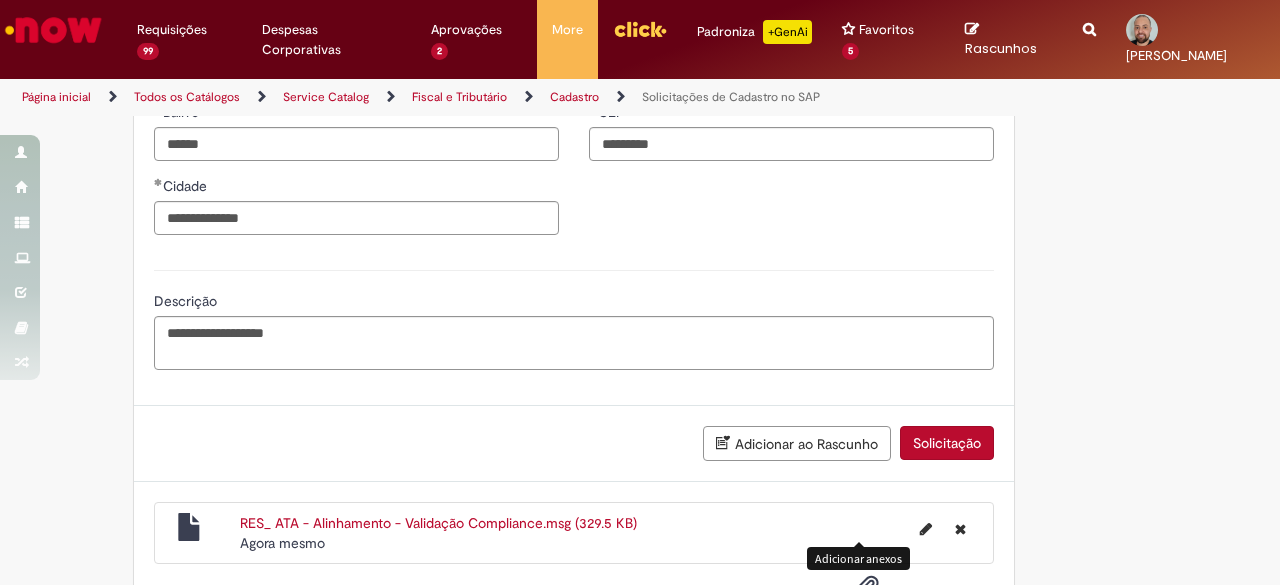 click on "Adicionar ao Rascunho        Solicitação" at bounding box center (574, 444) 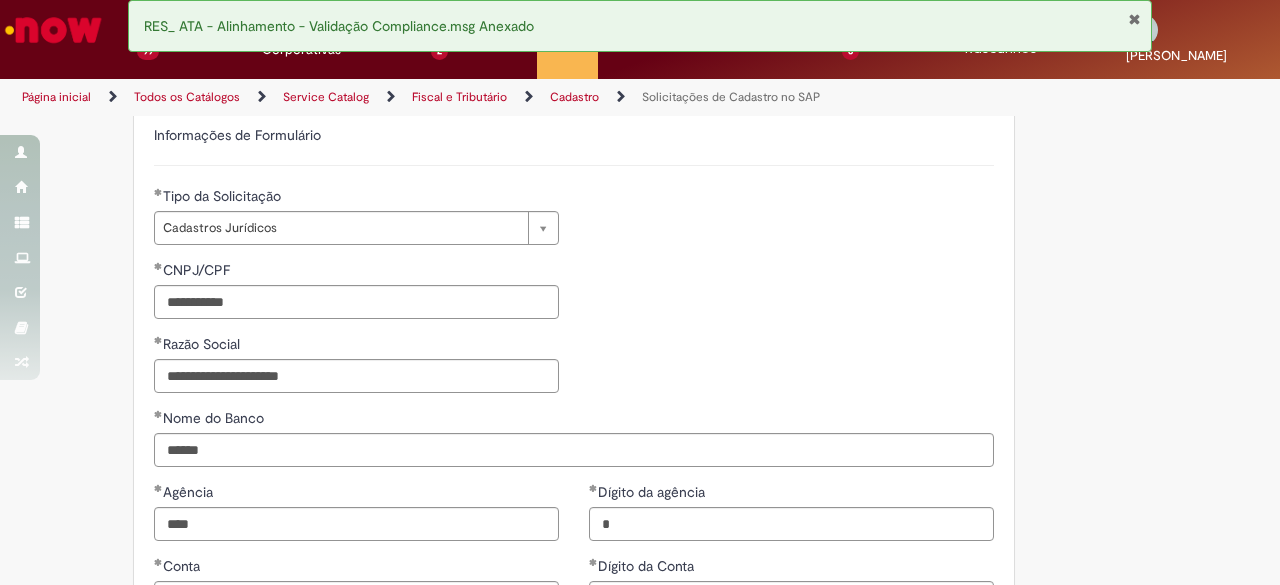 scroll, scrollTop: 625, scrollLeft: 0, axis: vertical 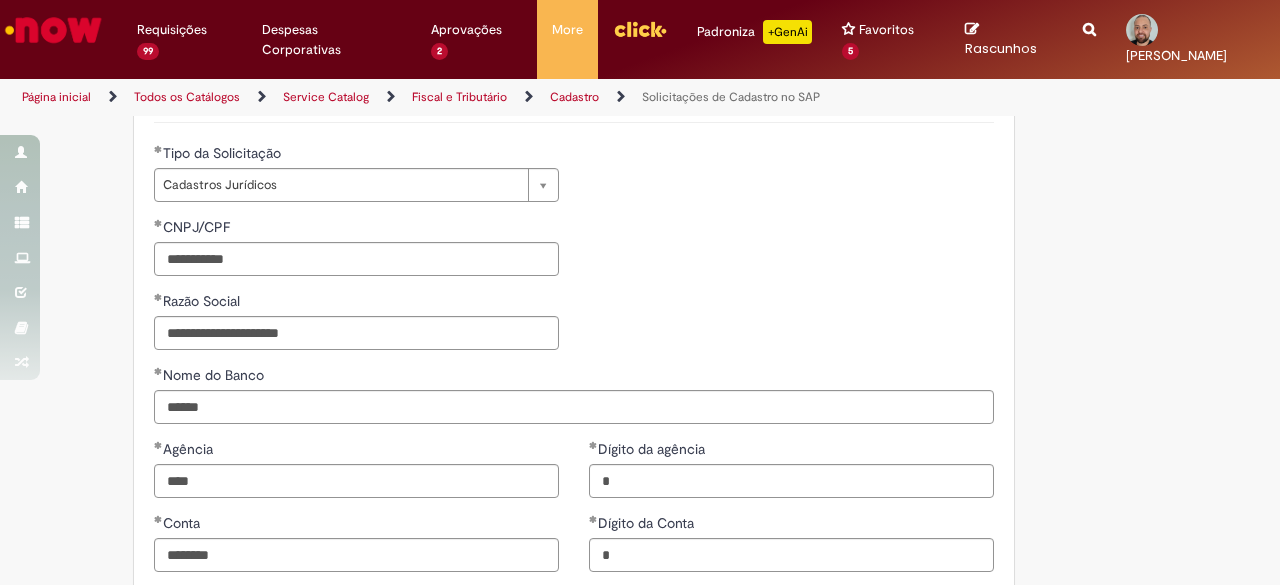 click on "Agência" at bounding box center (356, 451) 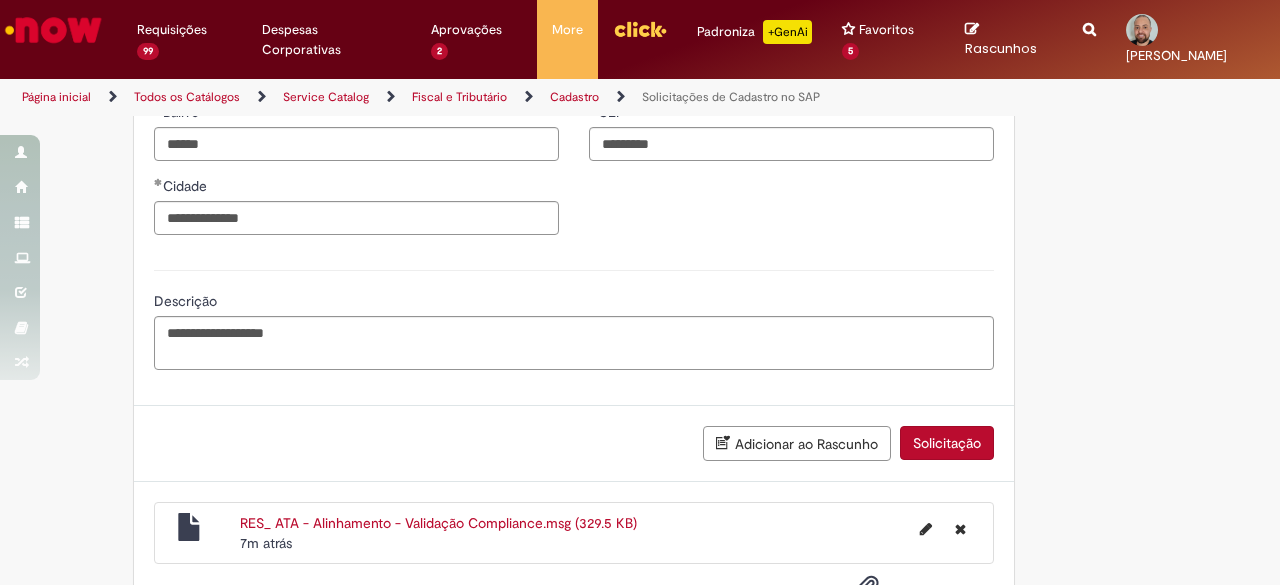scroll, scrollTop: 1296, scrollLeft: 0, axis: vertical 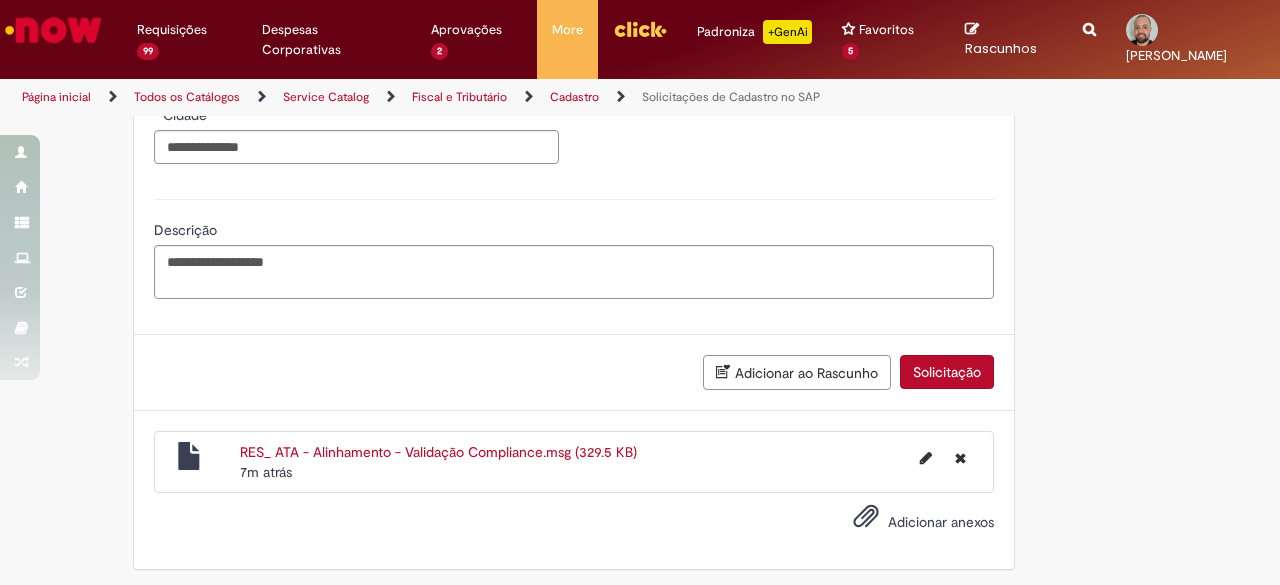 drag, startPoint x: 933, startPoint y: 365, endPoint x: 918, endPoint y: 372, distance: 16.552946 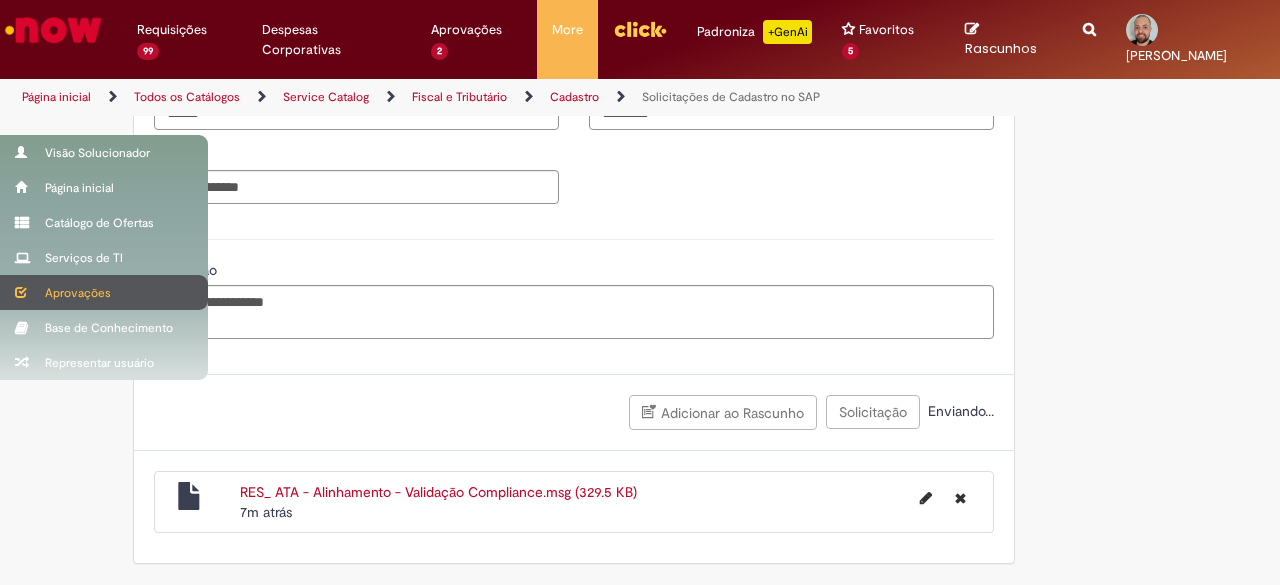 scroll, scrollTop: 1251, scrollLeft: 0, axis: vertical 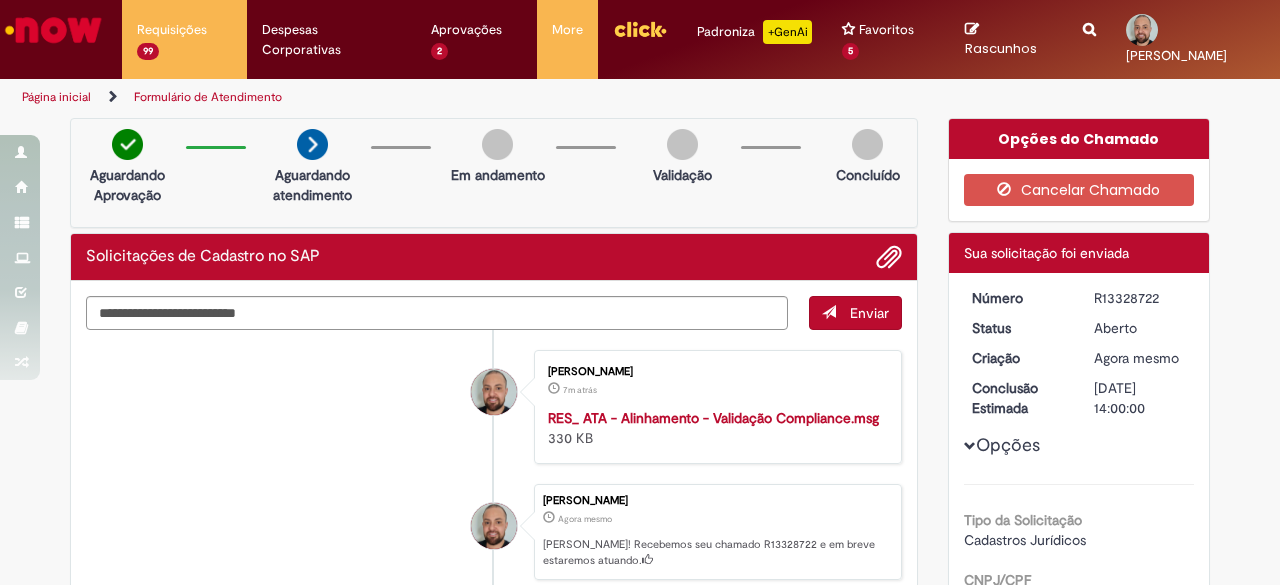 click on "R13328722" at bounding box center [1140, 298] 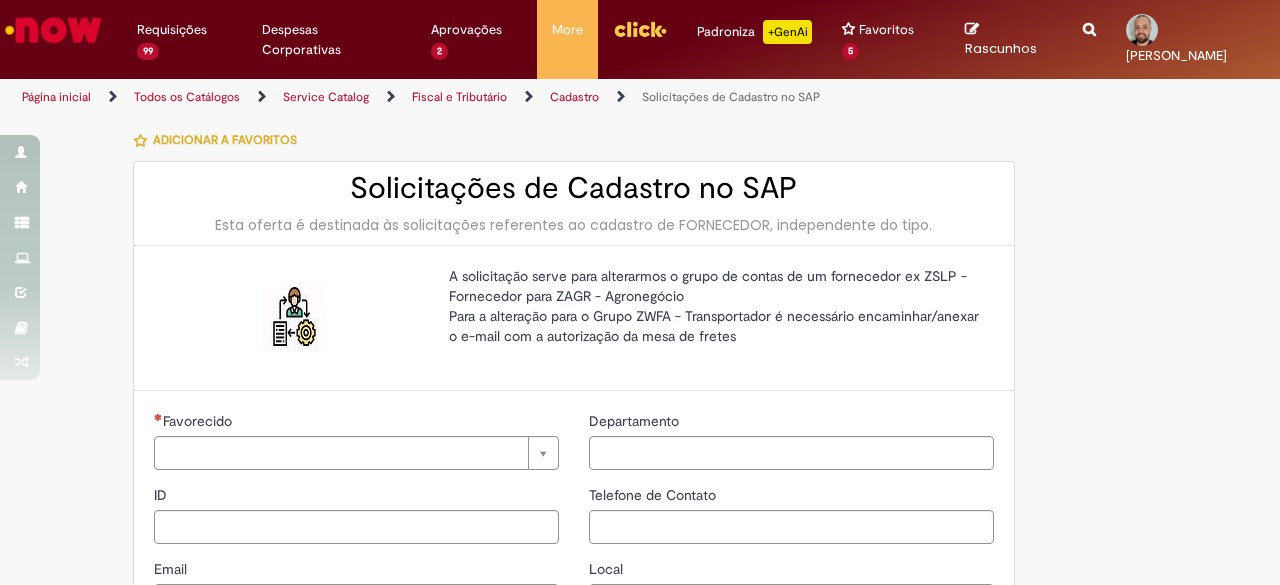 type on "********" 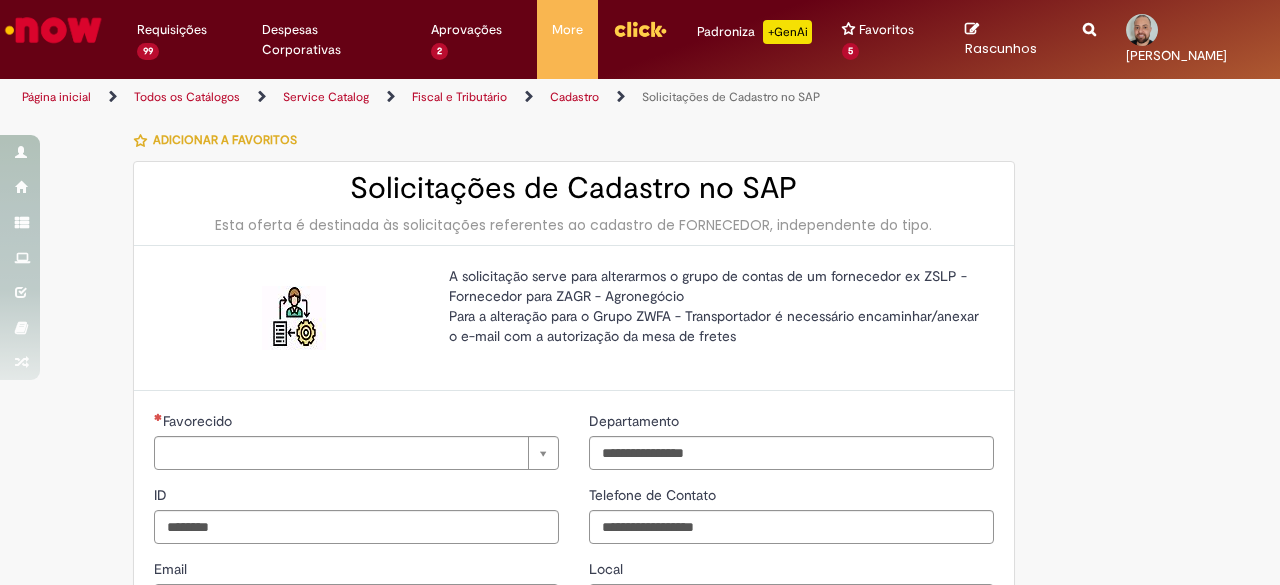 type on "**********" 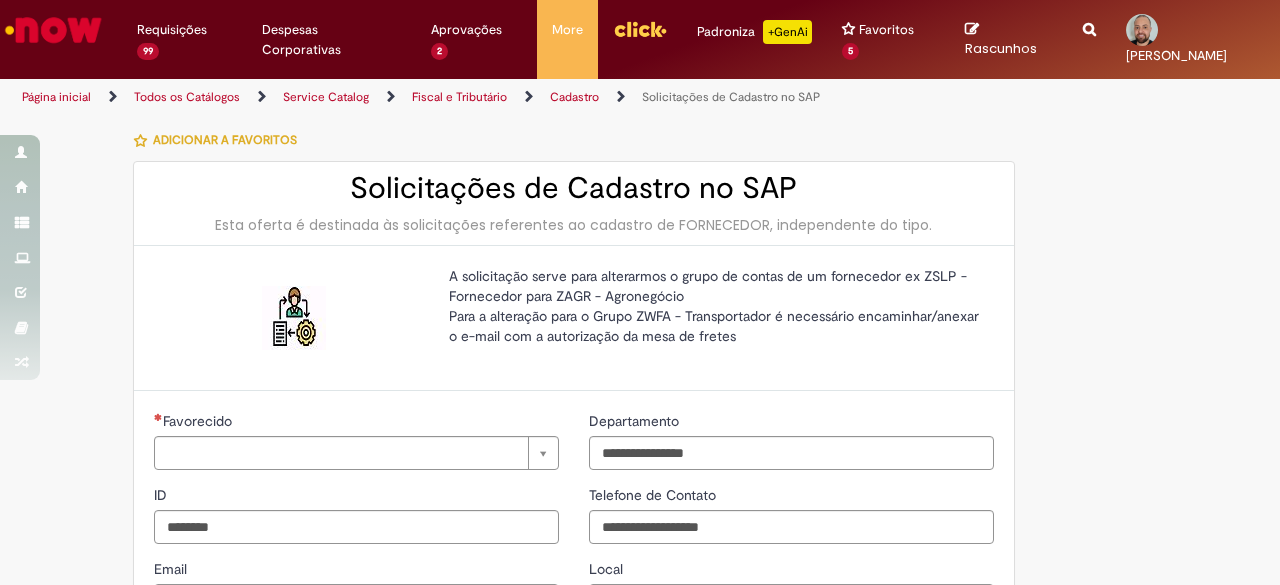 type on "**********" 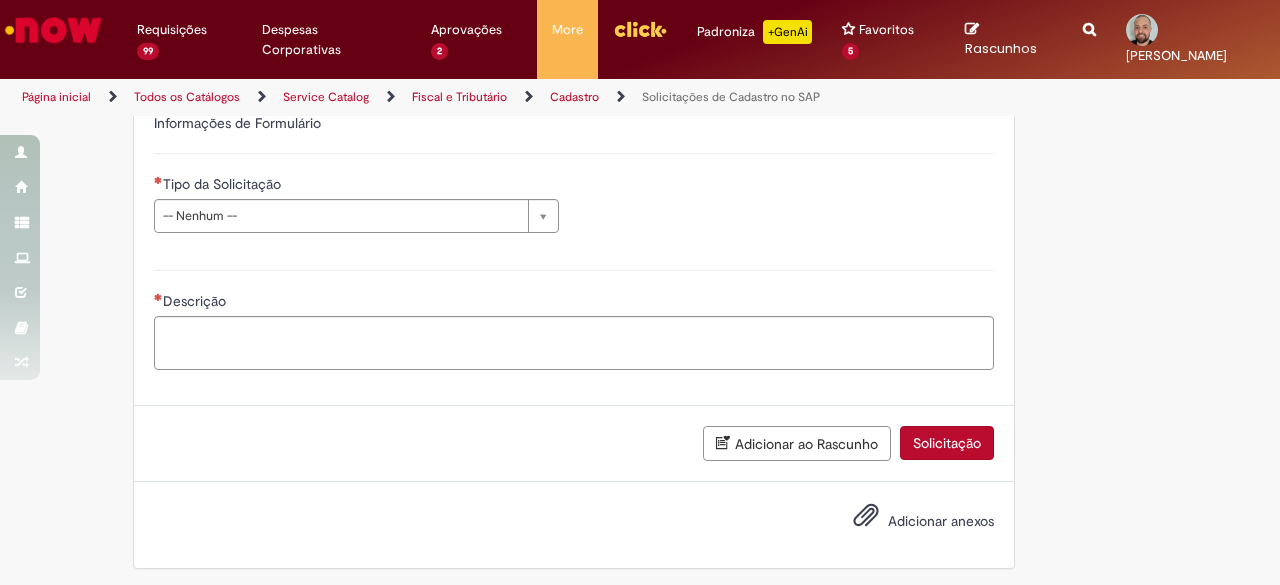scroll, scrollTop: 295, scrollLeft: 0, axis: vertical 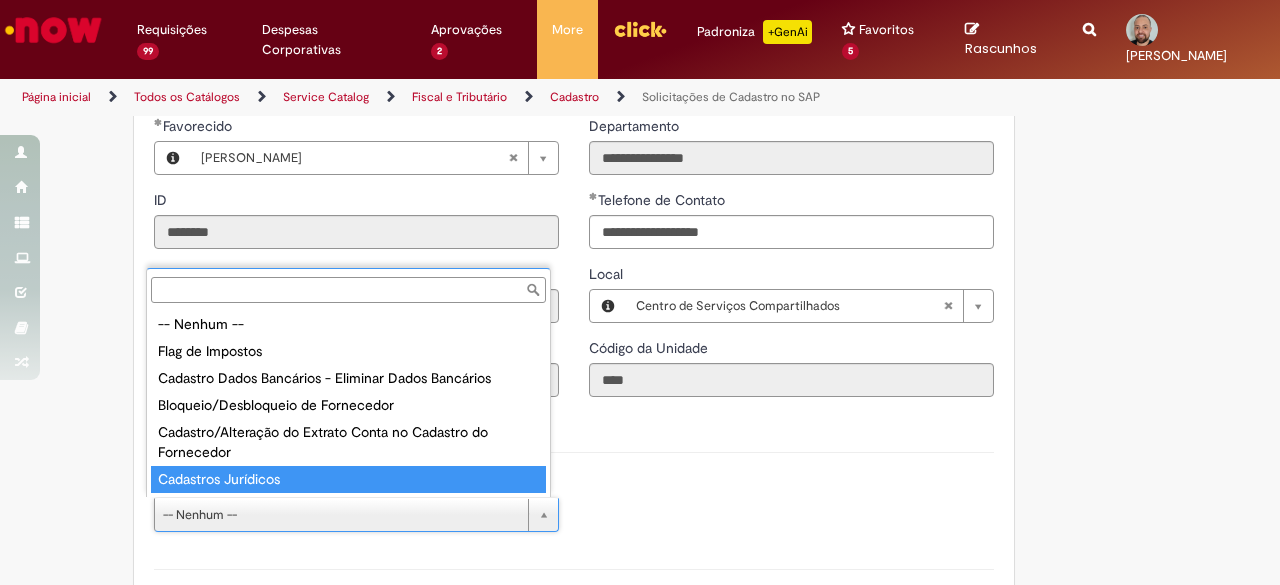 type on "**********" 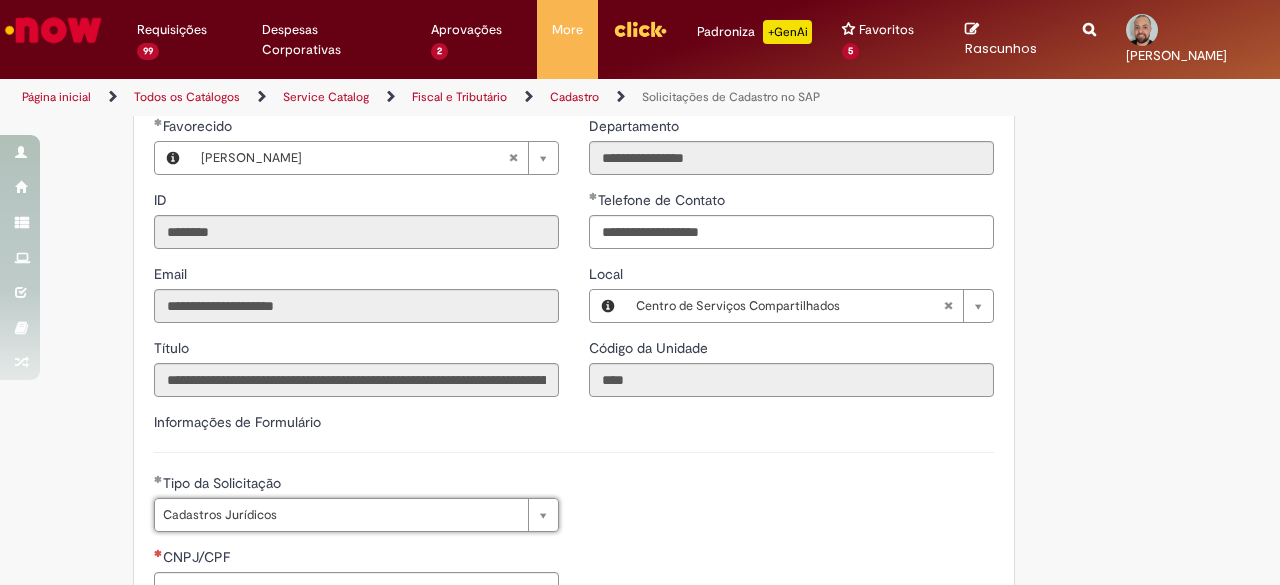 scroll, scrollTop: 595, scrollLeft: 0, axis: vertical 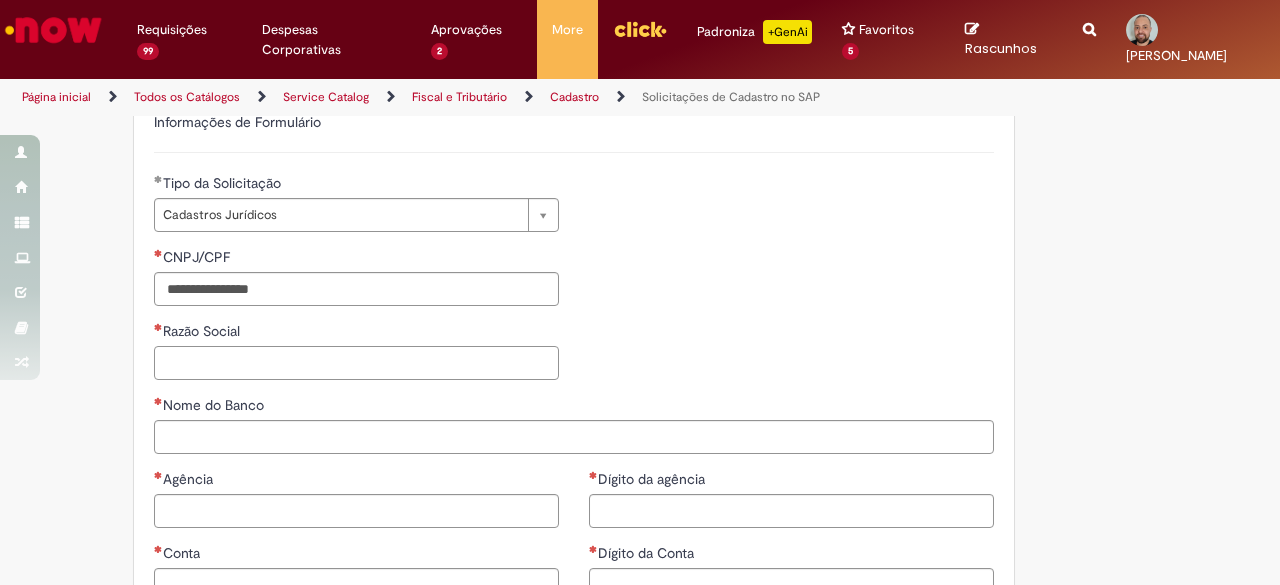 click on "Razão Social" at bounding box center [356, 363] 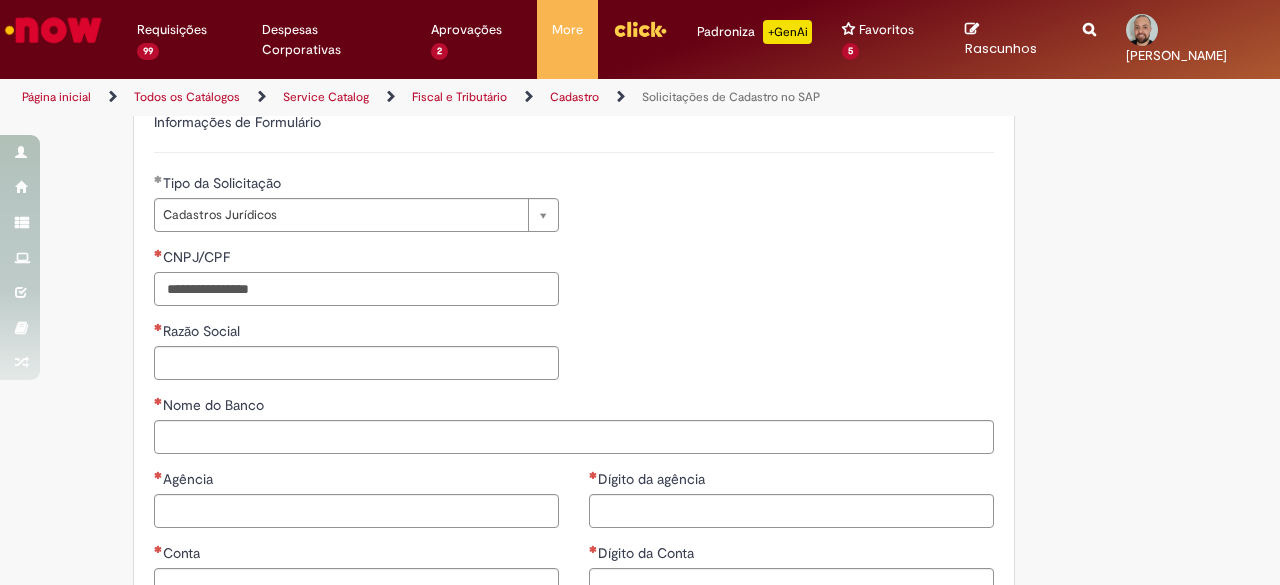 click on "CNPJ/CPF" at bounding box center (356, 289) 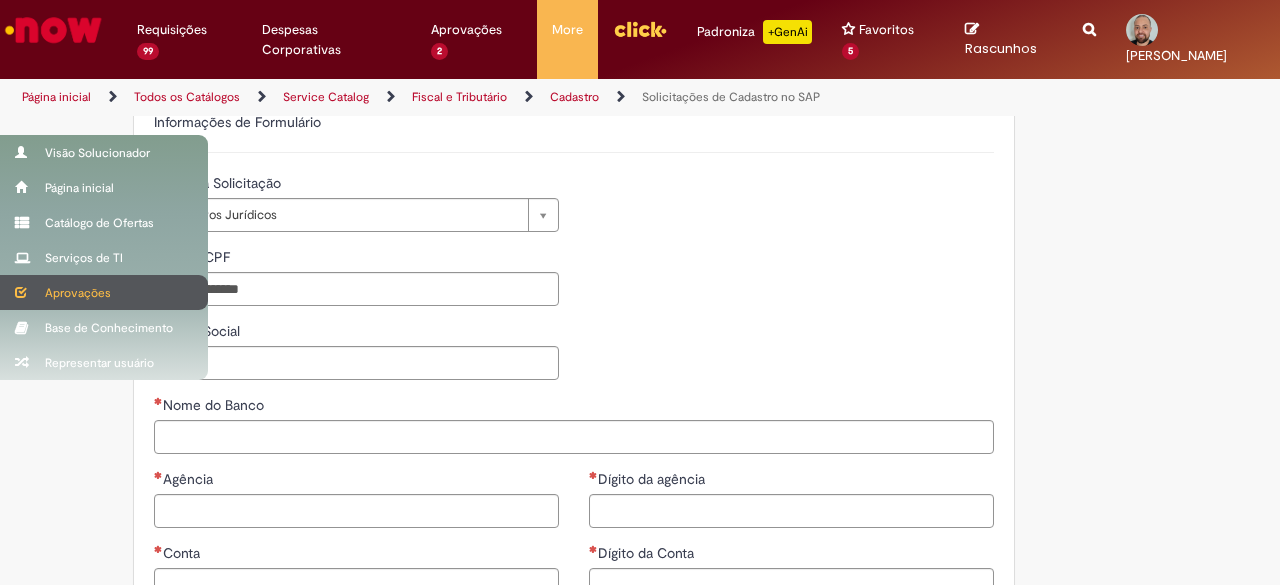 type on "**********" 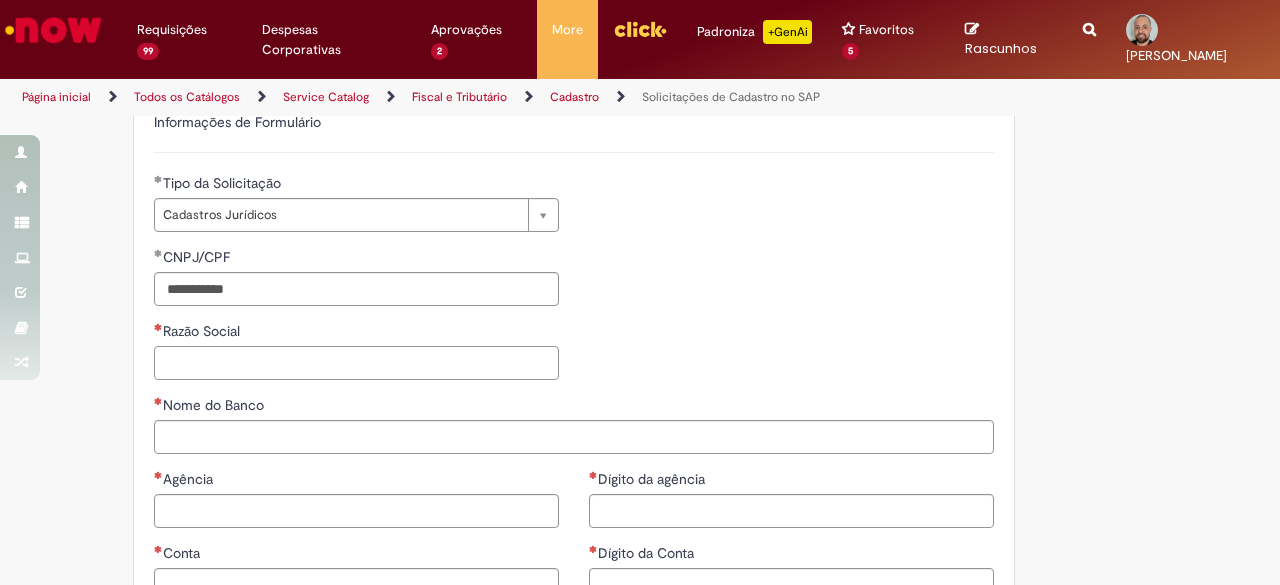 click on "Razão Social" at bounding box center [356, 363] 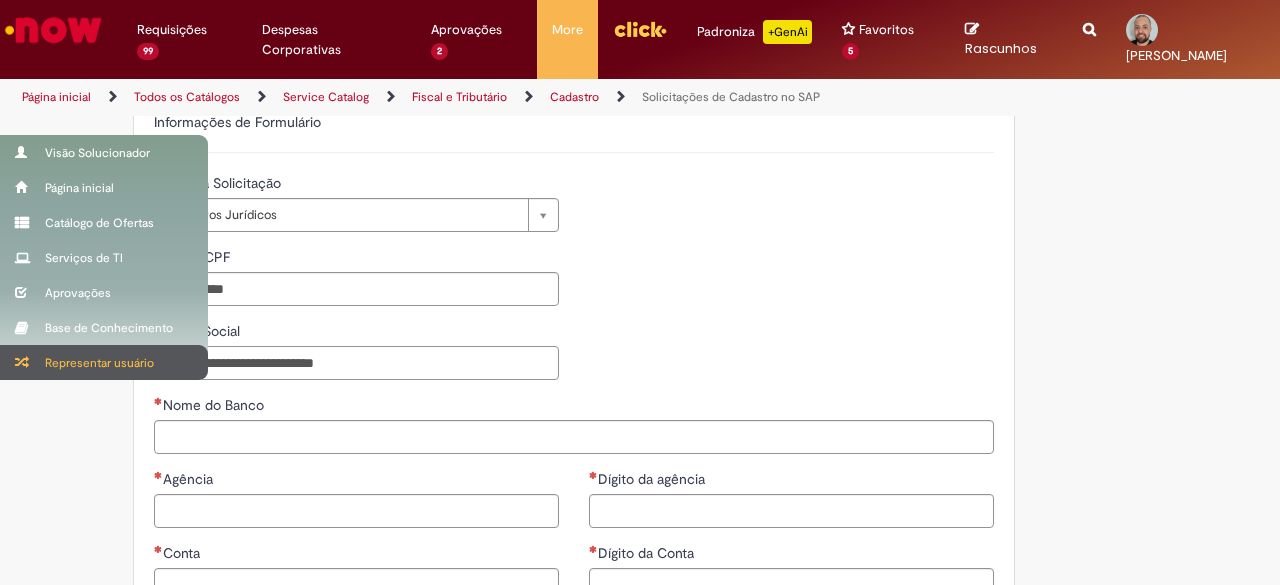 type on "**********" 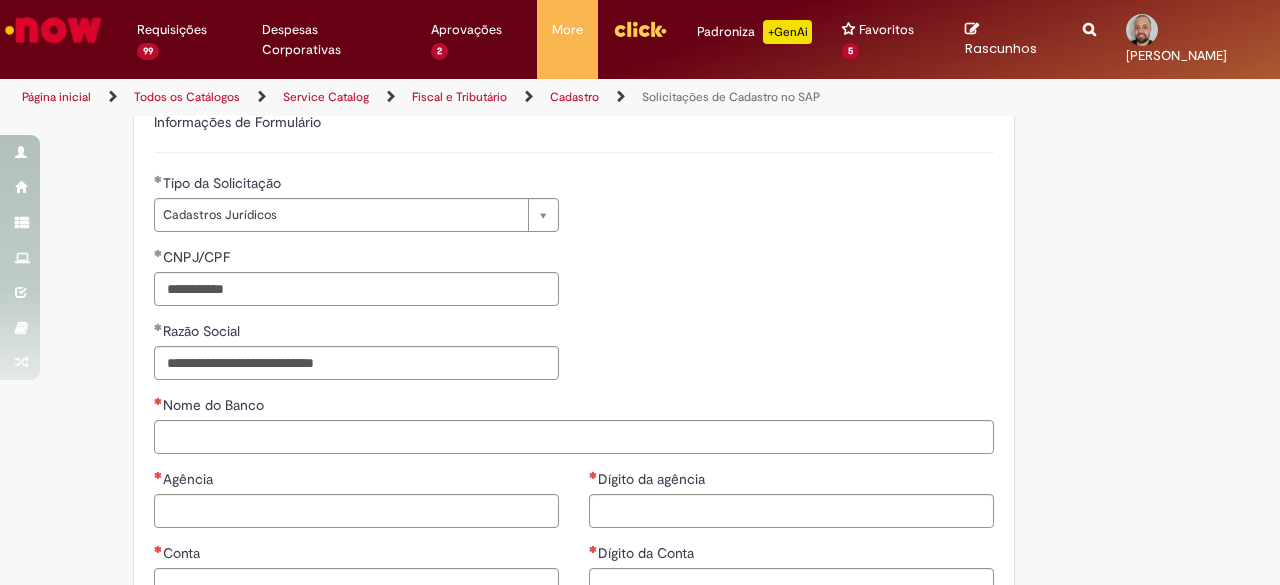 click on "Nome do Banco" at bounding box center (215, 405) 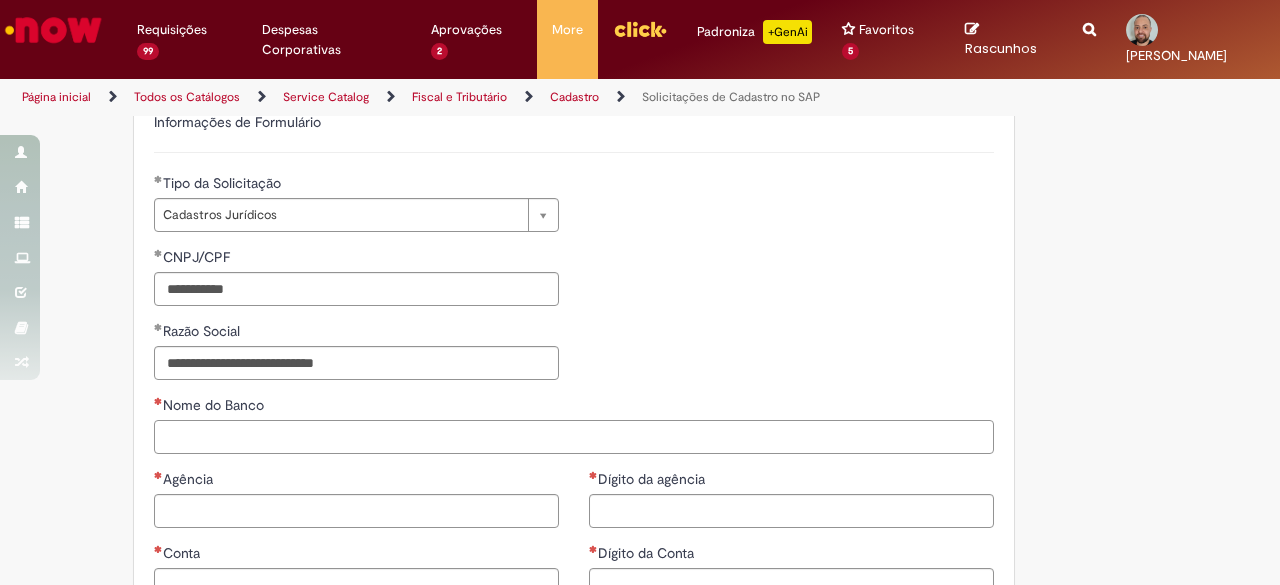 click on "Nome do Banco" at bounding box center [574, 437] 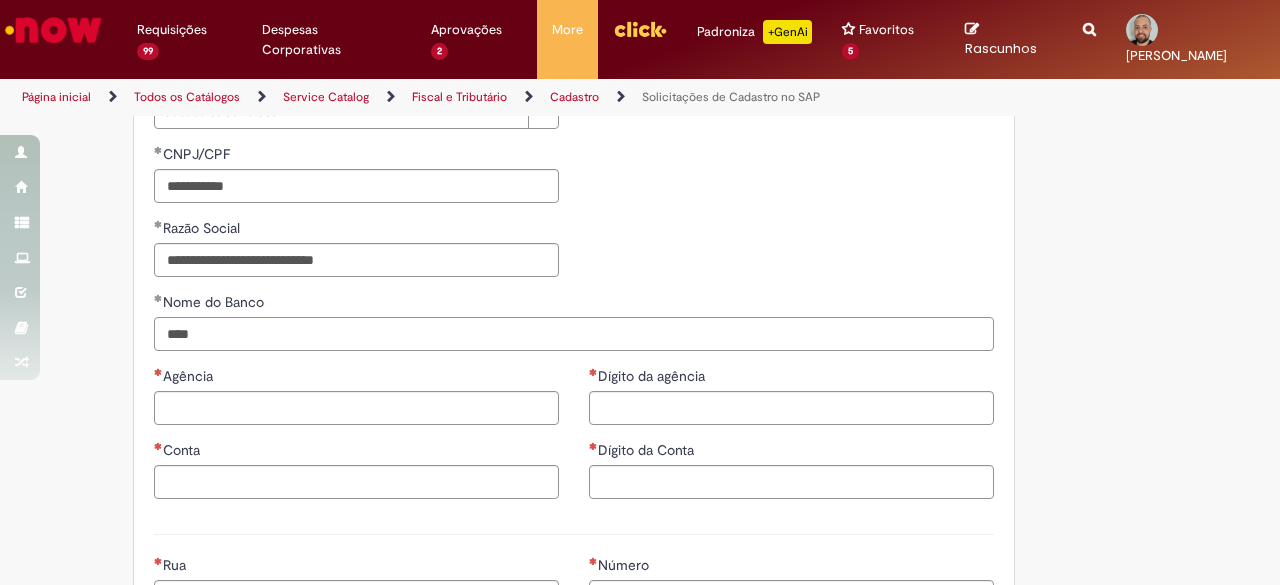 scroll, scrollTop: 795, scrollLeft: 0, axis: vertical 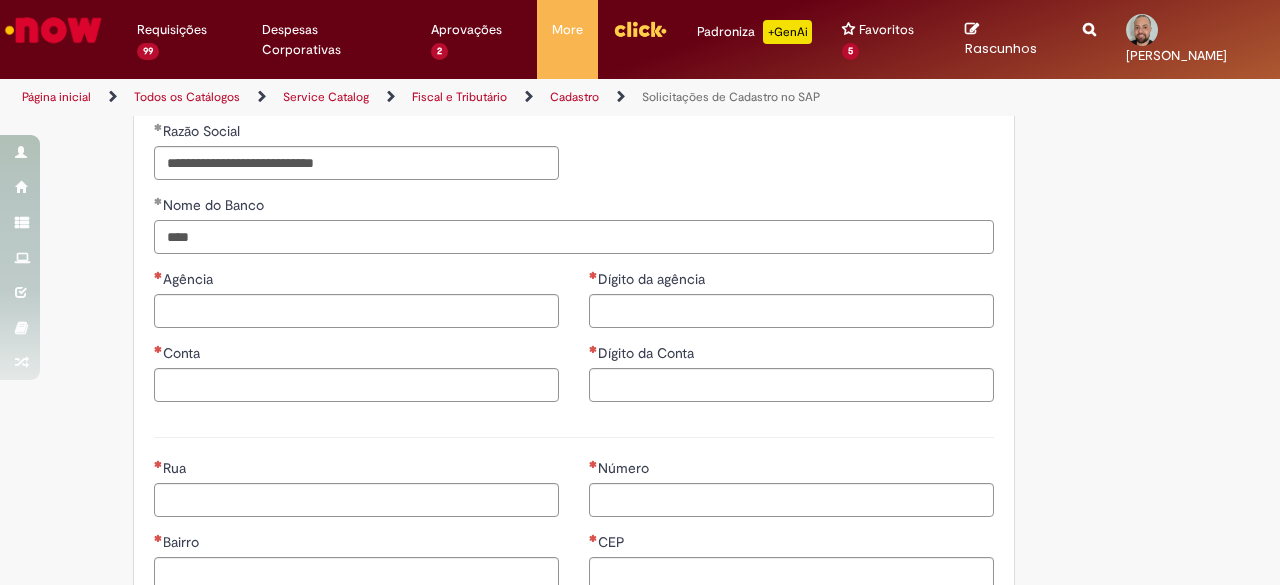 type on "****" 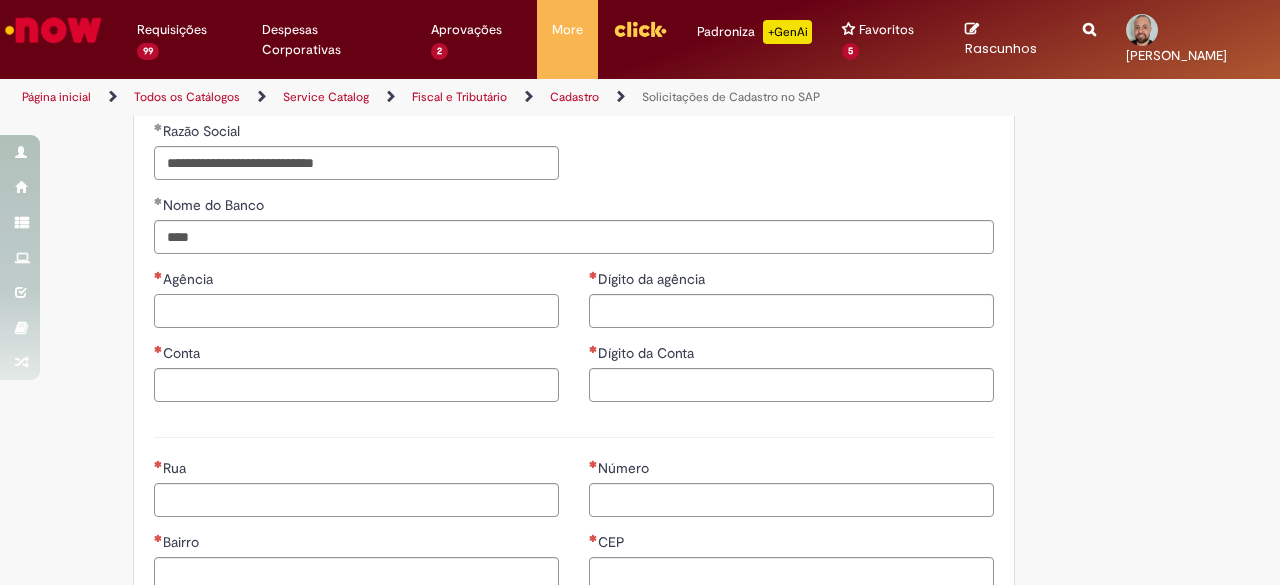 click on "Agência" at bounding box center (356, 311) 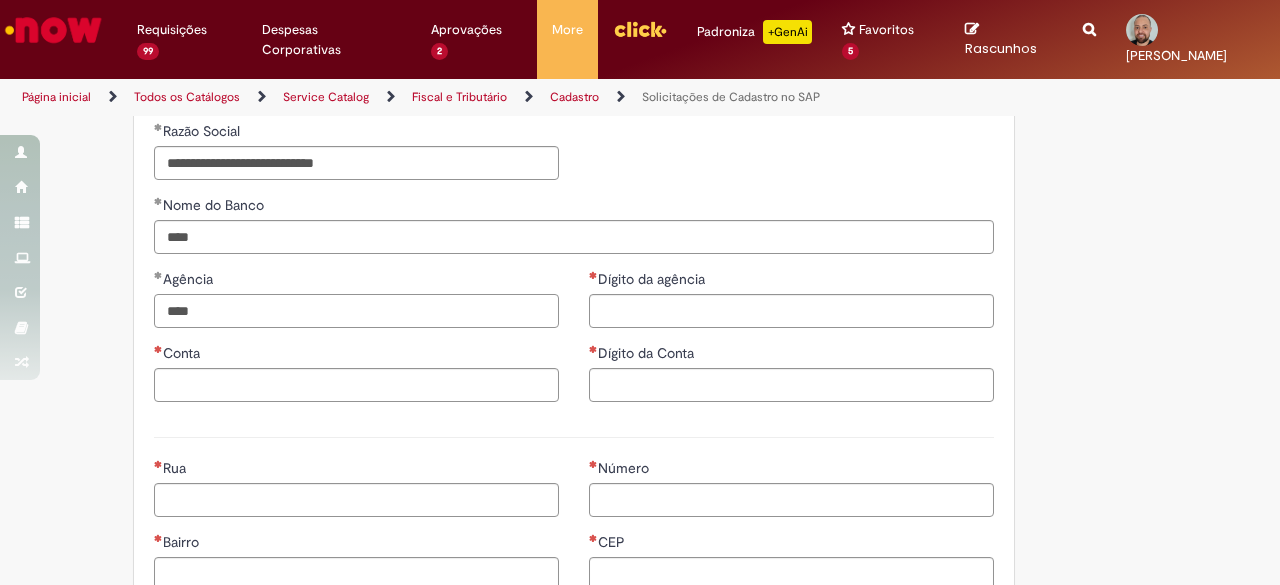 type on "****" 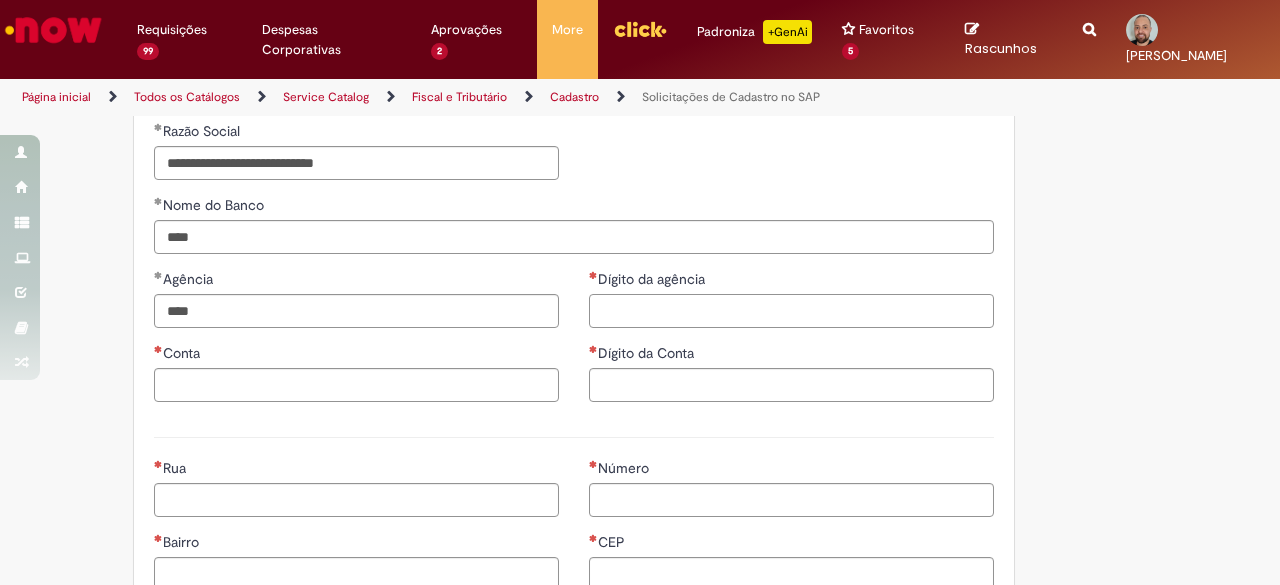 click on "Dígito da agência" at bounding box center [791, 311] 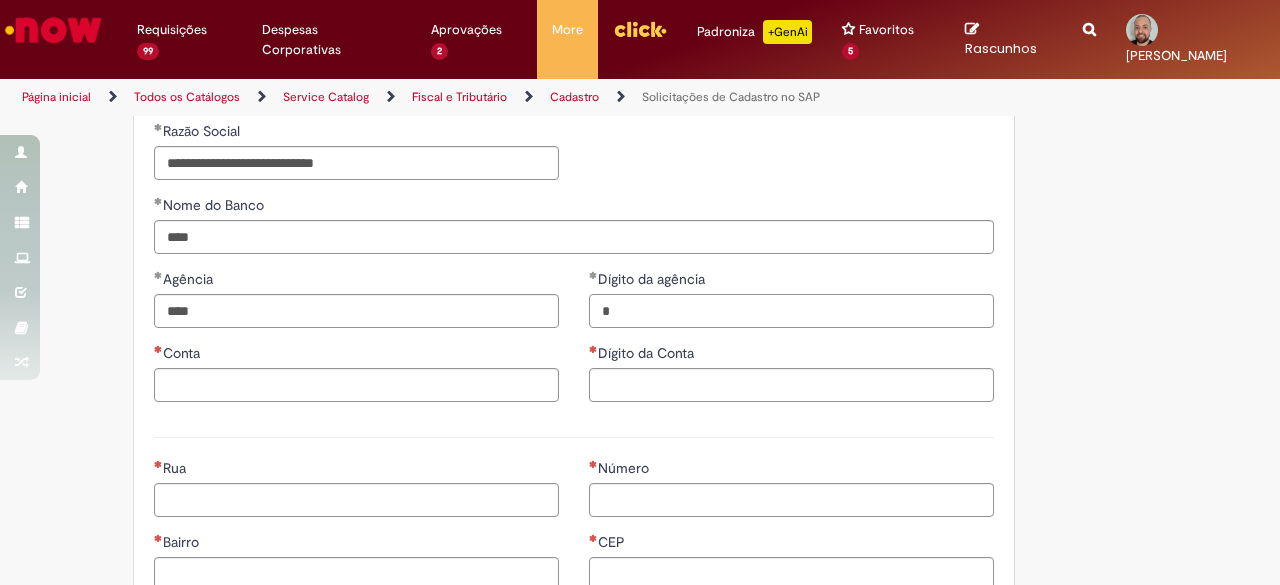 type on "*" 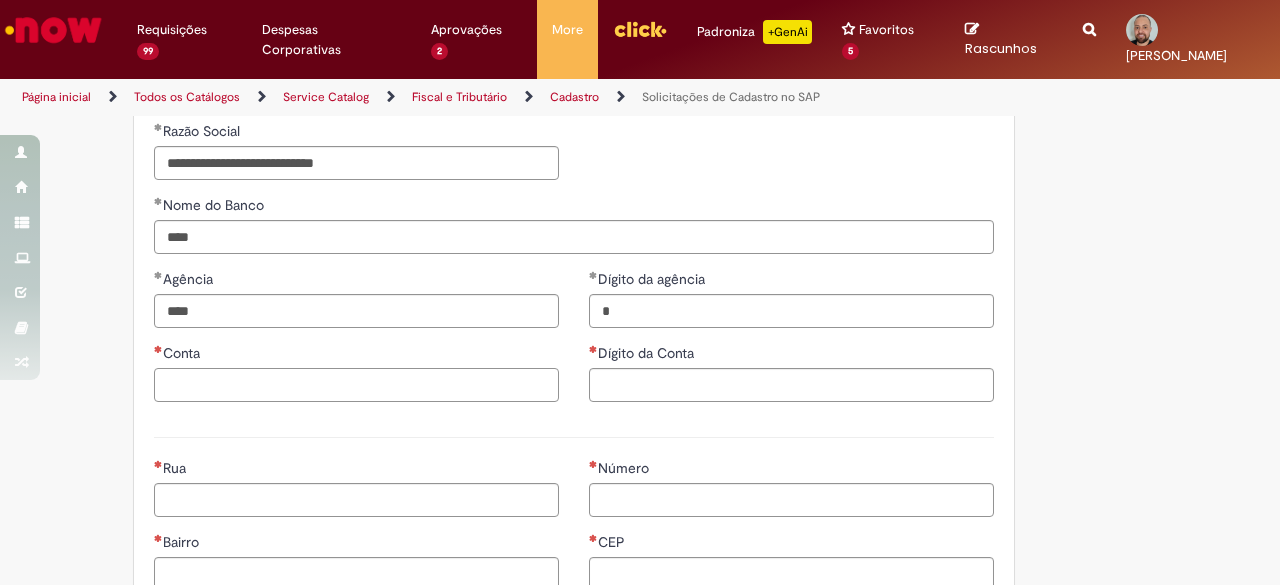 click on "Conta" at bounding box center (356, 385) 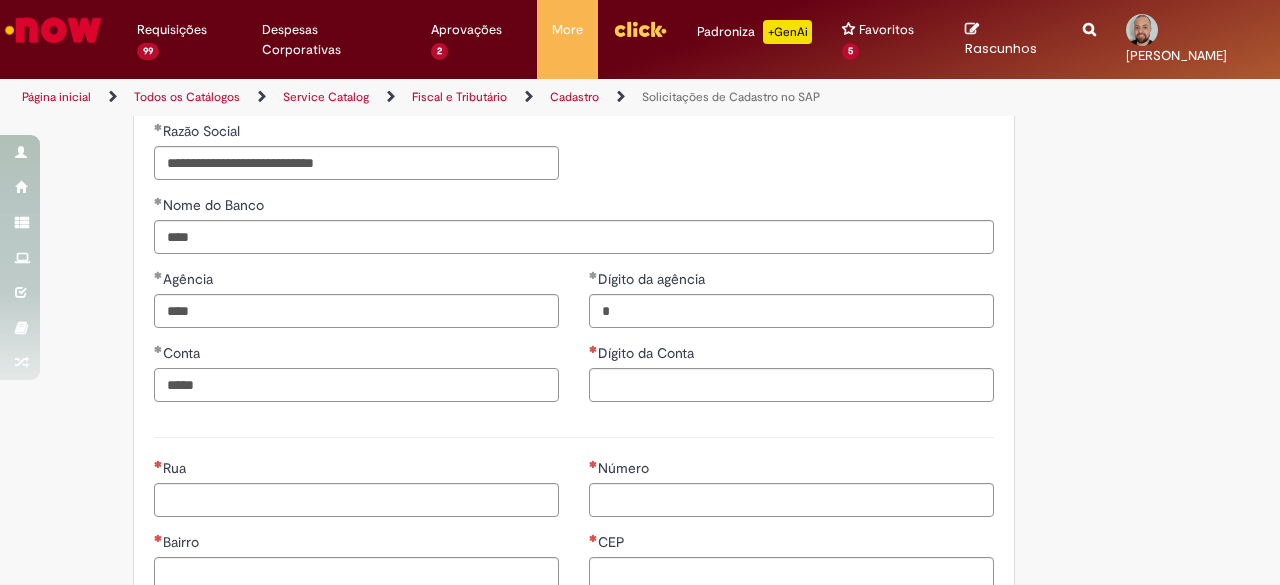 type on "*****" 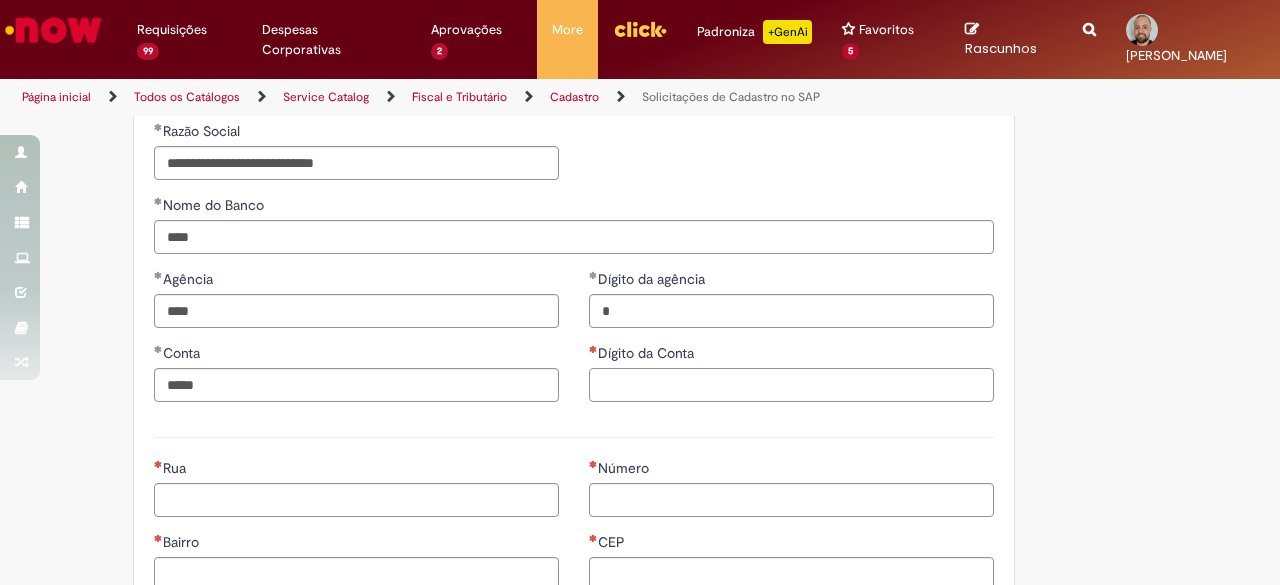 click on "Dígito da Conta" at bounding box center (791, 385) 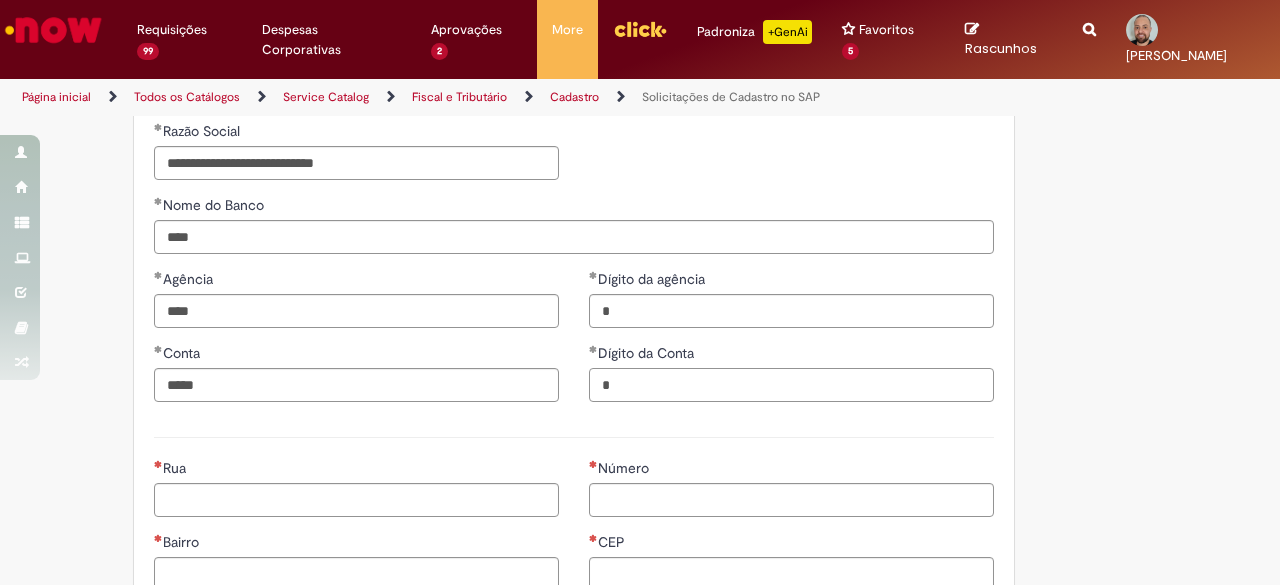 type on "*" 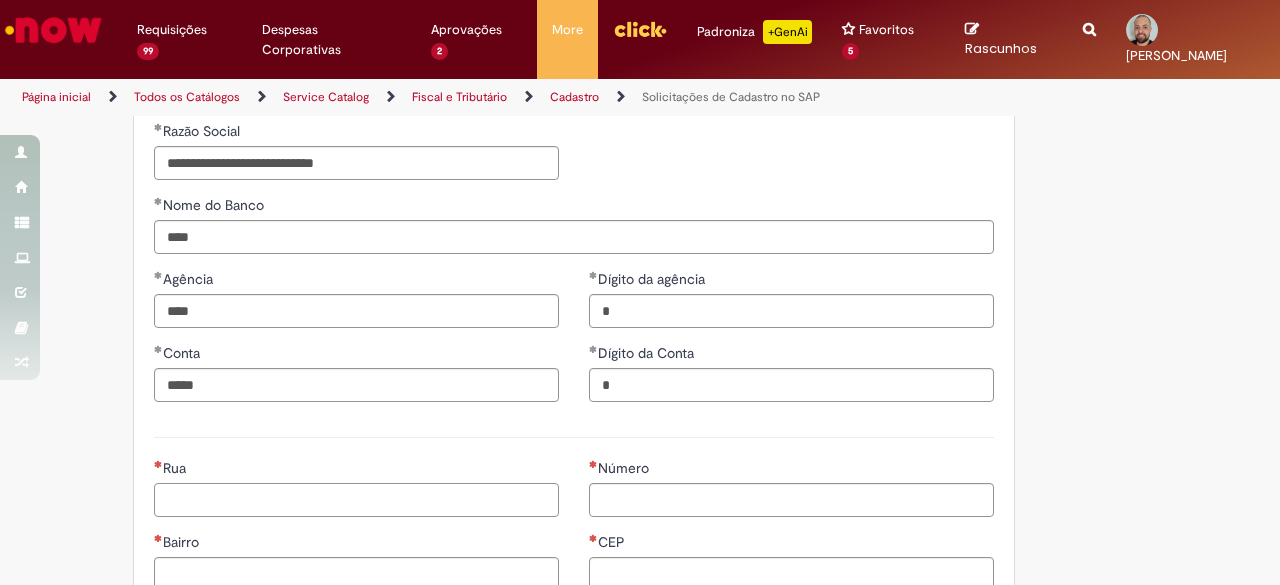 click on "Rua" at bounding box center (356, 500) 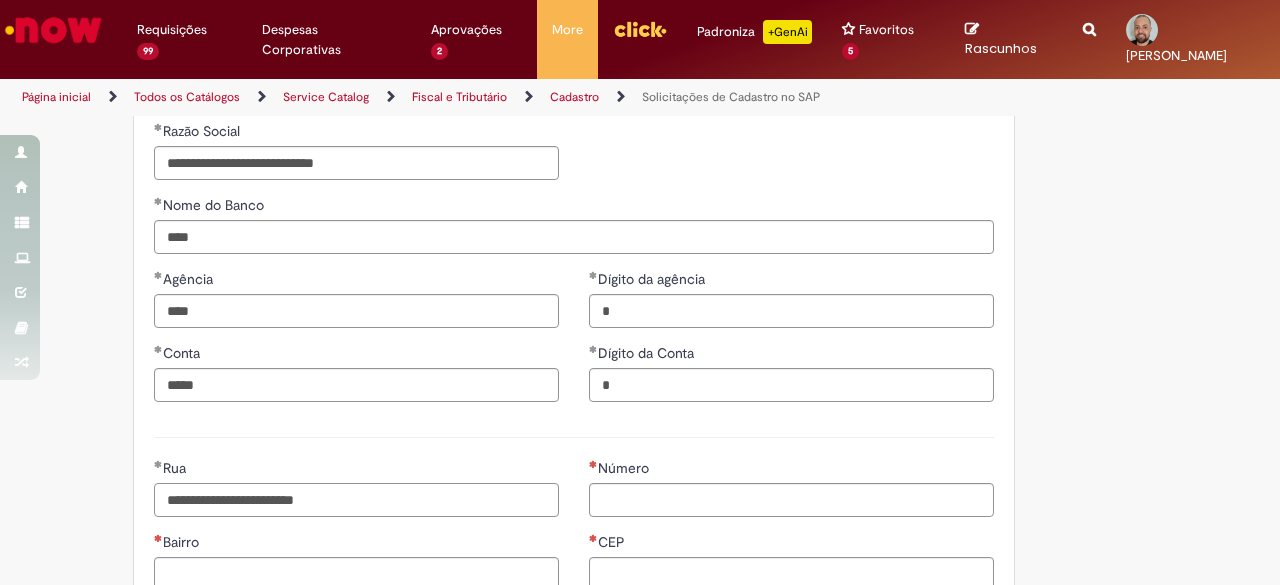 scroll, scrollTop: 895, scrollLeft: 0, axis: vertical 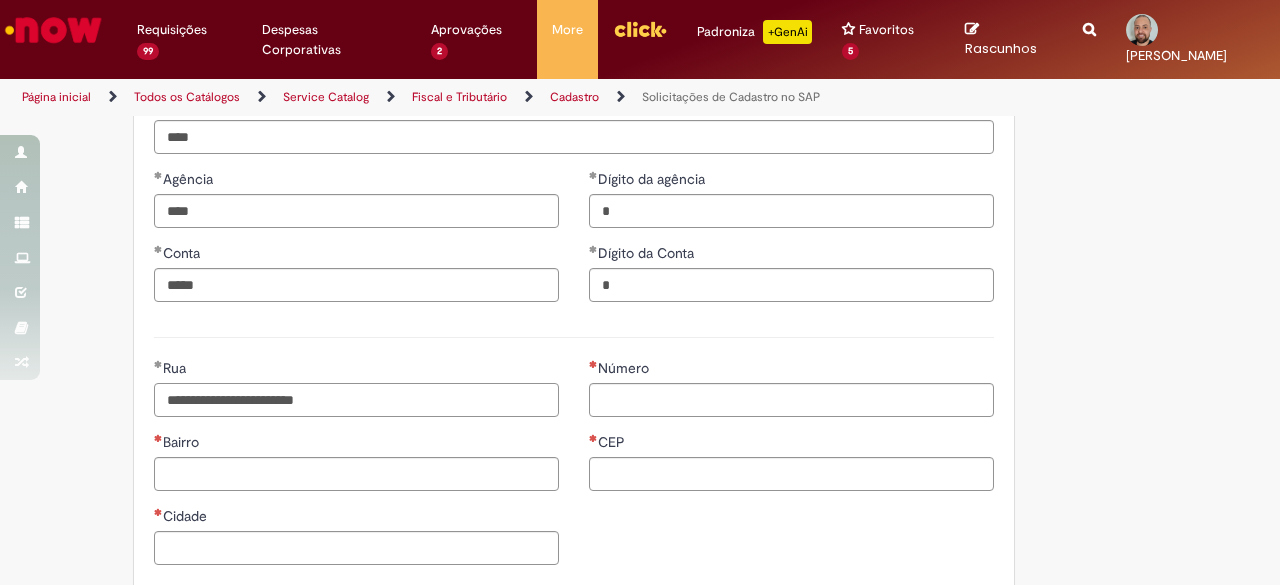 type on "**********" 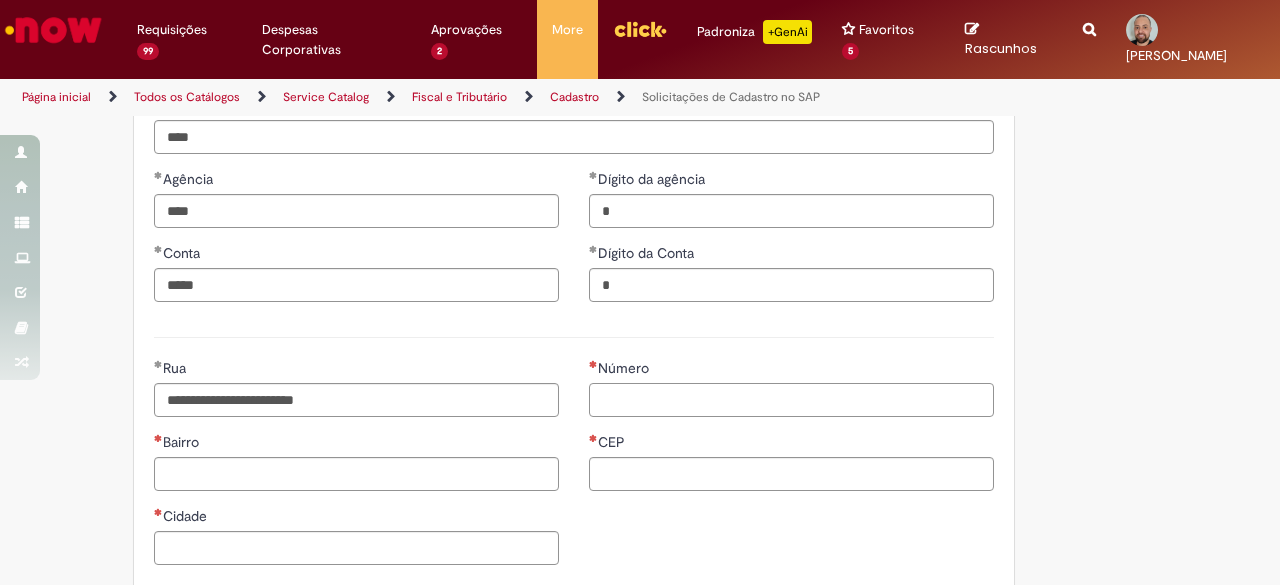 click on "Número" at bounding box center [791, 400] 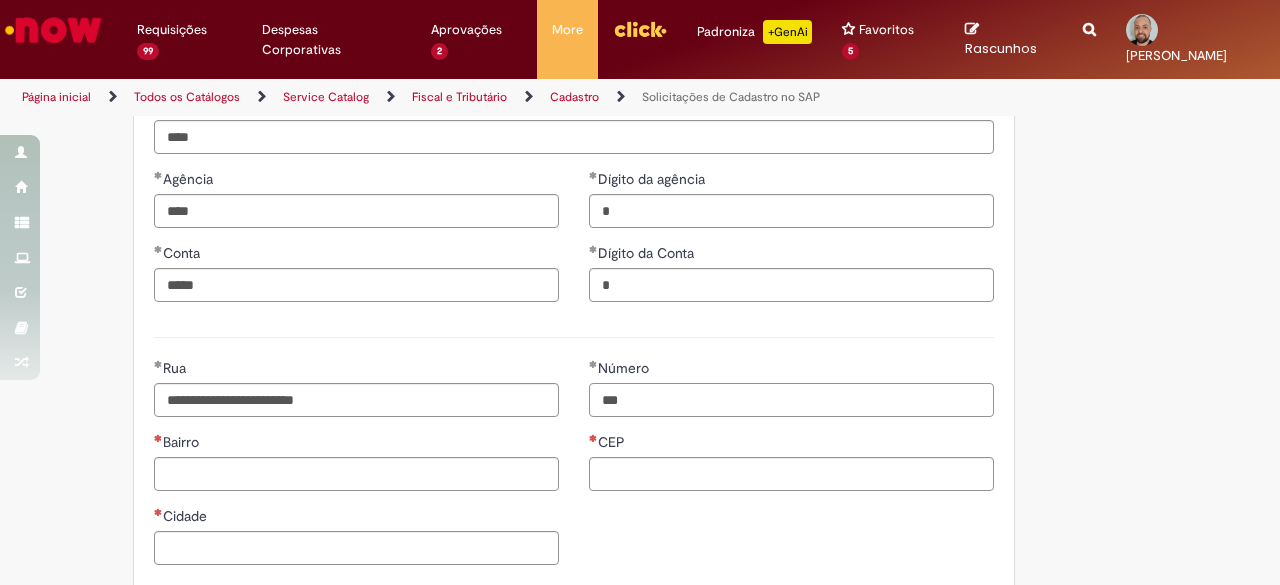 type on "***" 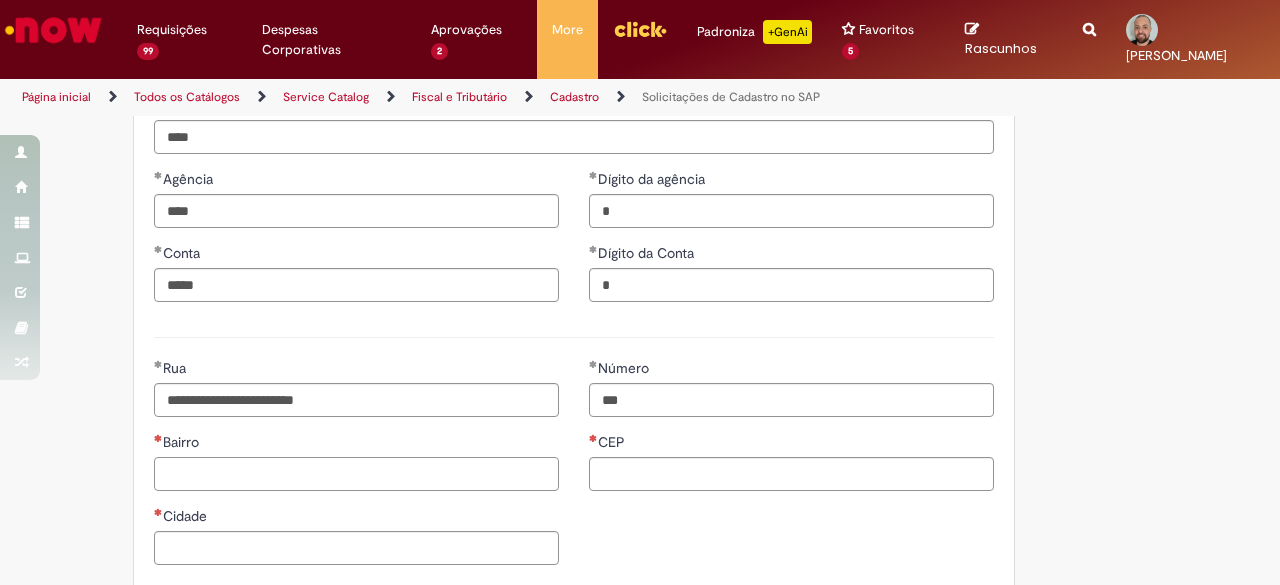 click on "Bairro" at bounding box center [356, 474] 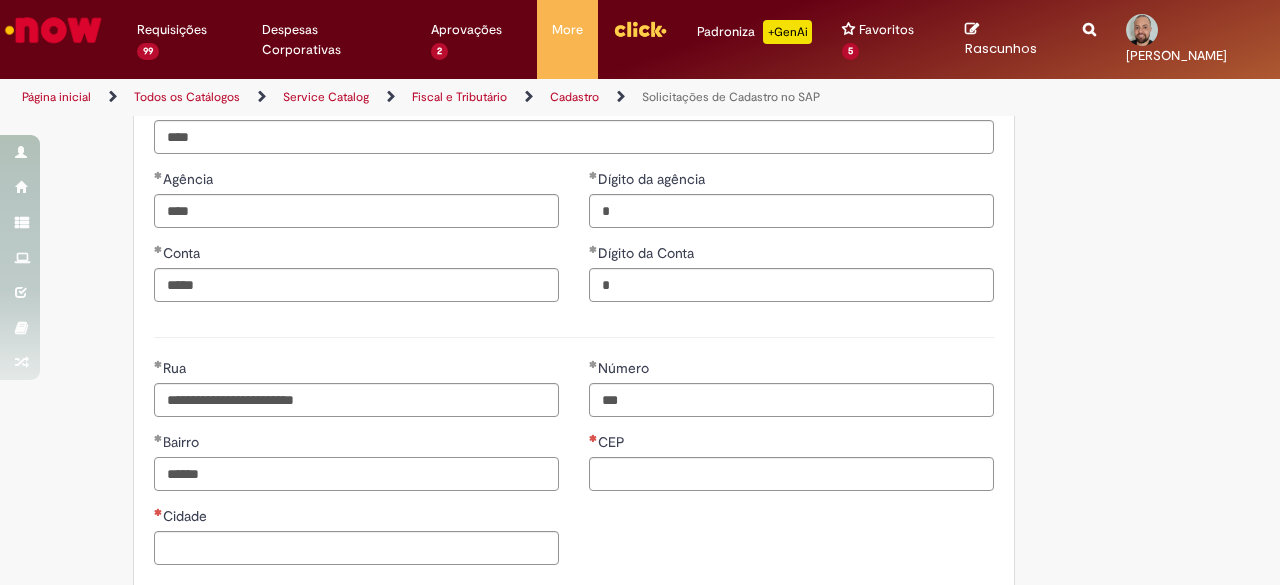 type on "******" 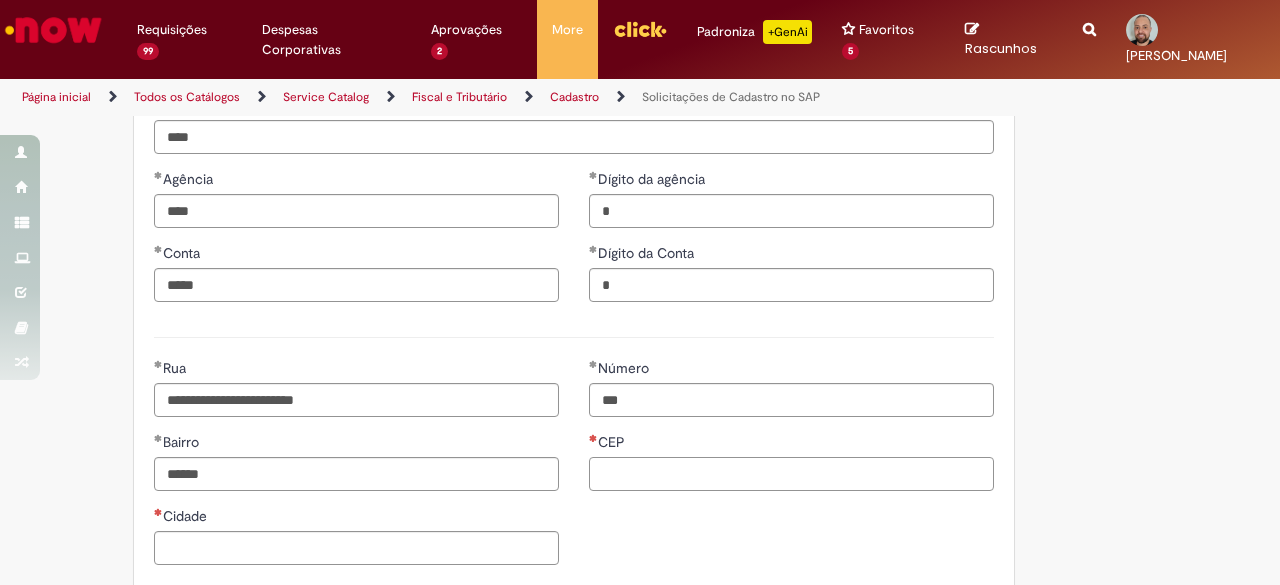 click on "CEP" at bounding box center (791, 474) 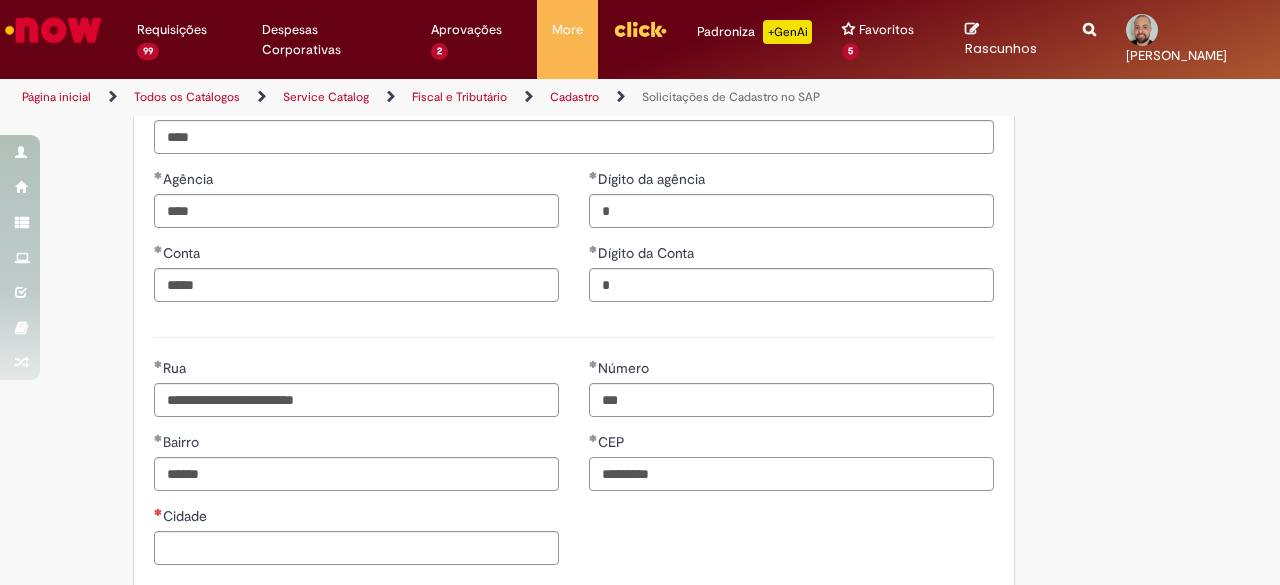 type on "*********" 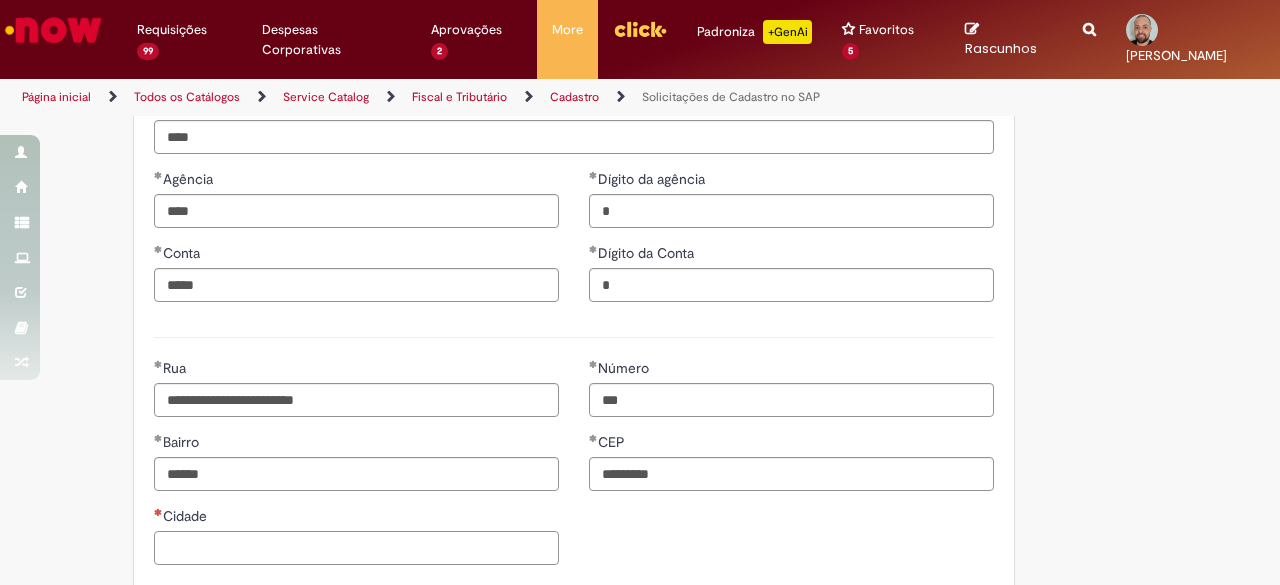 click on "Cidade" at bounding box center (356, 548) 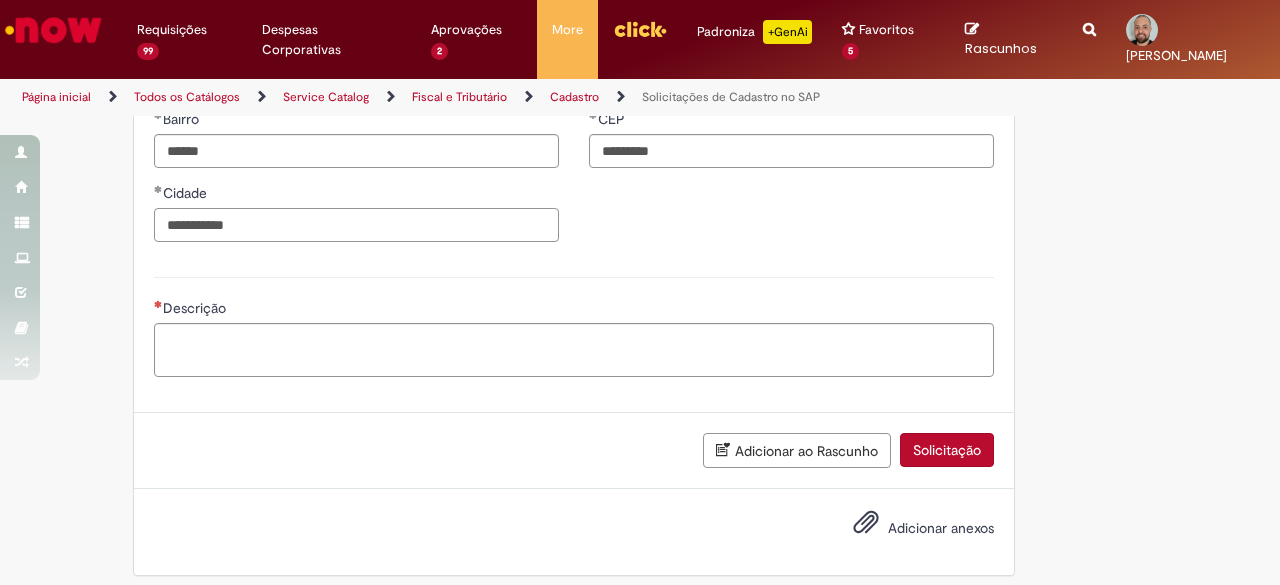 scroll, scrollTop: 1225, scrollLeft: 0, axis: vertical 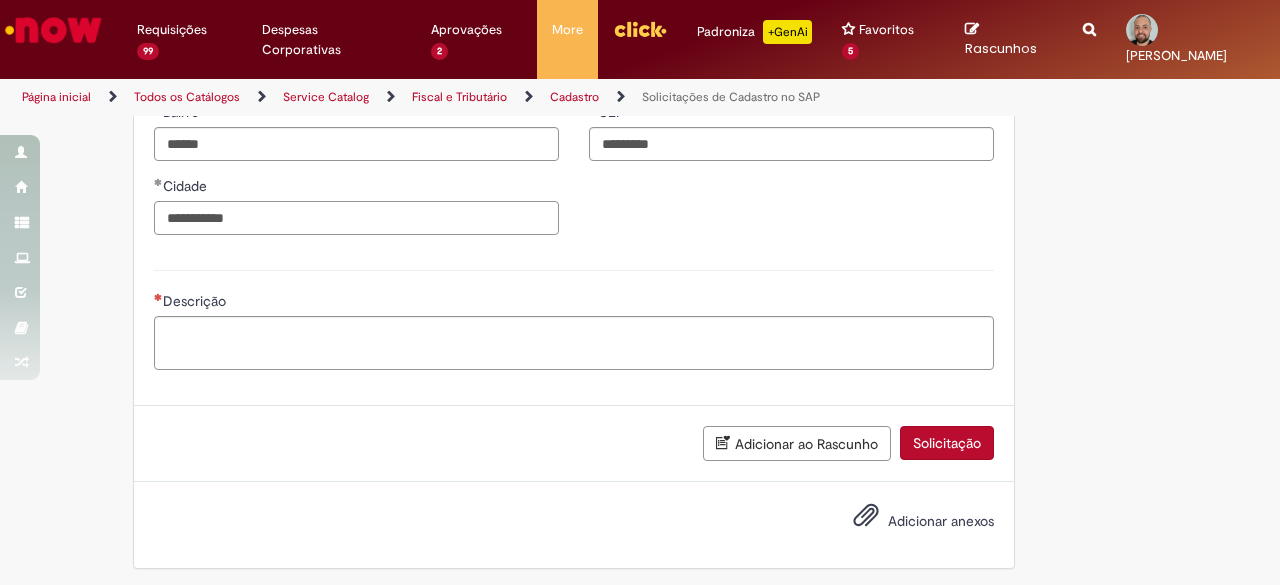 type on "**********" 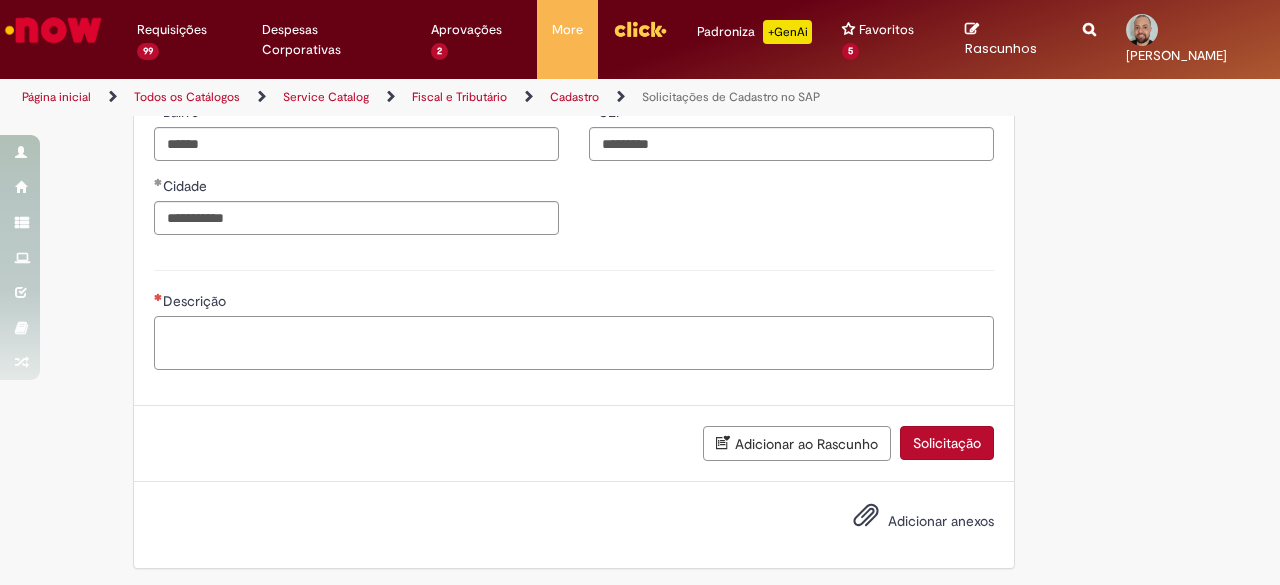 click on "Descrição" at bounding box center [574, 342] 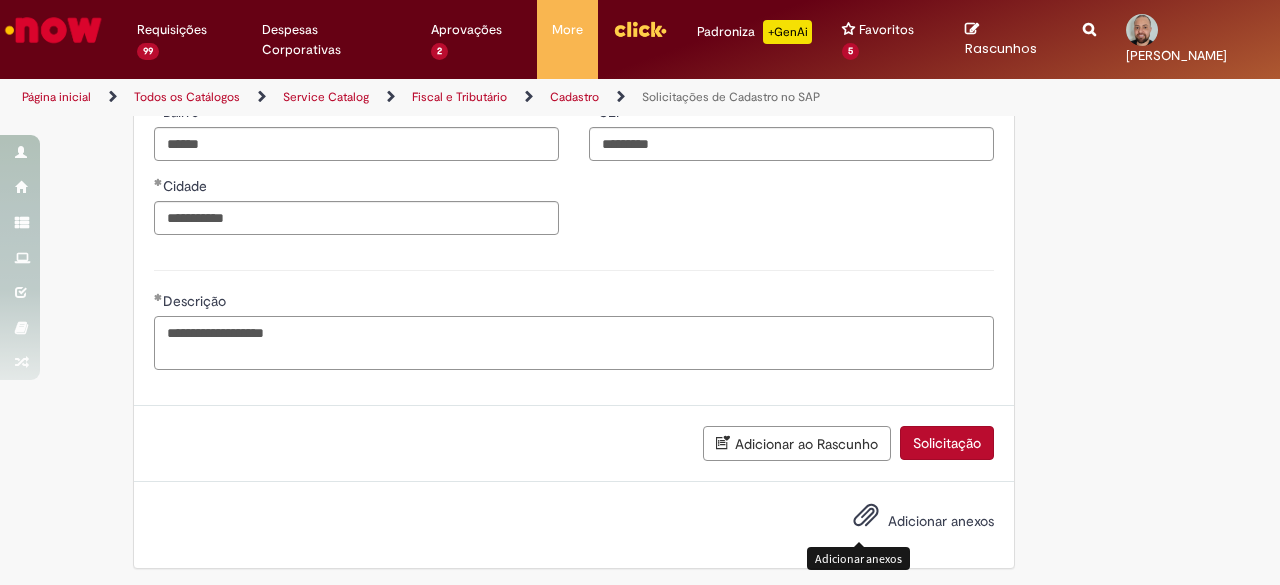 type on "**********" 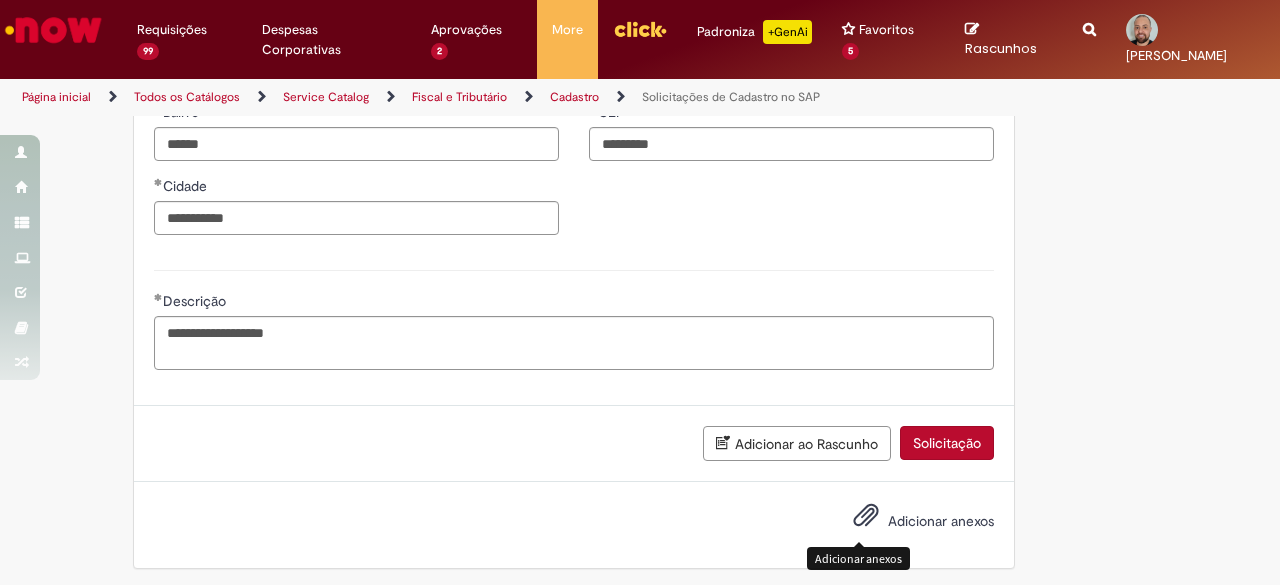 click at bounding box center (866, 516) 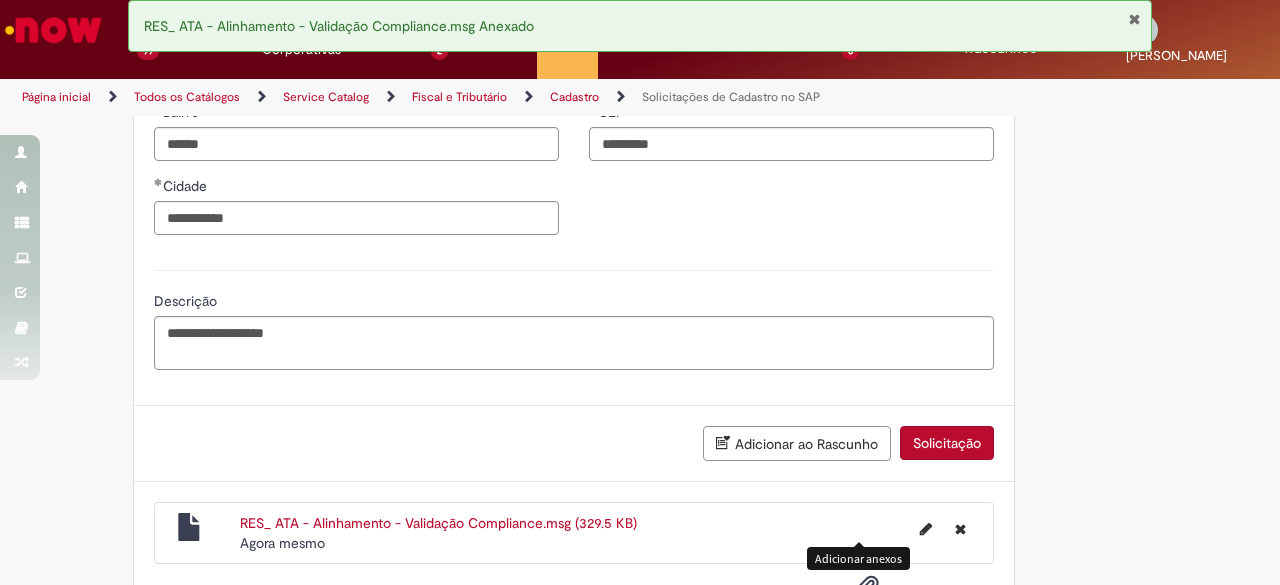 click on "Solicitação" at bounding box center (947, 443) 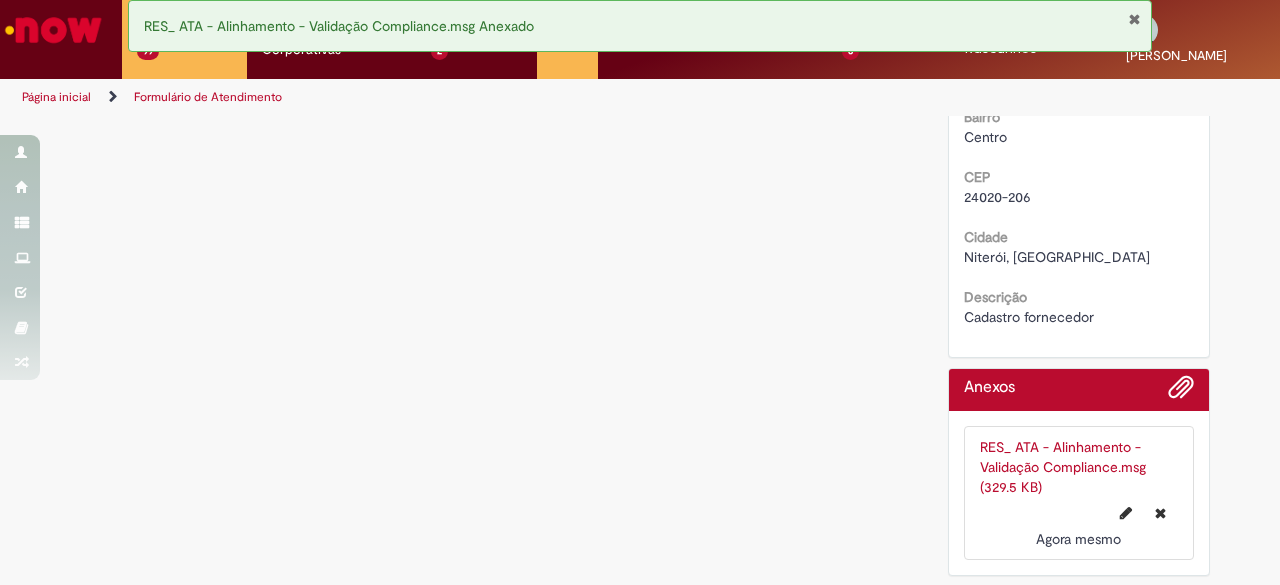 scroll, scrollTop: 0, scrollLeft: 0, axis: both 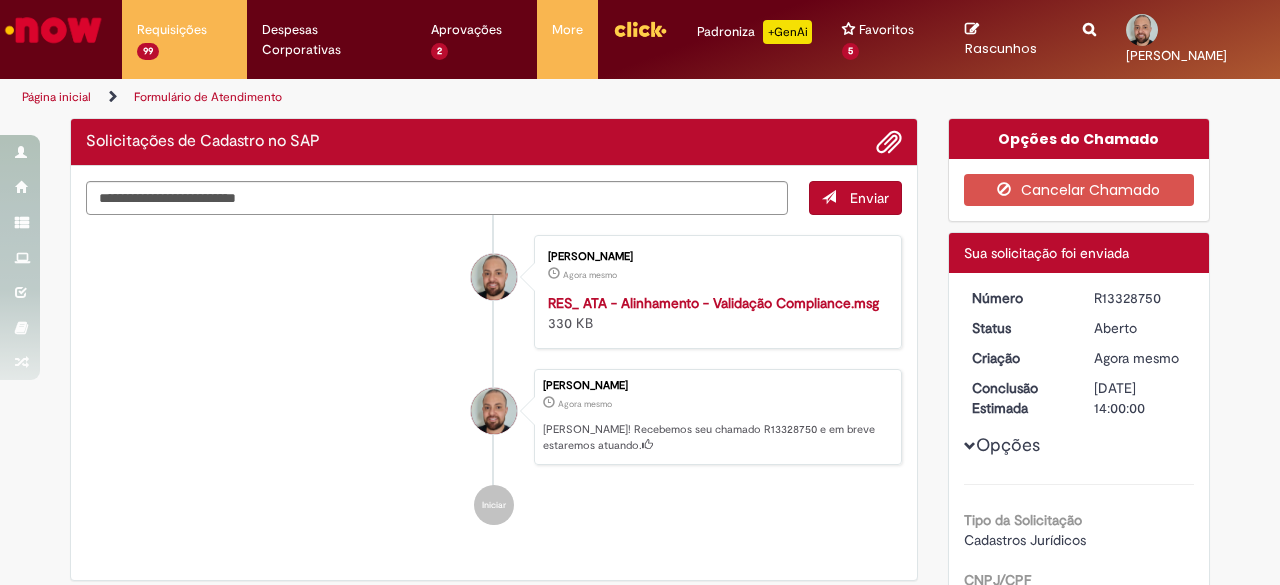 click on "R13328750" at bounding box center [1140, 298] 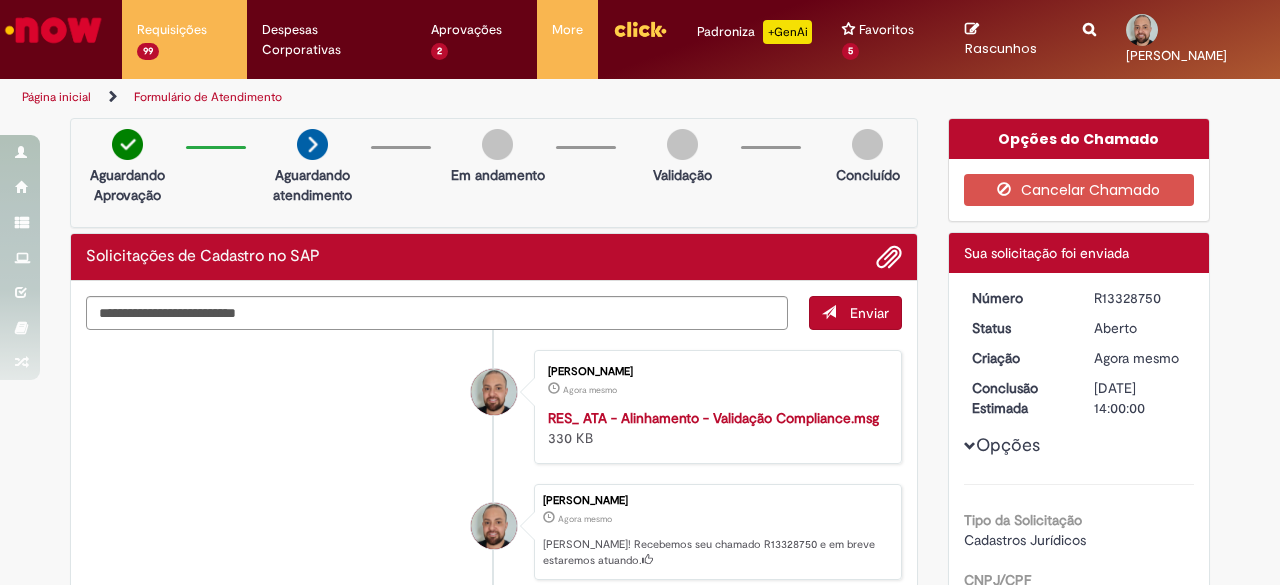copy on "R13328750" 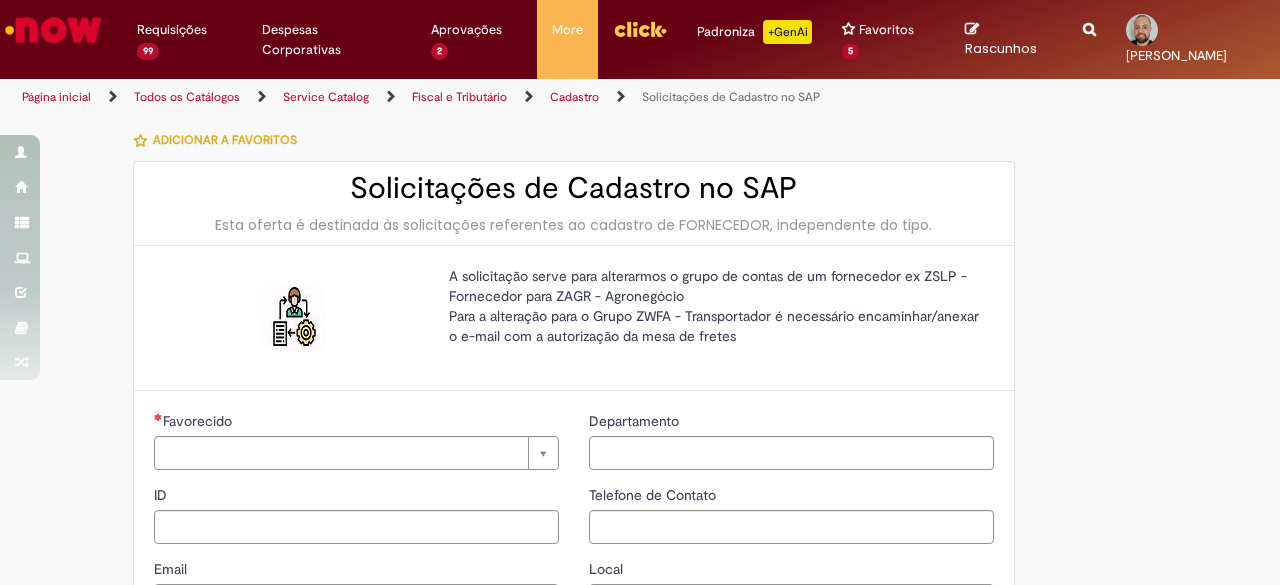type on "********" 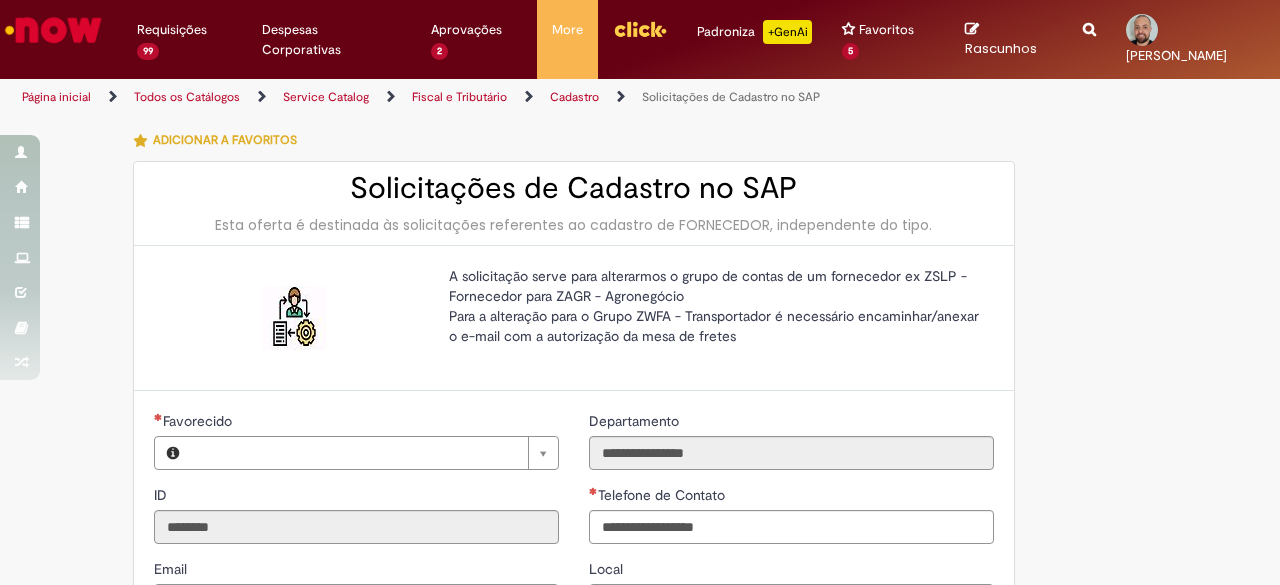 type on "**********" 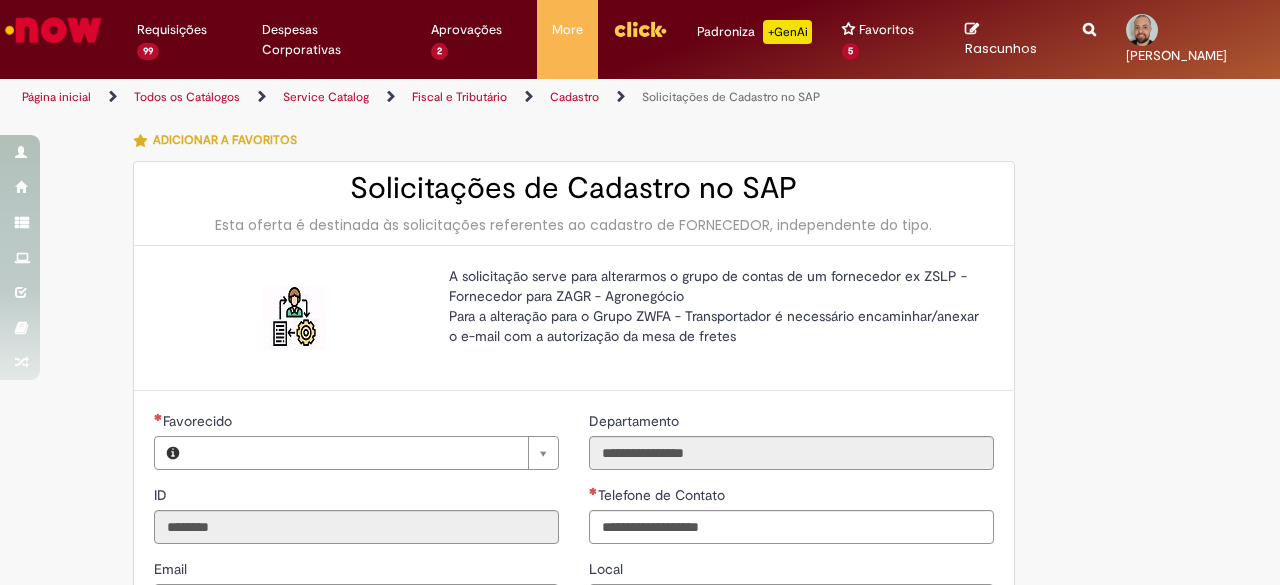 type on "**********" 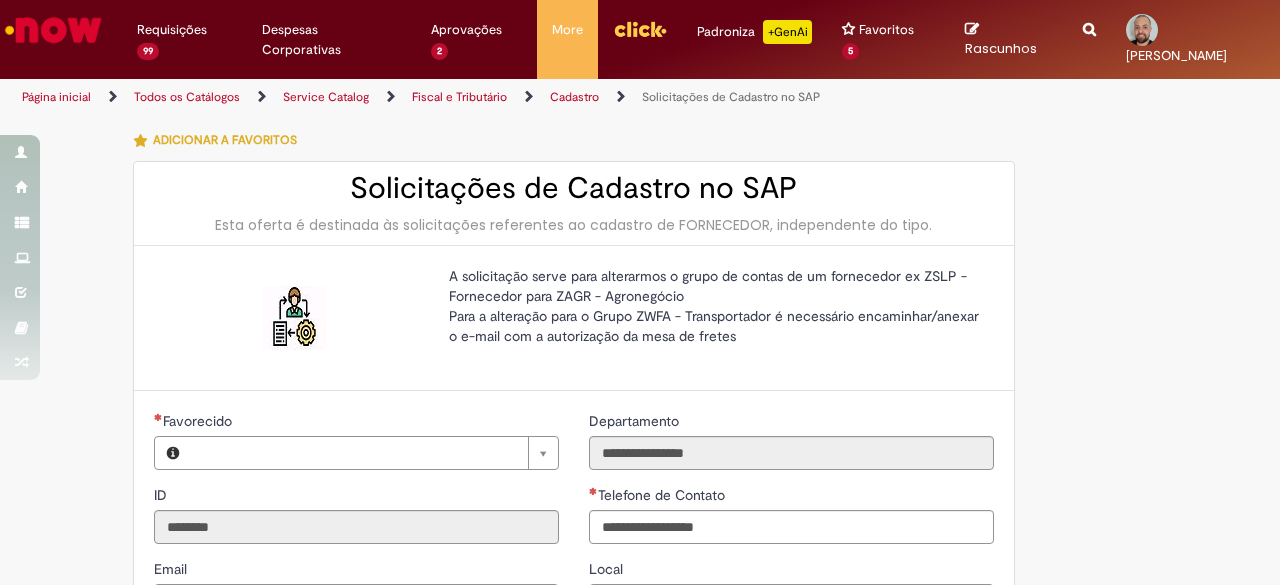 type on "**********" 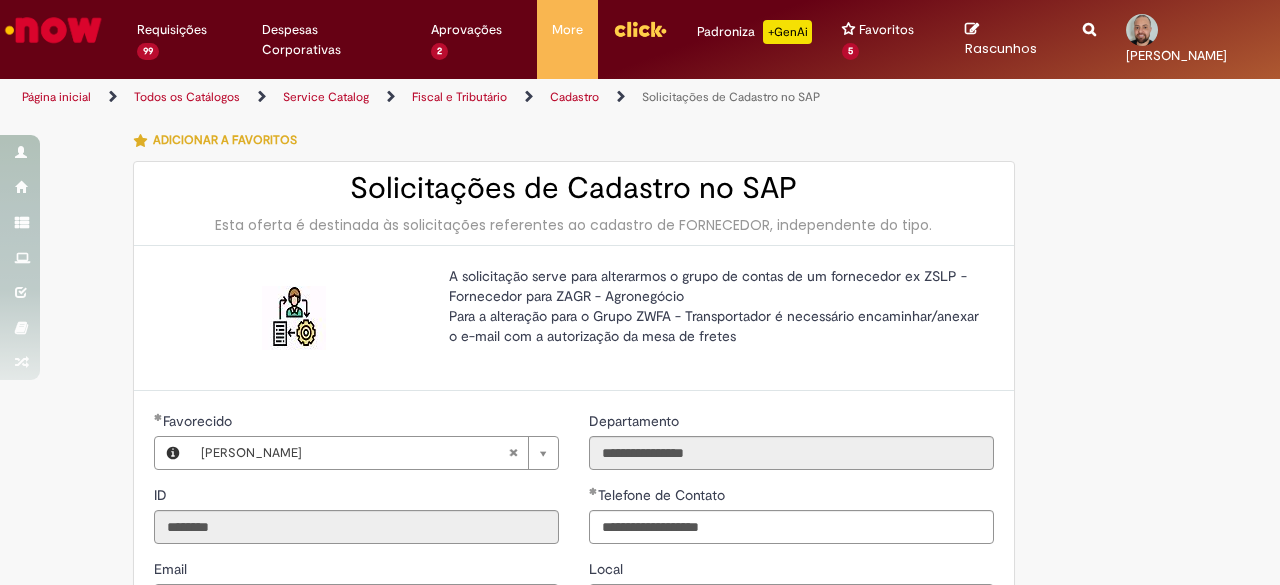 scroll, scrollTop: 400, scrollLeft: 0, axis: vertical 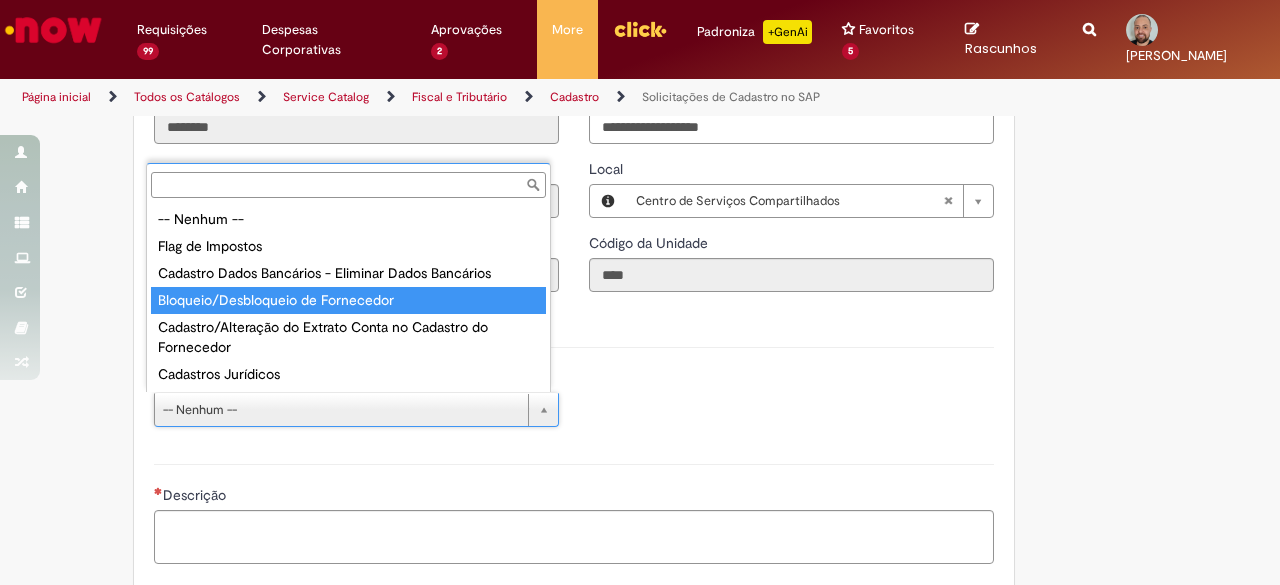 type on "**********" 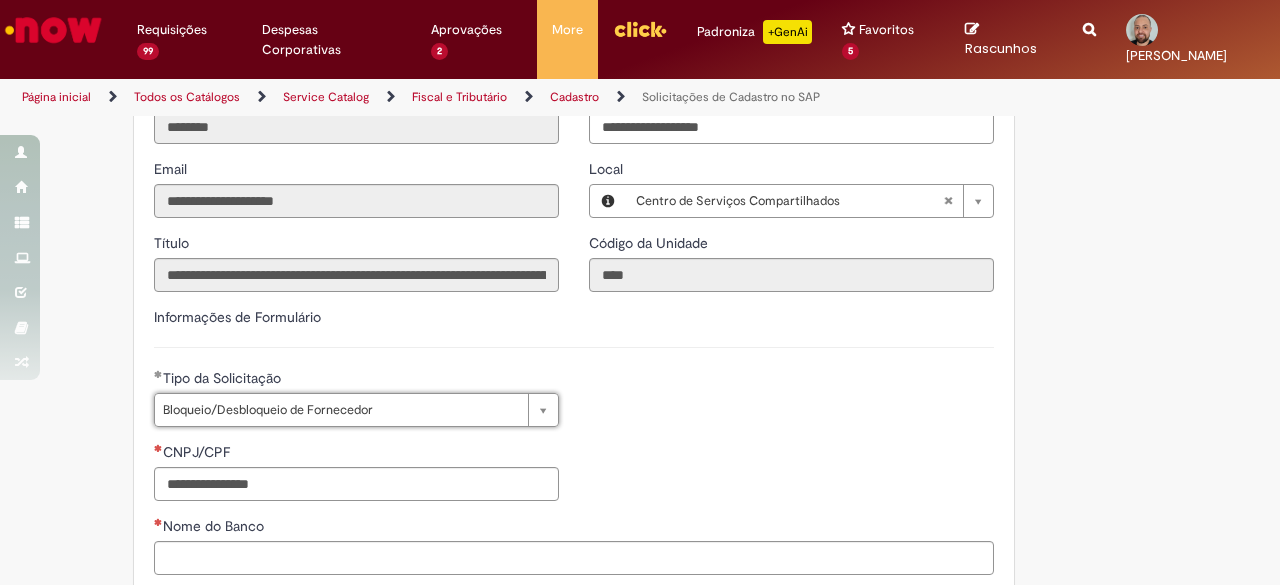 click on "**********" at bounding box center (574, 405) 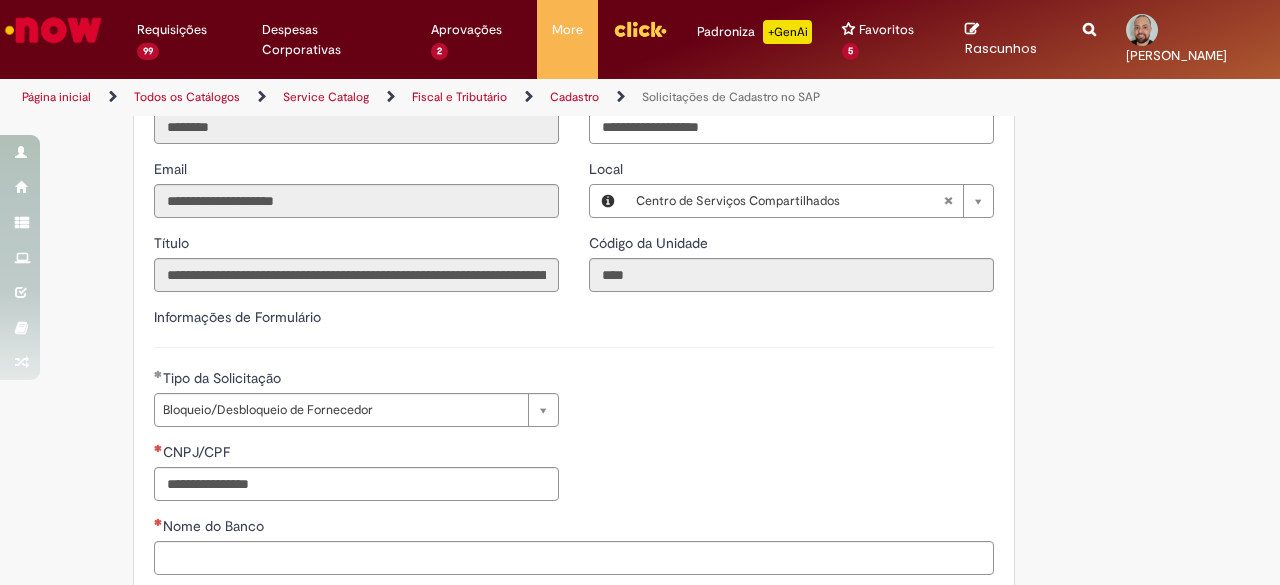 scroll, scrollTop: 500, scrollLeft: 0, axis: vertical 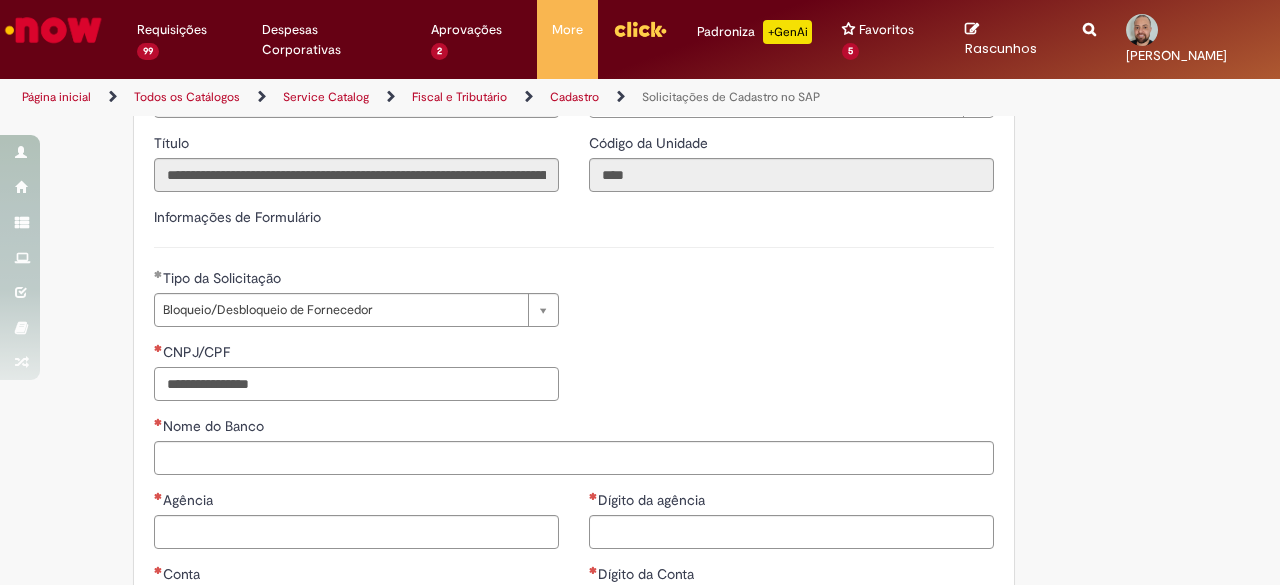 click on "CNPJ/CPF" at bounding box center [356, 384] 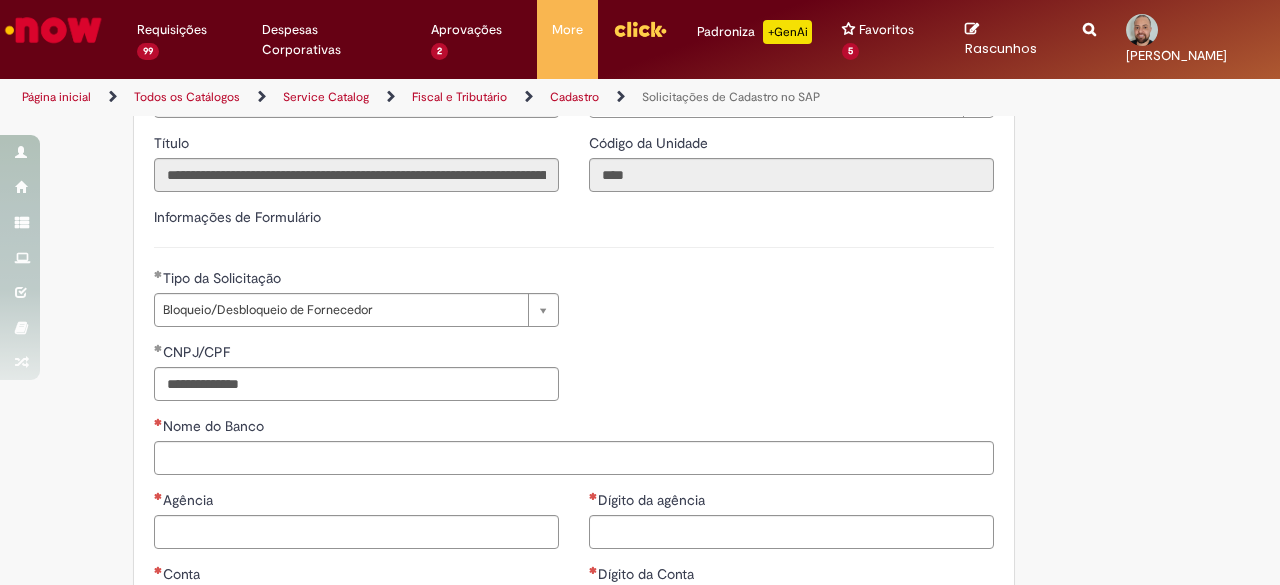 type on "**********" 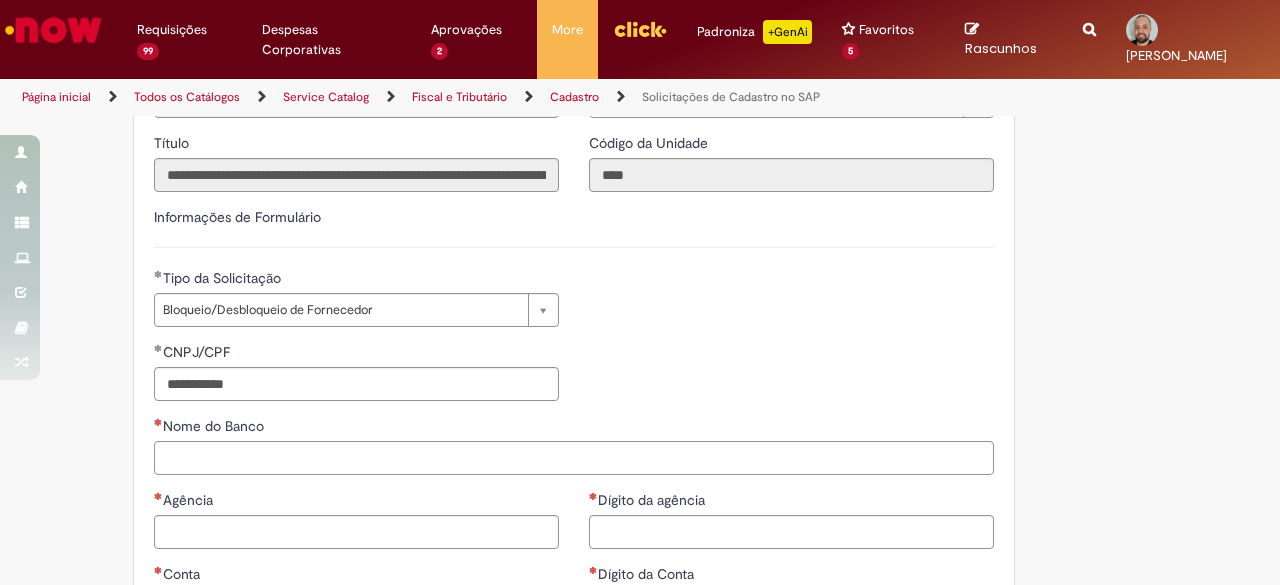 click on "Nome do Banco" at bounding box center [574, 458] 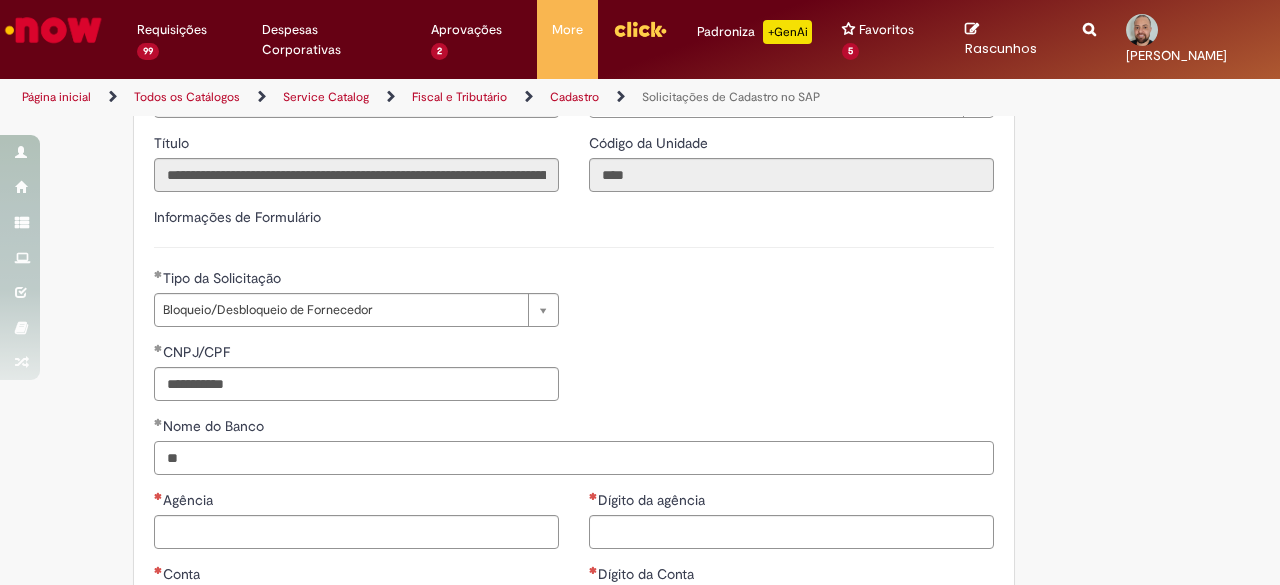 scroll, scrollTop: 700, scrollLeft: 0, axis: vertical 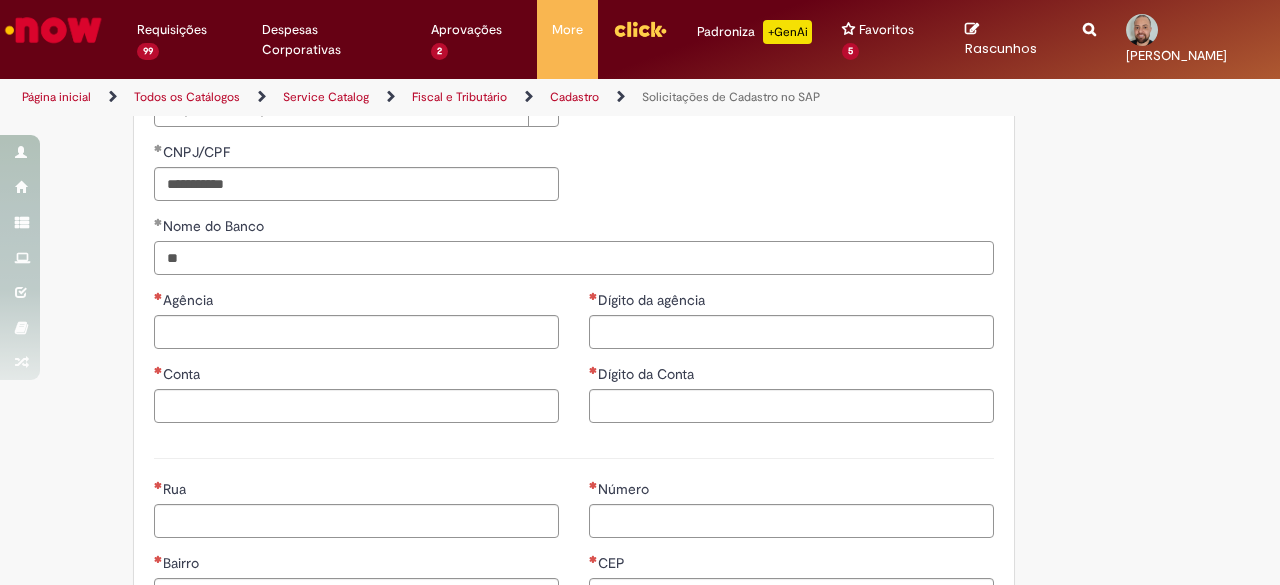 type on "**" 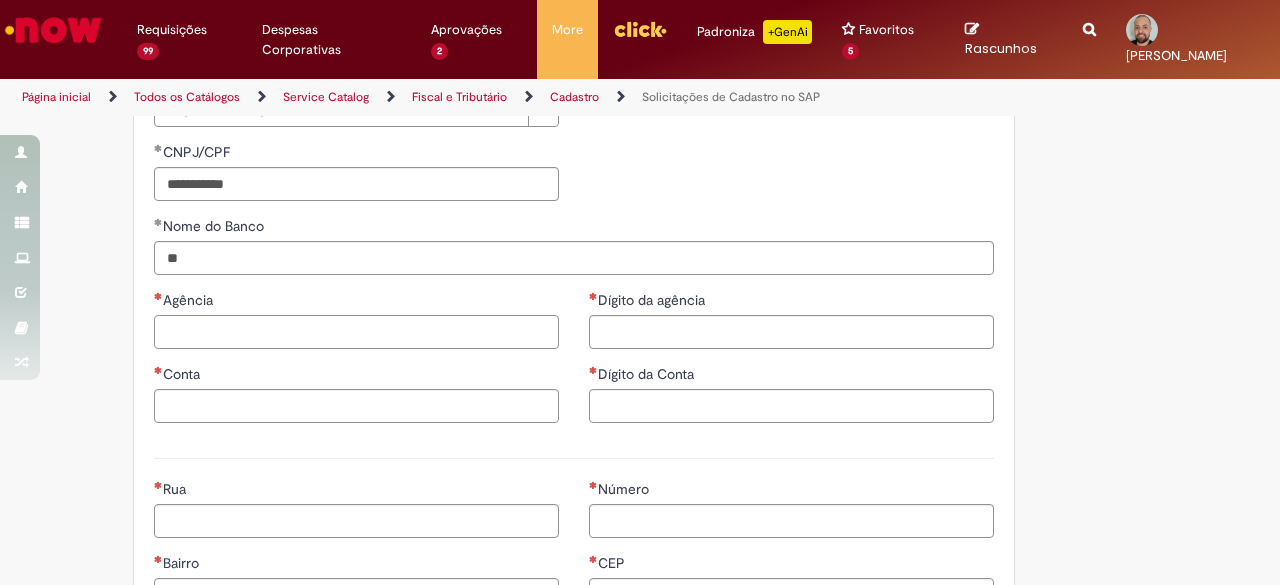 click on "Agência" at bounding box center [356, 332] 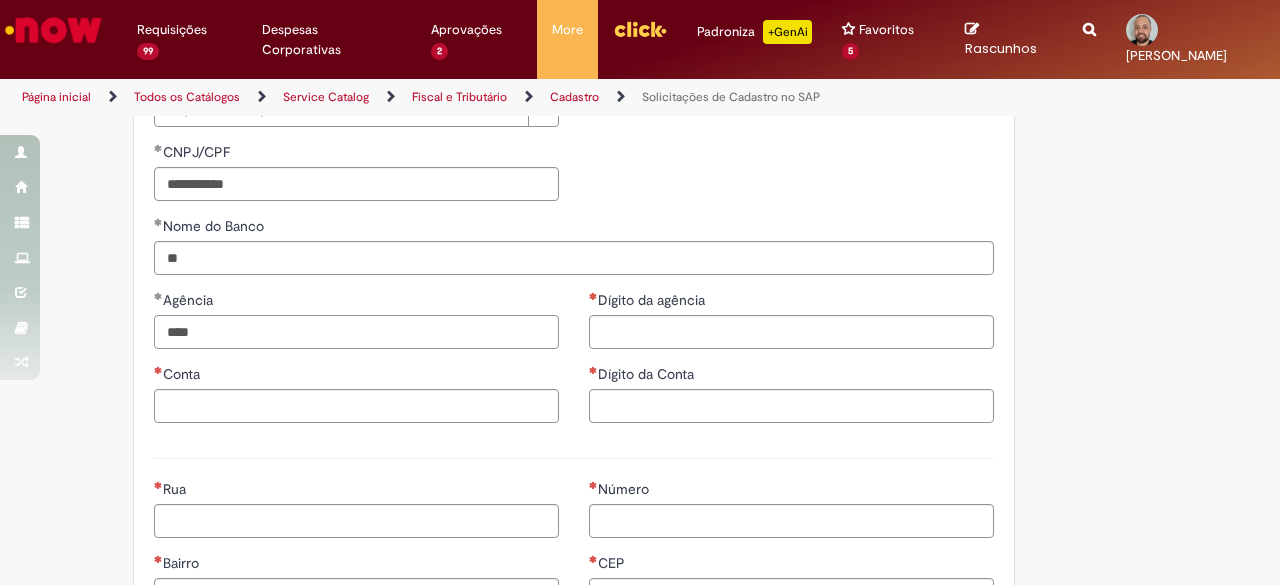 type on "****" 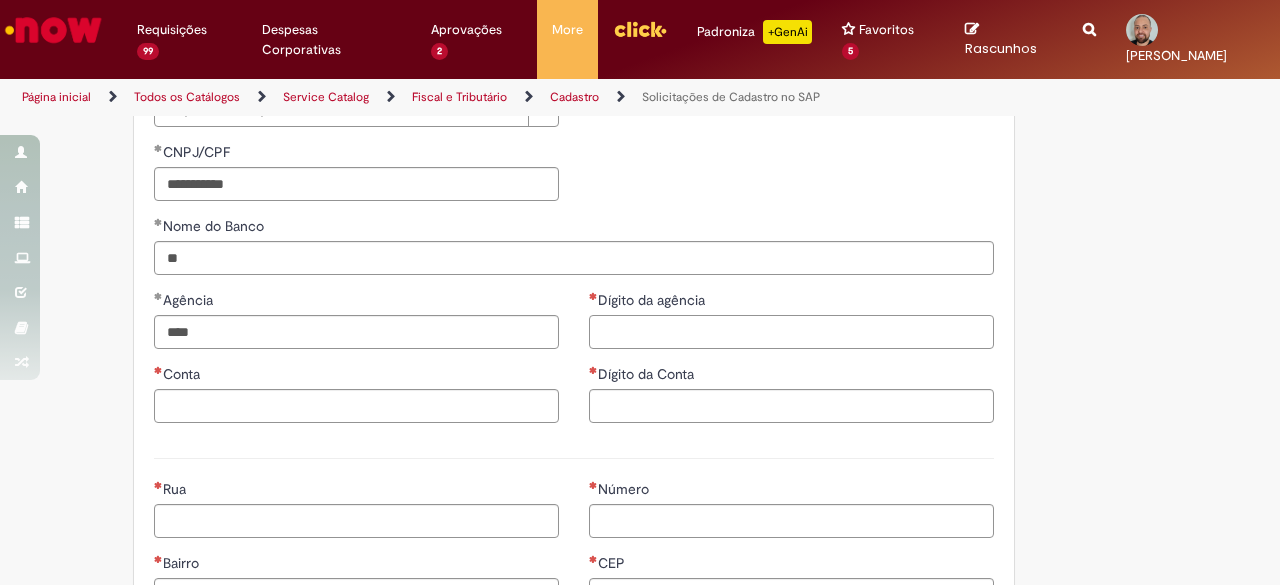 click on "Dígito da agência" at bounding box center (791, 332) 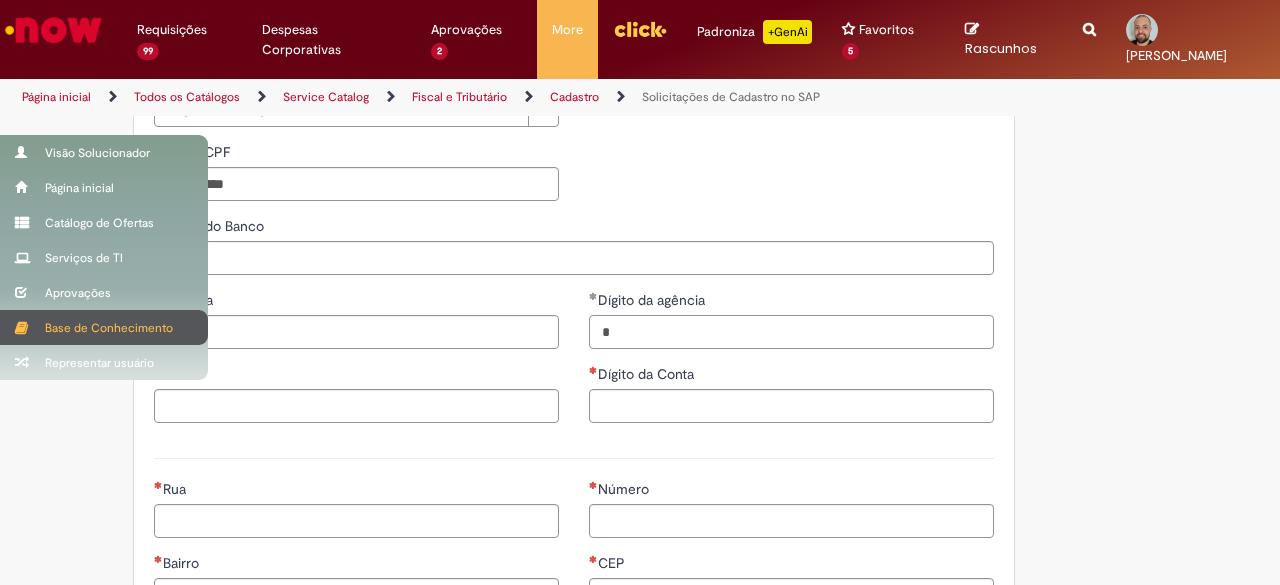 type on "*" 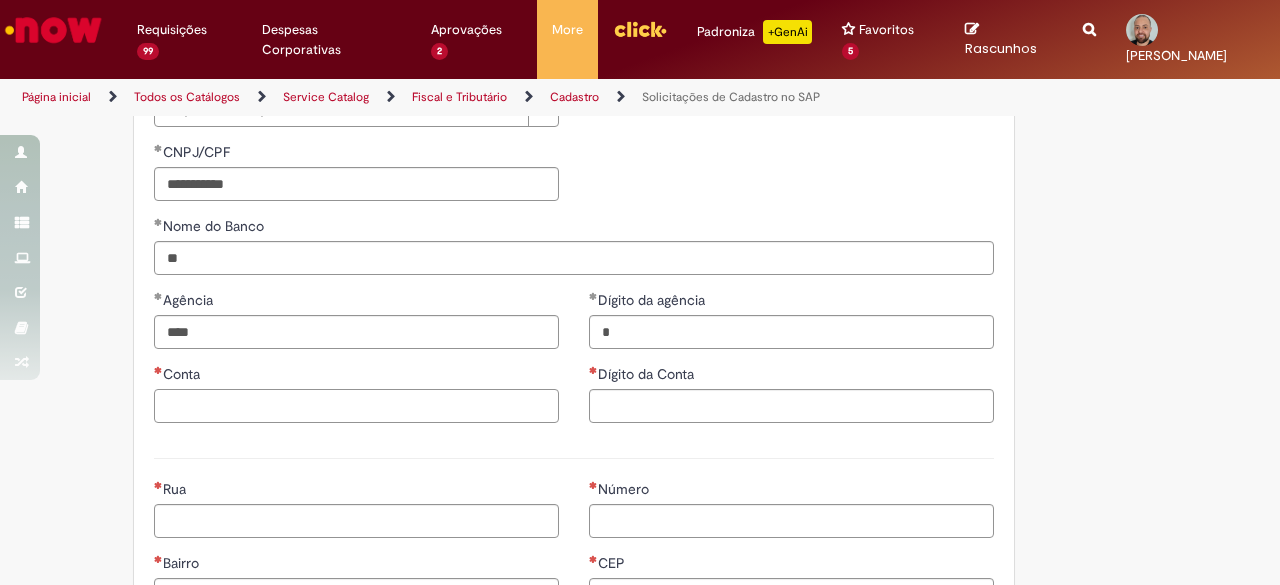 click on "Conta" at bounding box center (356, 406) 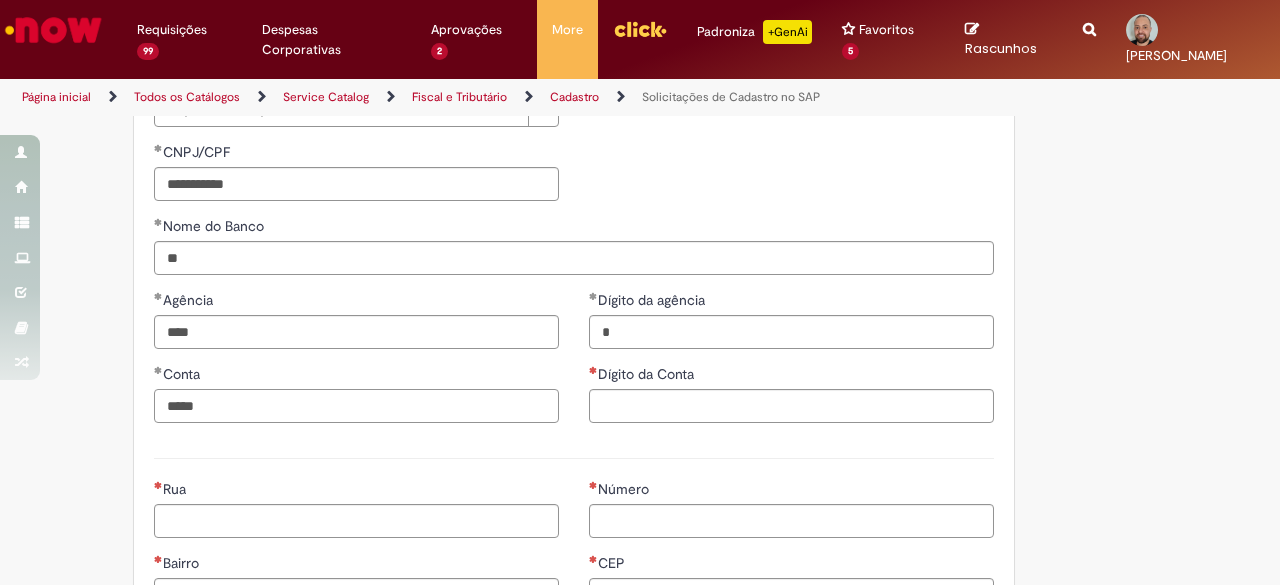 type on "*****" 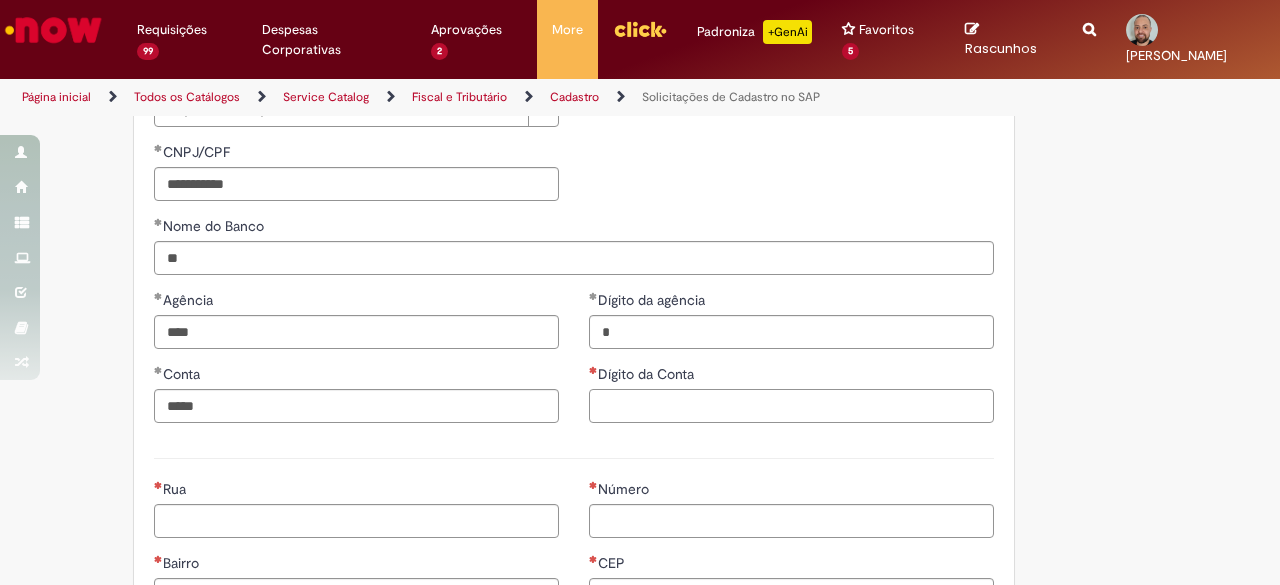 click on "Dígito da Conta" at bounding box center (791, 406) 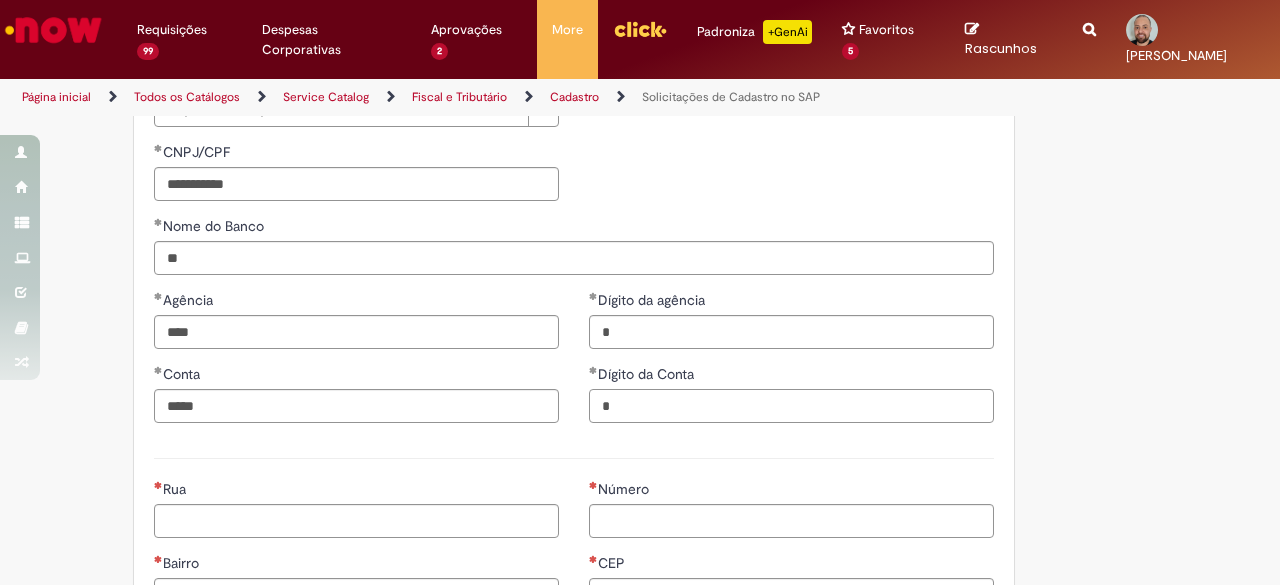scroll, scrollTop: 800, scrollLeft: 0, axis: vertical 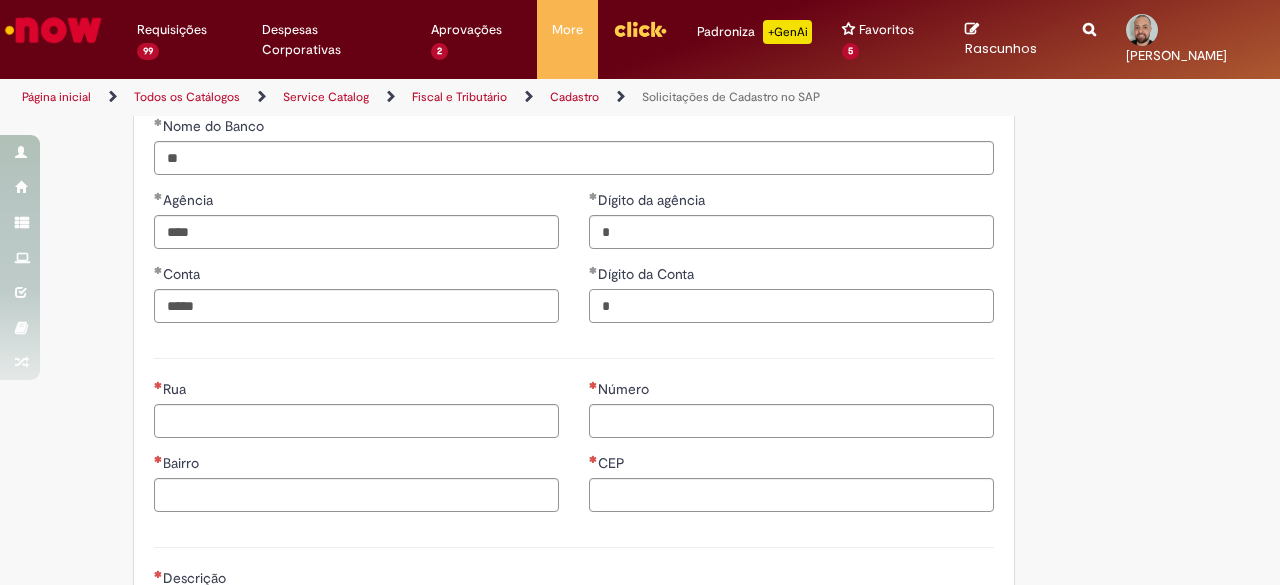 type on "*" 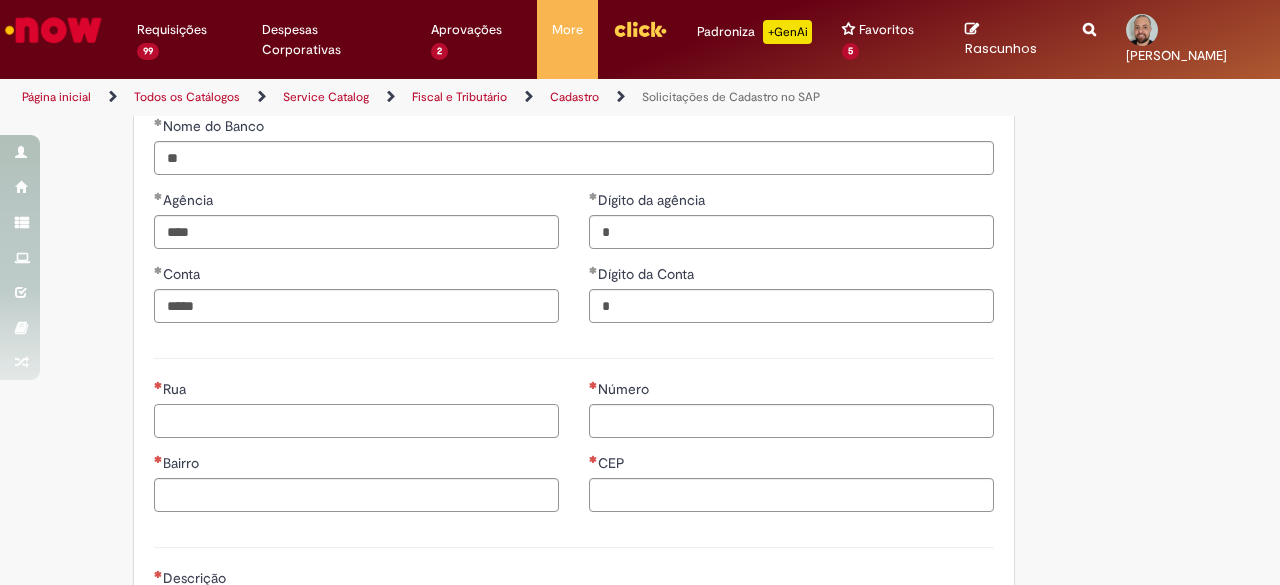 click on "Rua" at bounding box center [356, 421] 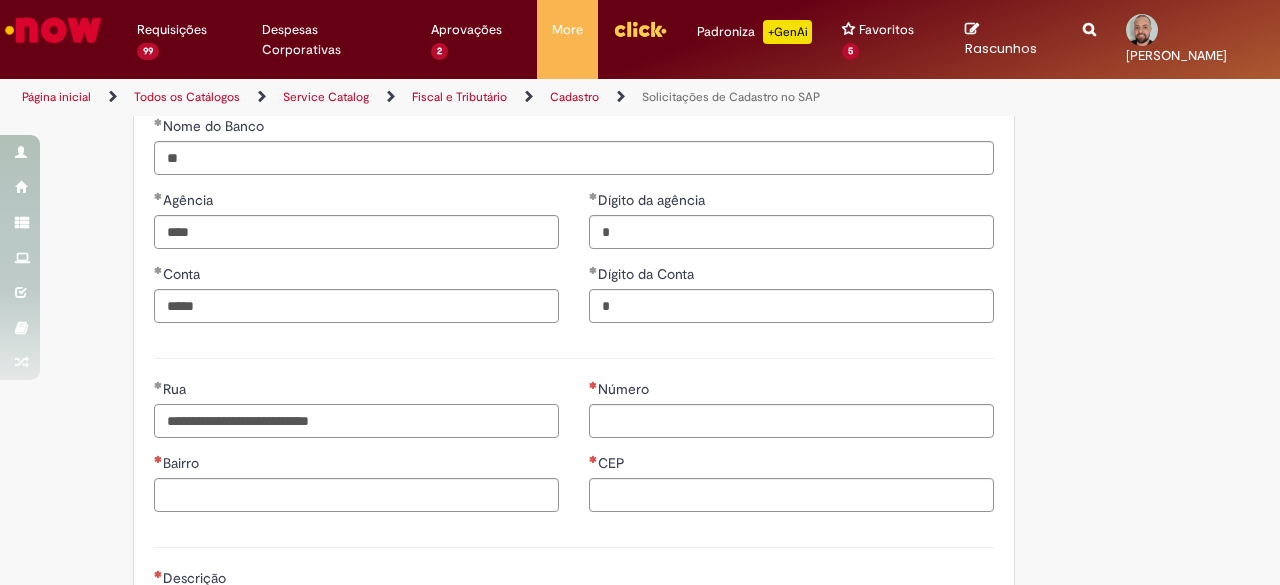 type on "**********" 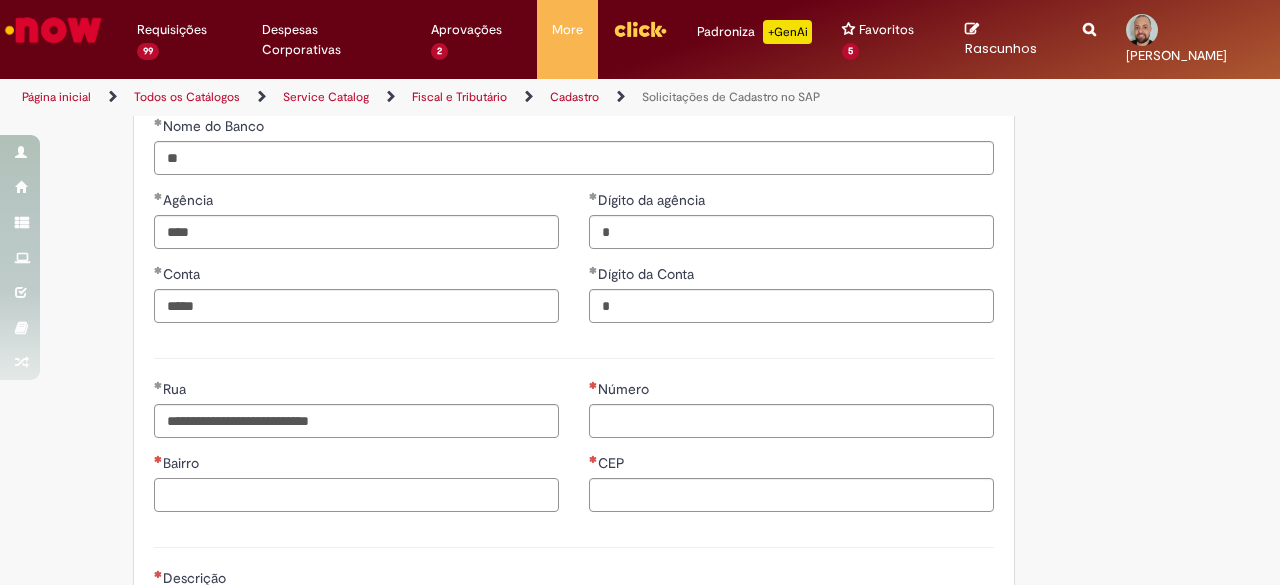 click on "Bairro" at bounding box center [356, 495] 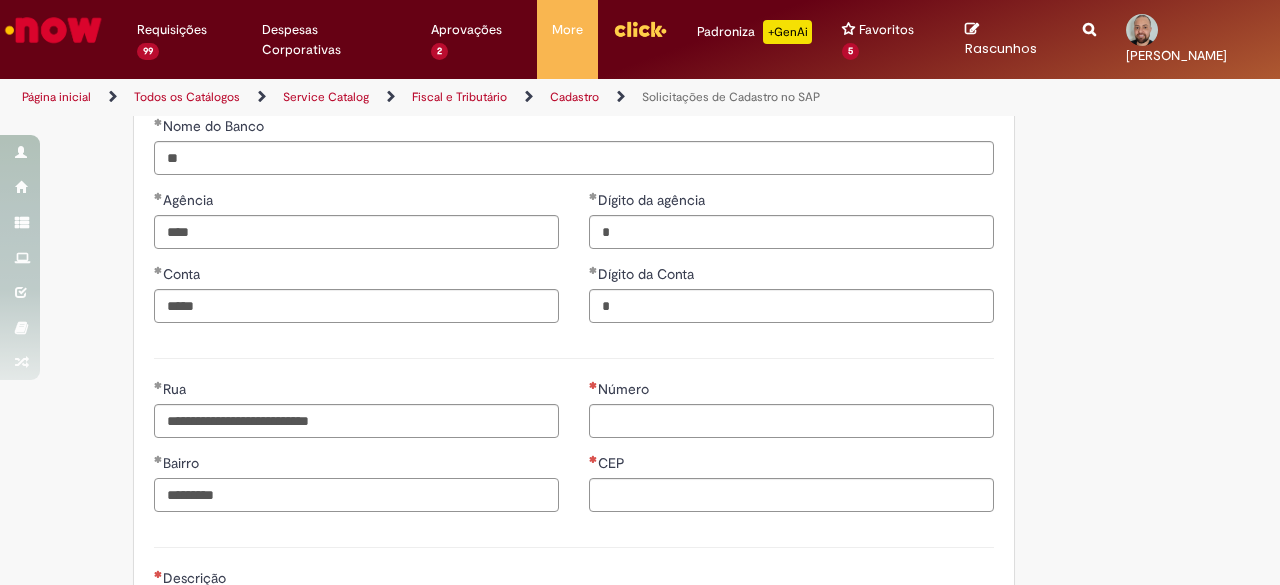 type on "*********" 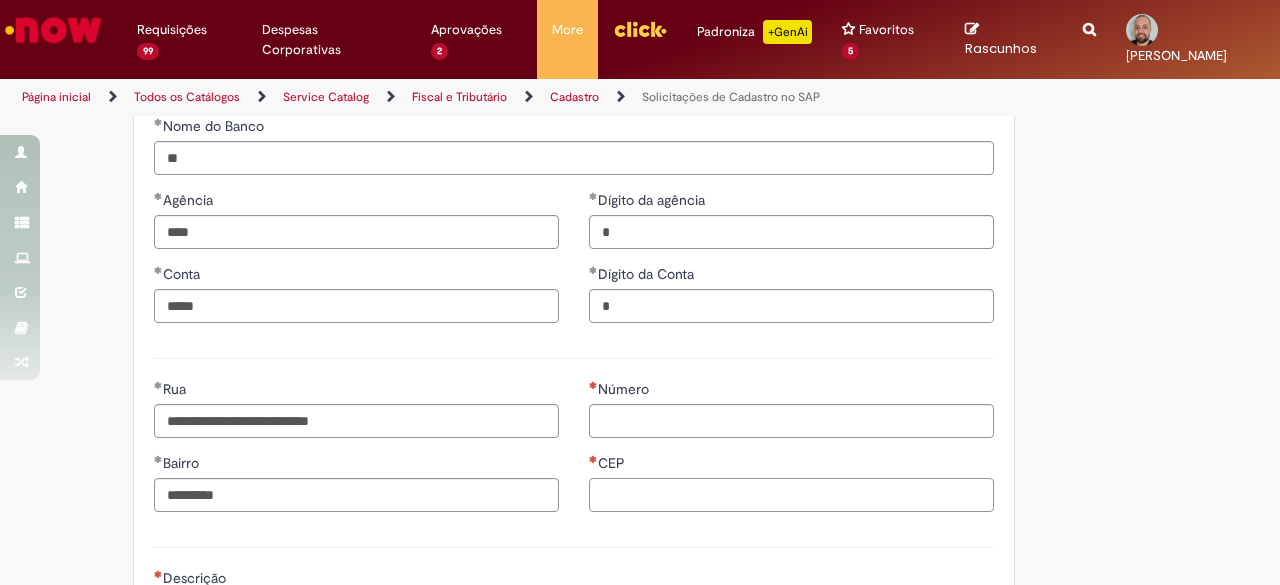 click on "CEP" at bounding box center [791, 495] 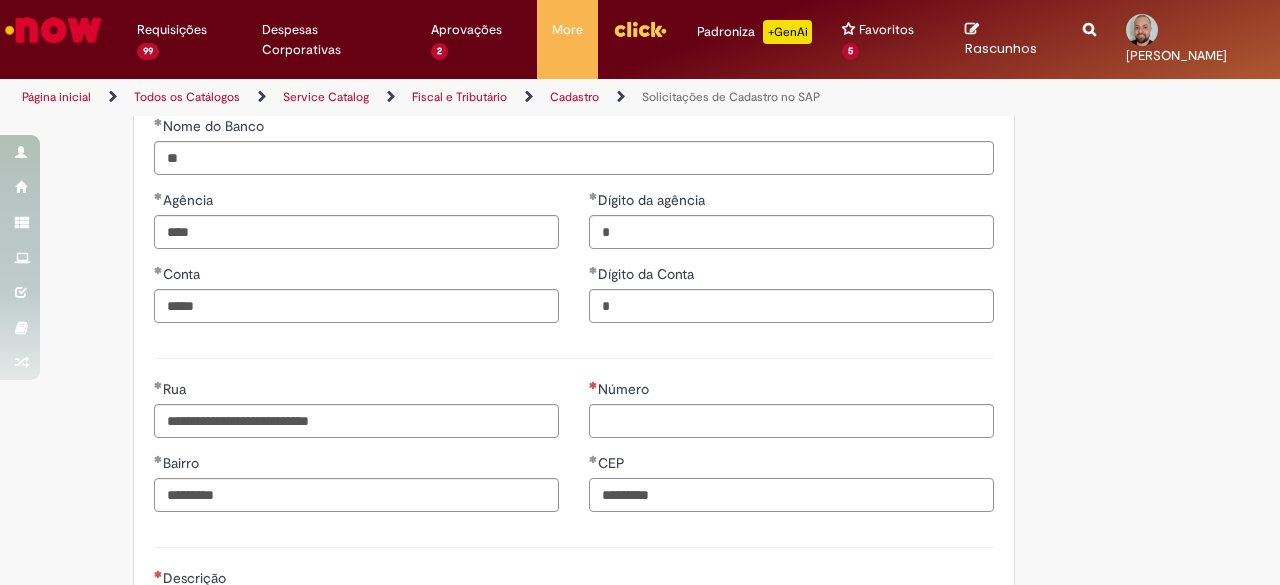 type on "*********" 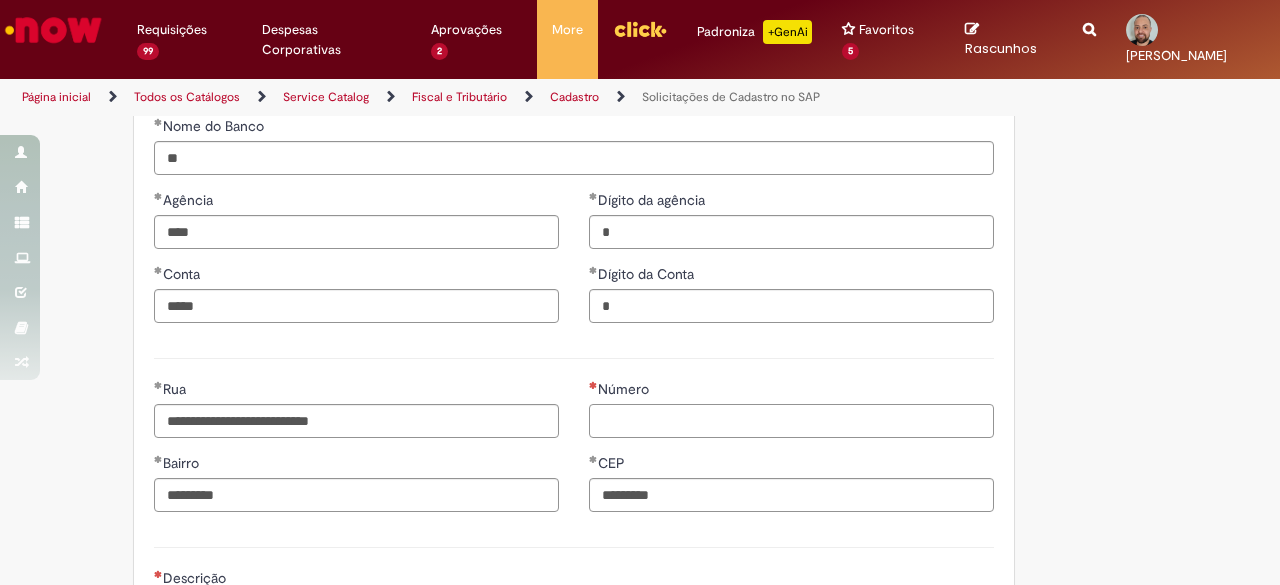 click on "Número" at bounding box center (791, 421) 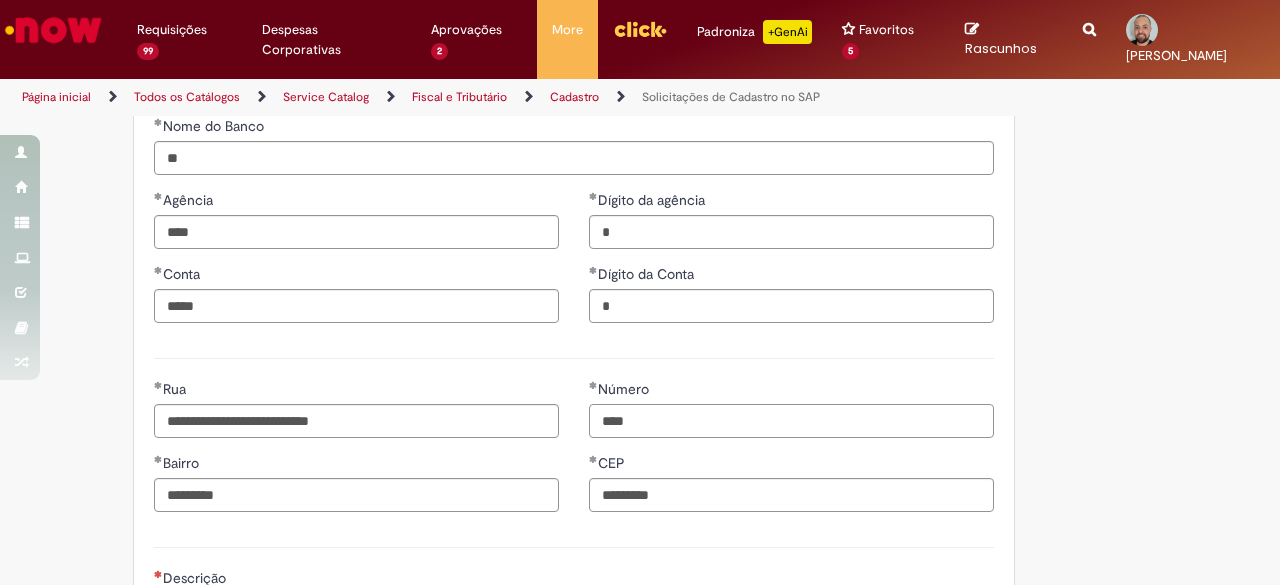 type on "****" 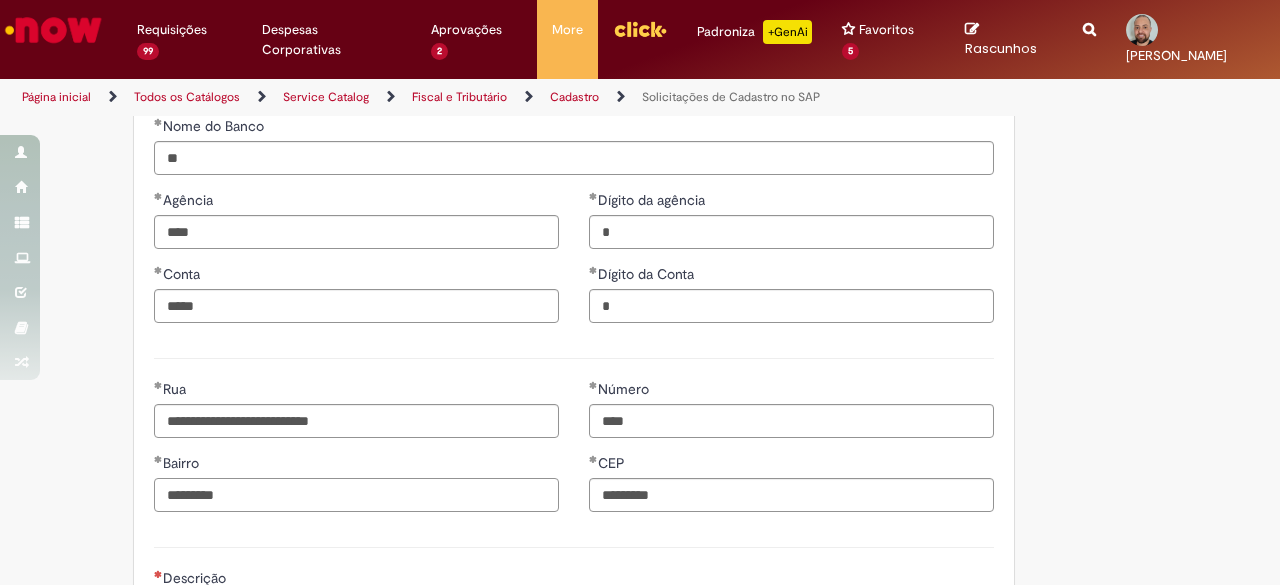 drag, startPoint x: 306, startPoint y: 489, endPoint x: 96, endPoint y: 487, distance: 210.00952 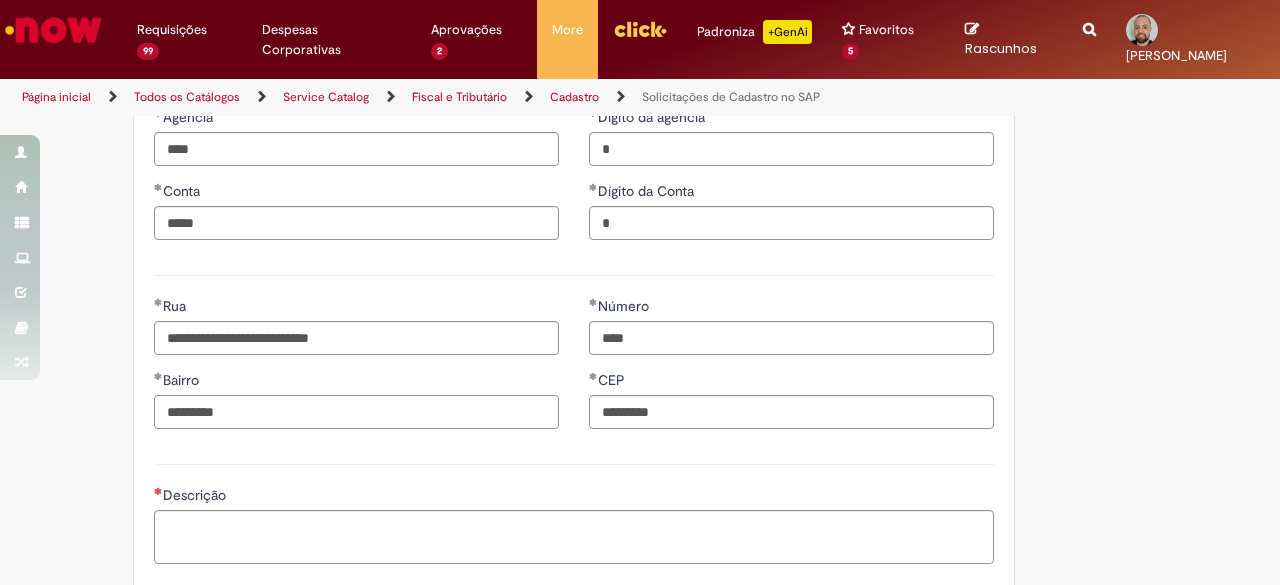 scroll, scrollTop: 1000, scrollLeft: 0, axis: vertical 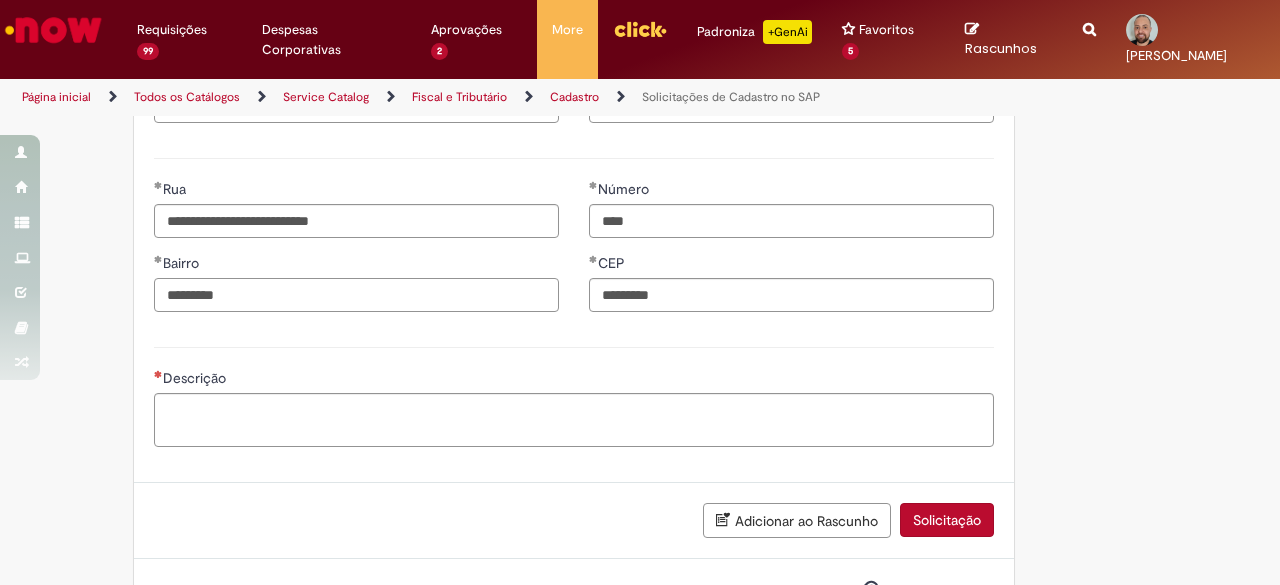 type on "*********" 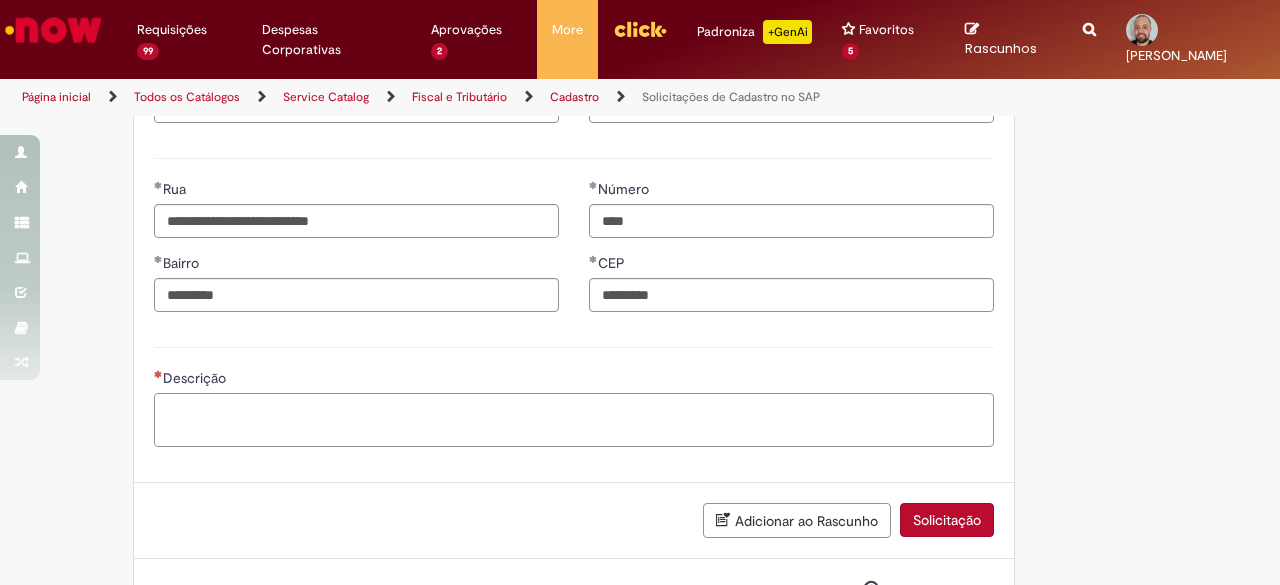 click on "Descrição" at bounding box center (574, 419) 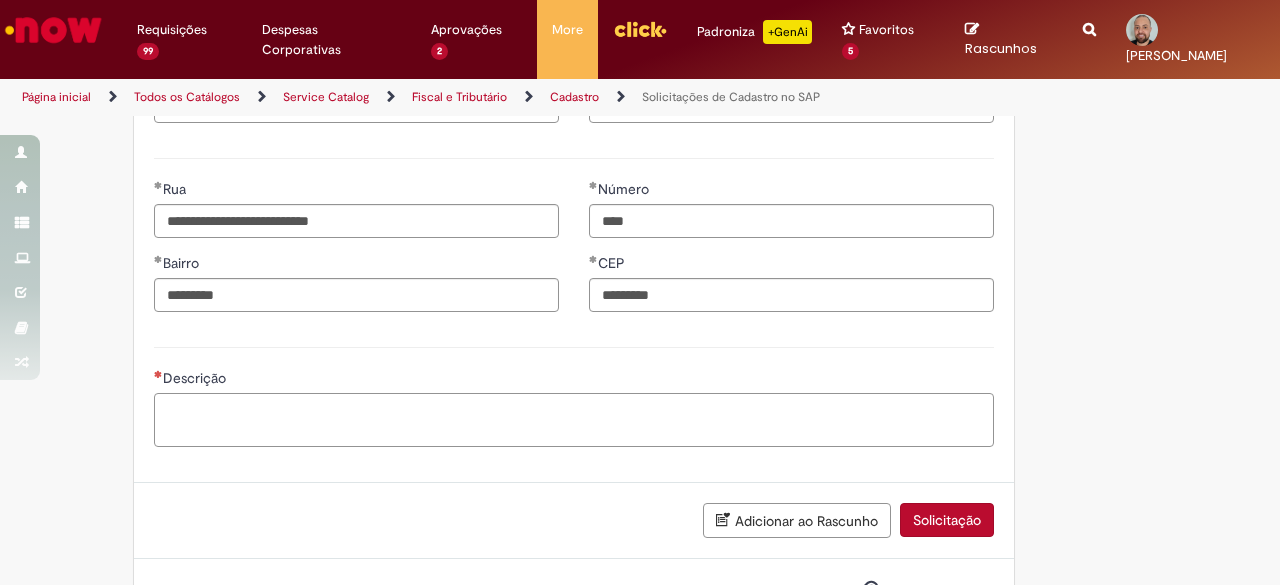 click on "Descrição" at bounding box center (574, 419) 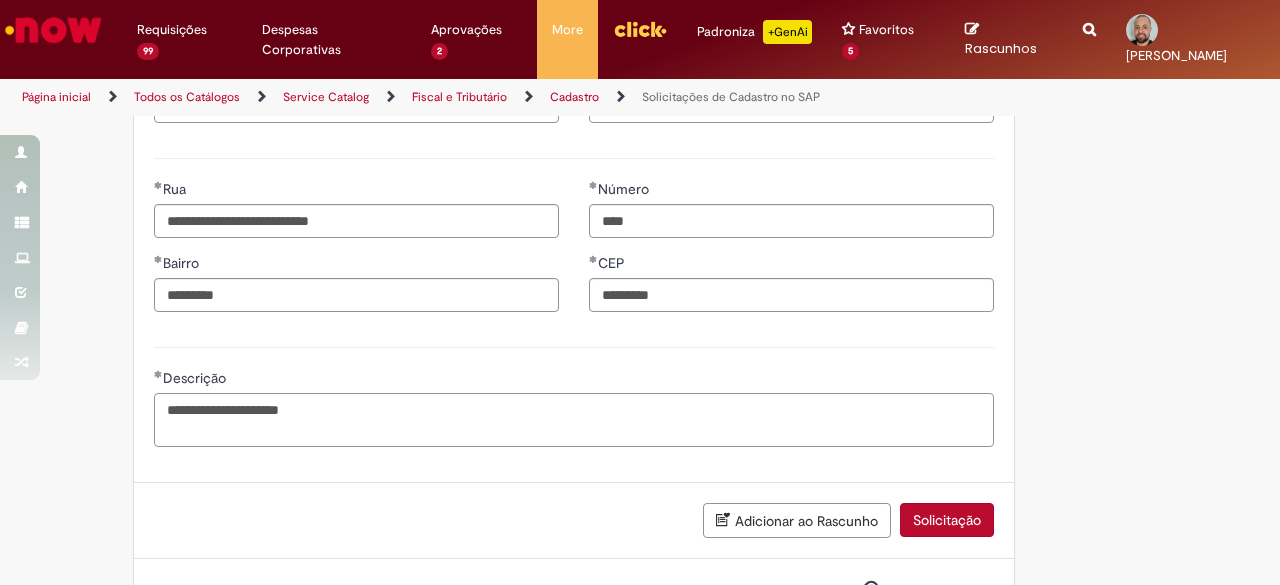 click on "**********" at bounding box center (574, 419) 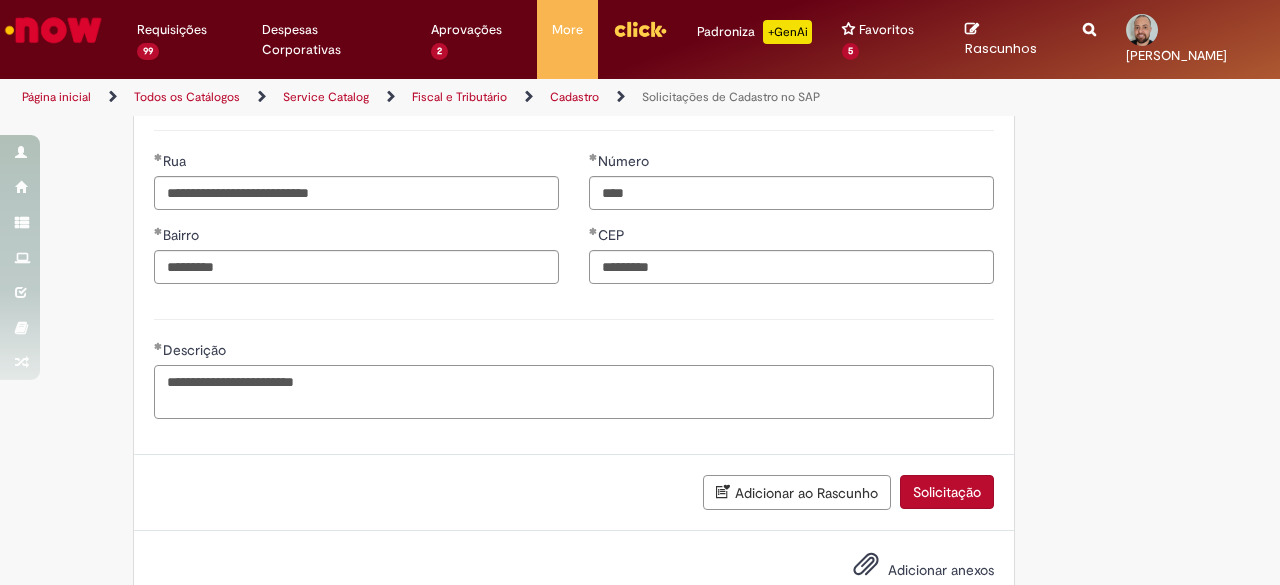 scroll, scrollTop: 1077, scrollLeft: 0, axis: vertical 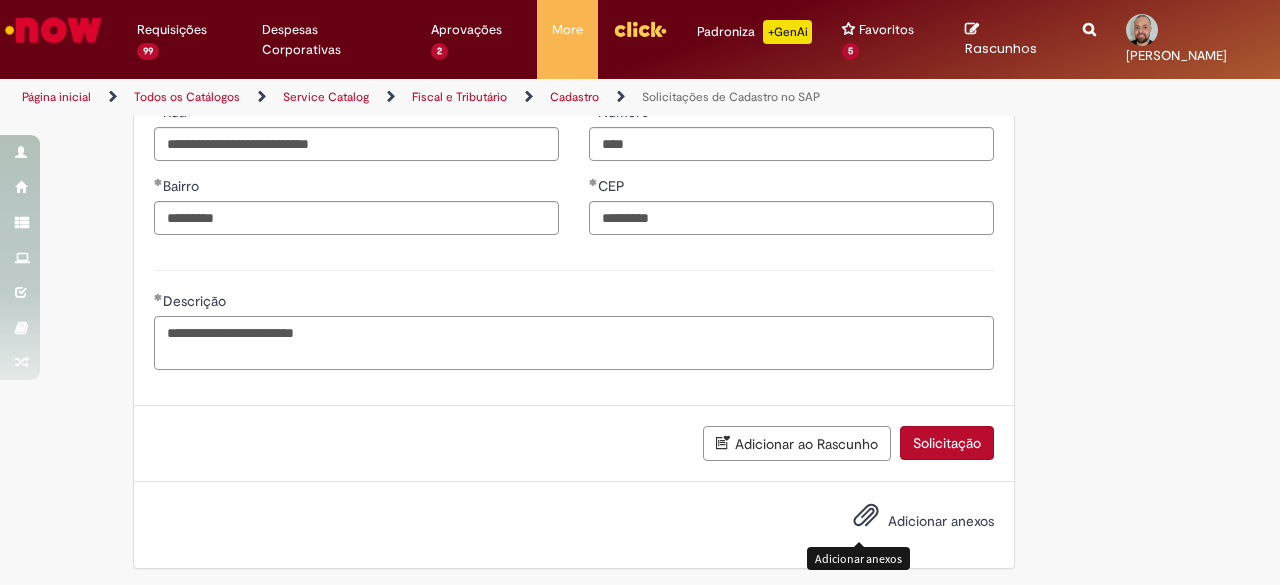 type on "**********" 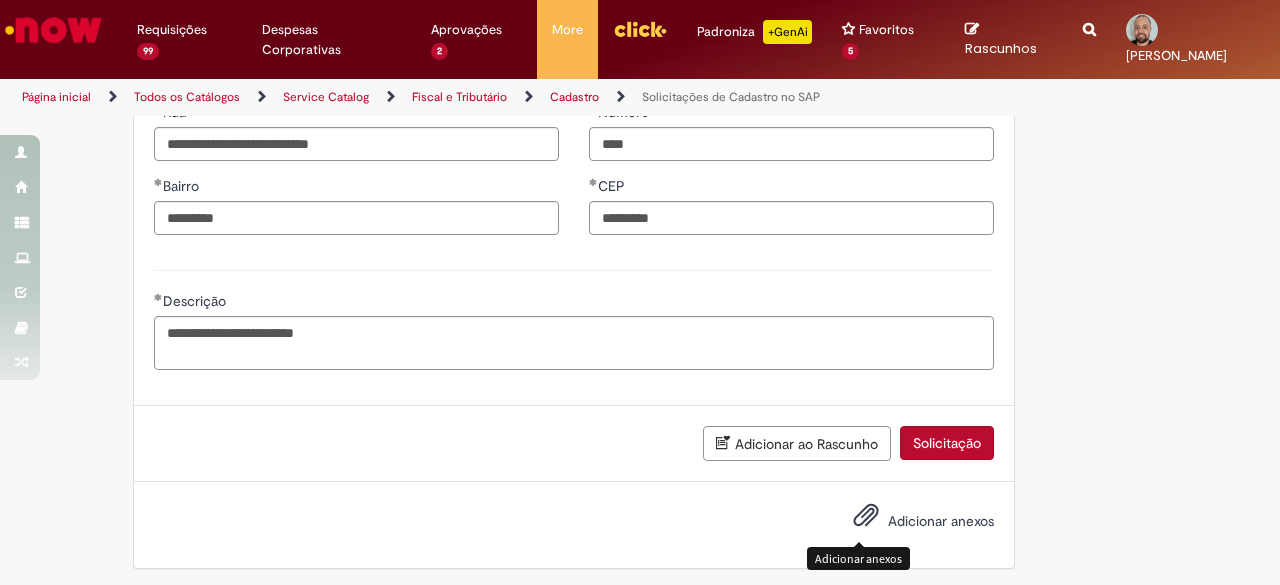 click at bounding box center (866, 516) 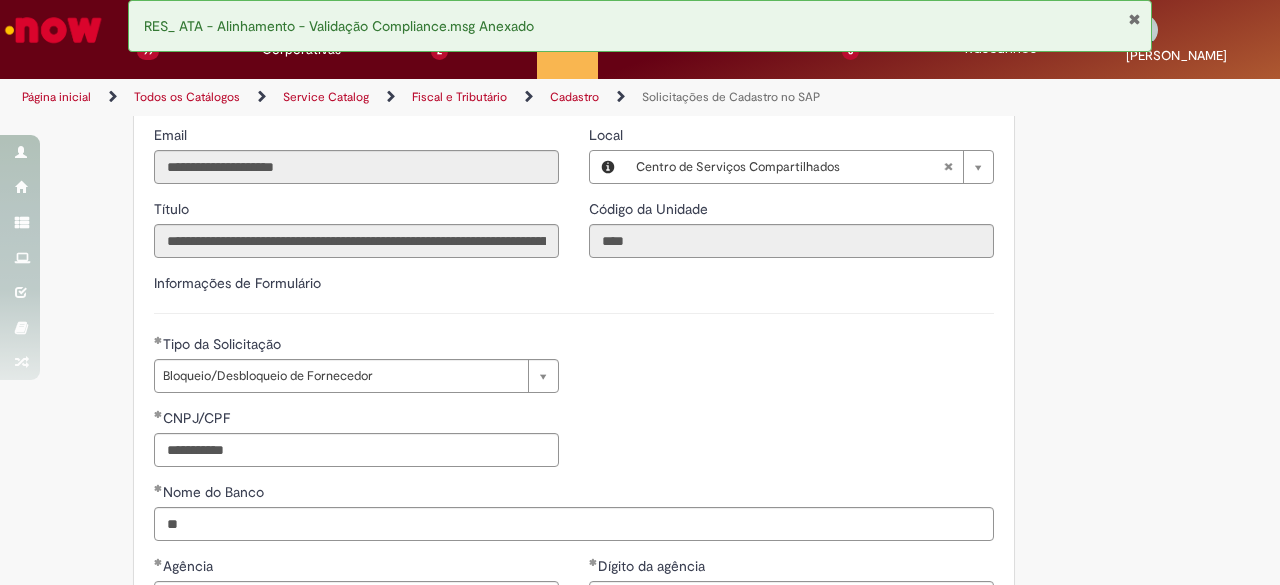 scroll, scrollTop: 477, scrollLeft: 0, axis: vertical 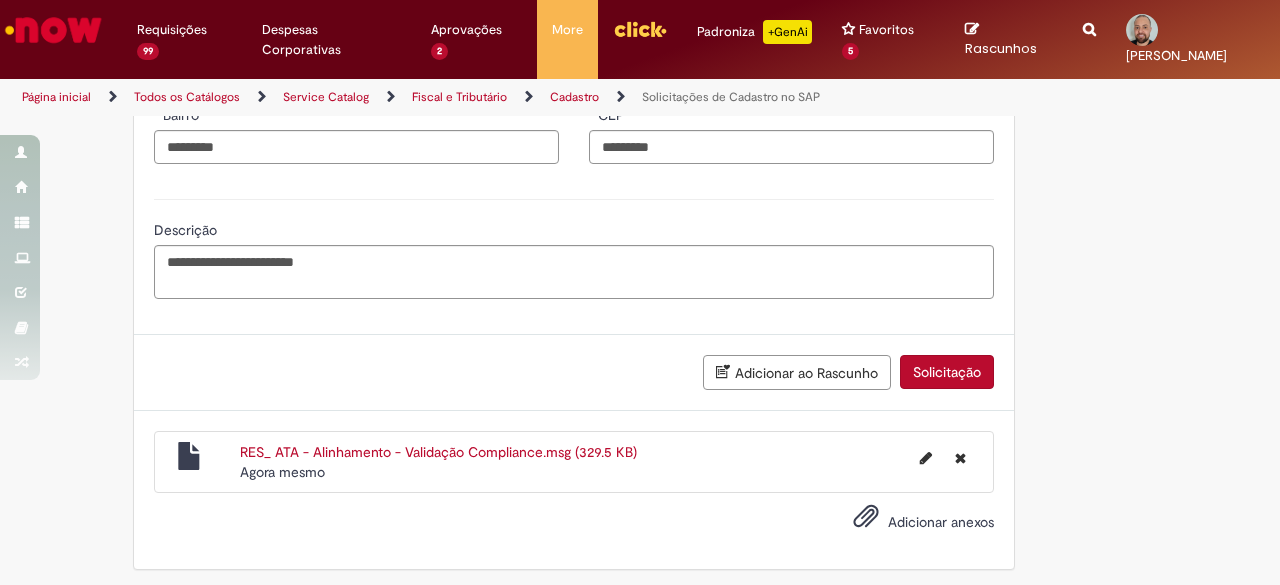 click on "Solicitação" at bounding box center [947, 372] 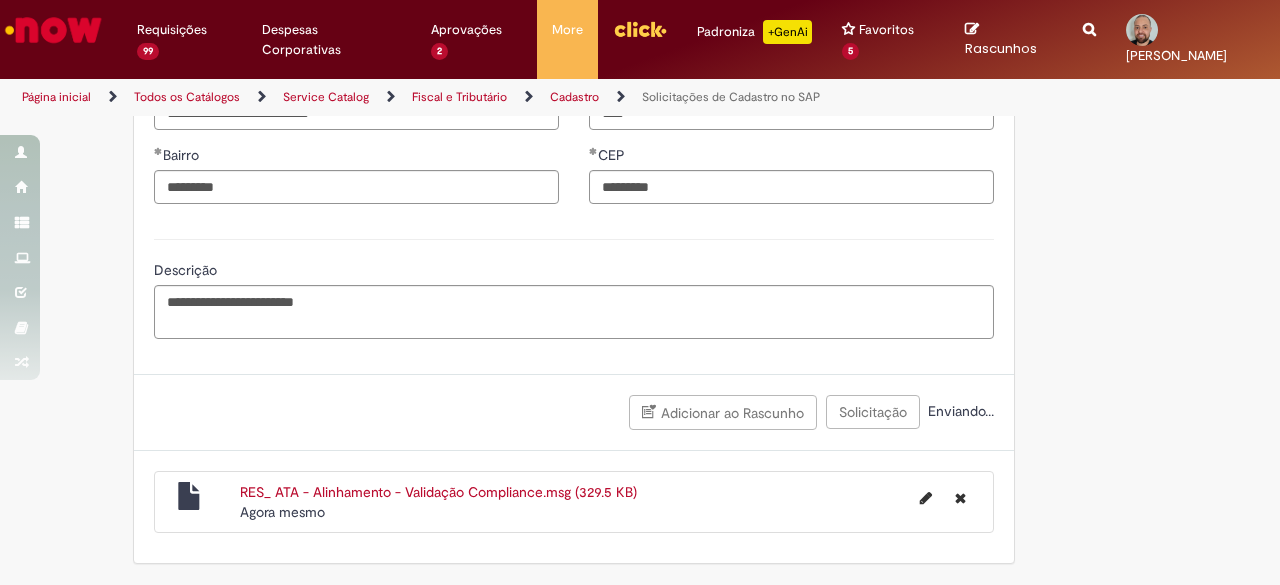 scroll, scrollTop: 1103, scrollLeft: 0, axis: vertical 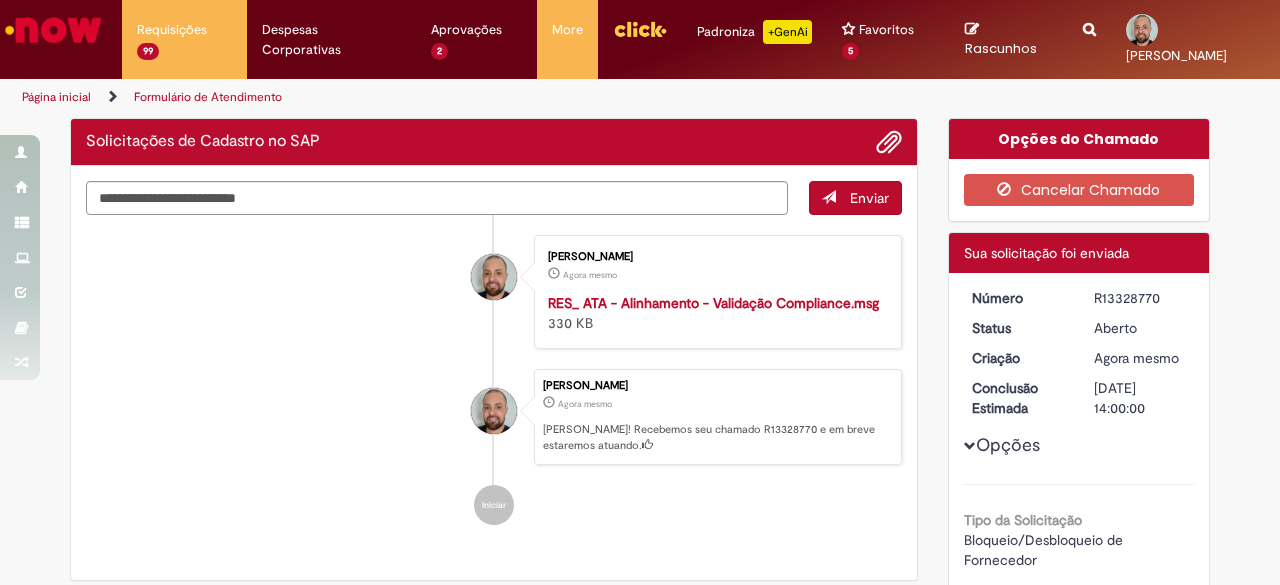 click on "R13328770" at bounding box center (1140, 298) 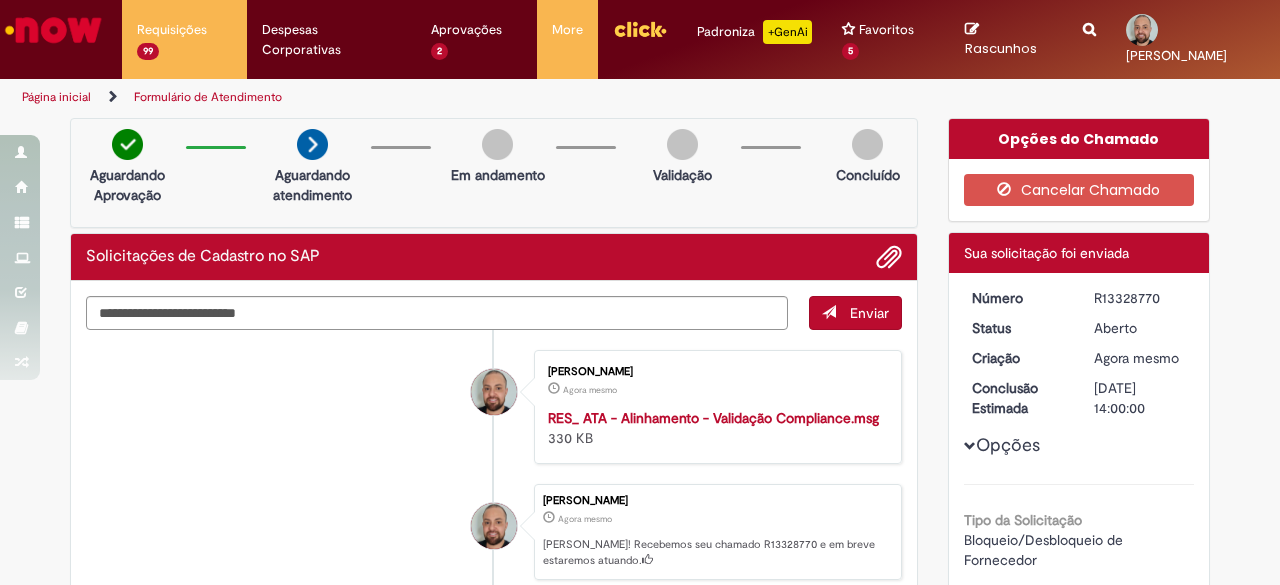 copy on "R13328770" 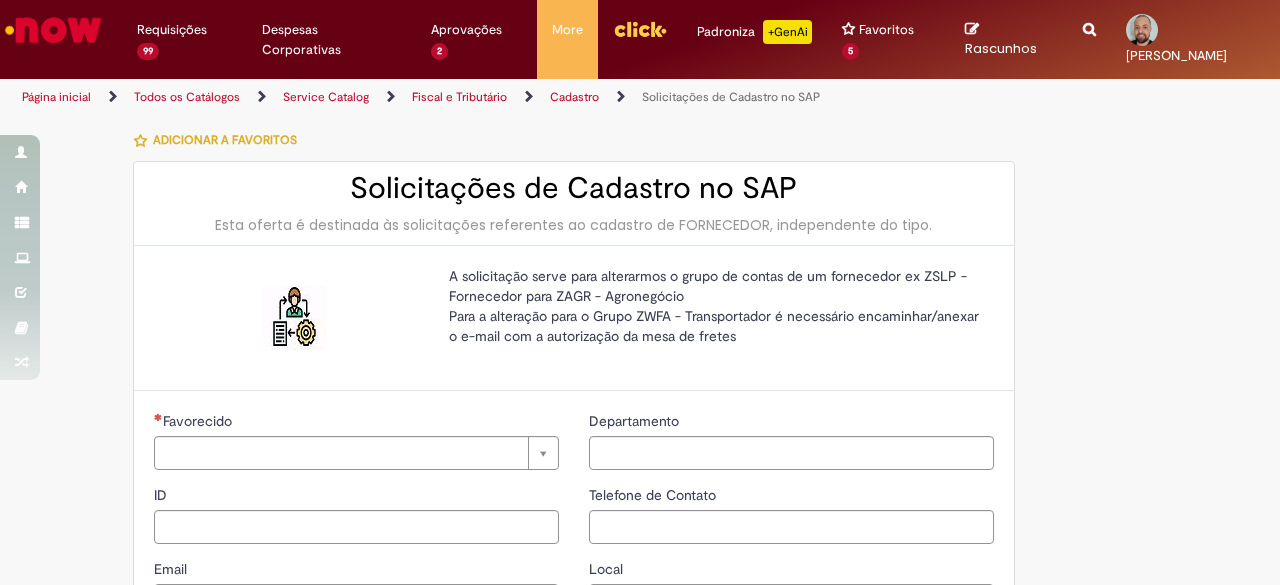 type on "********" 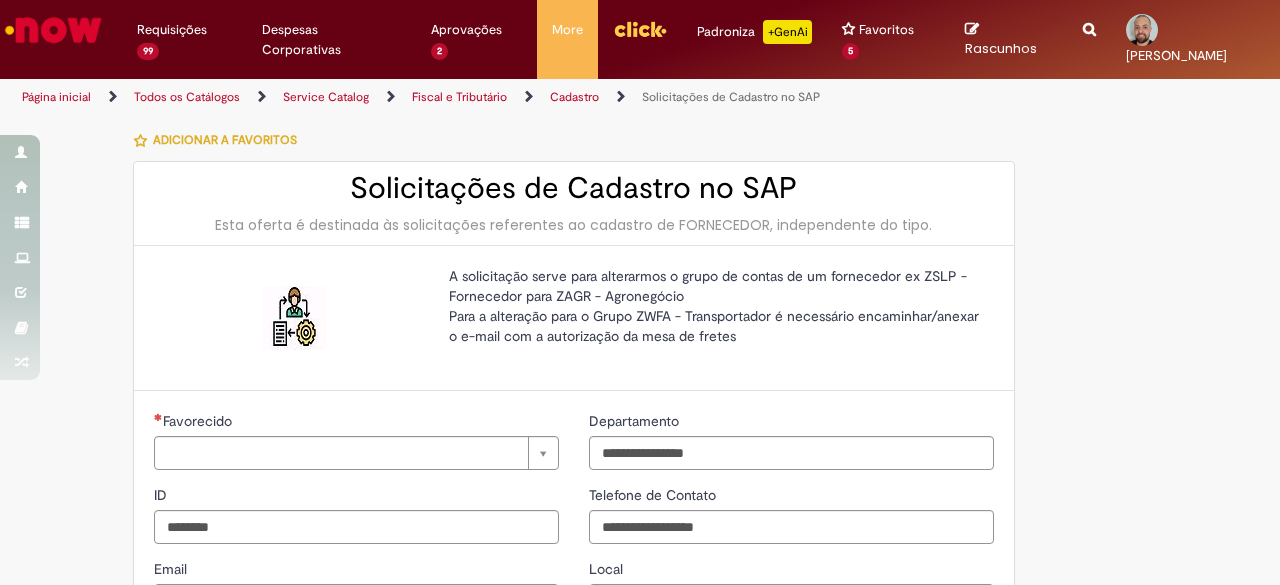 type on "**********" 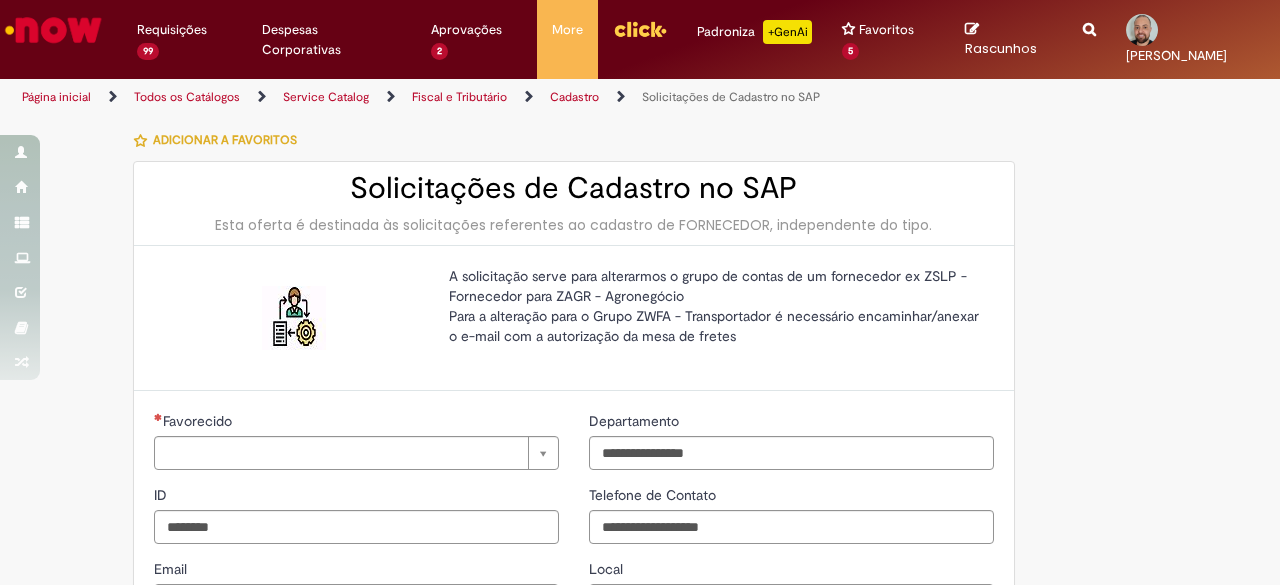 type on "**********" 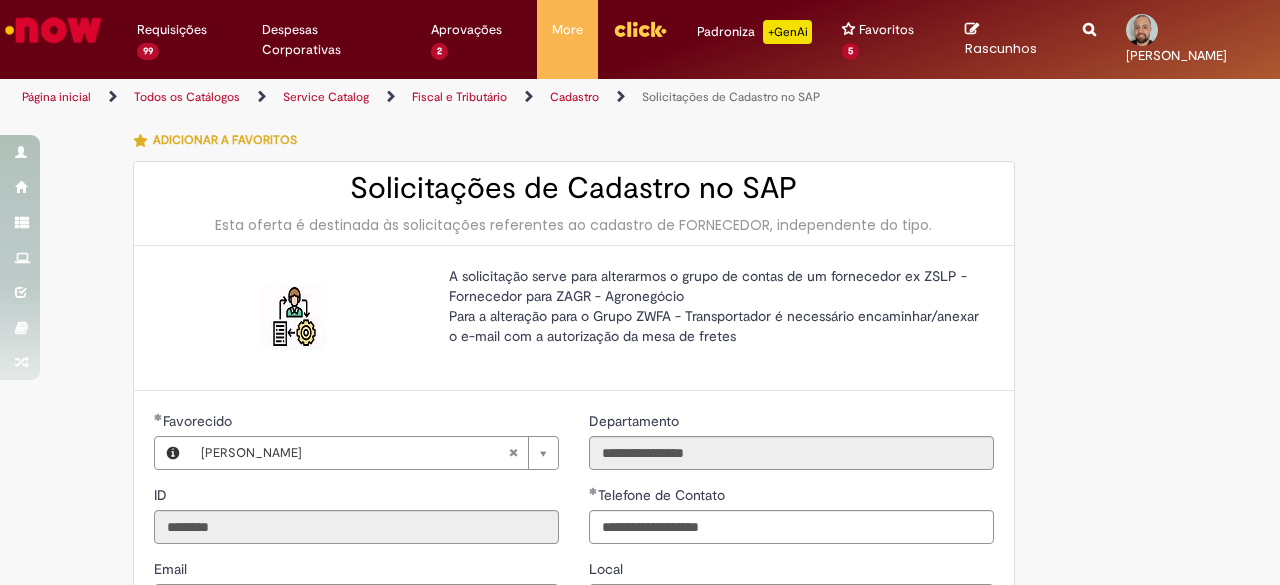 type on "**********" 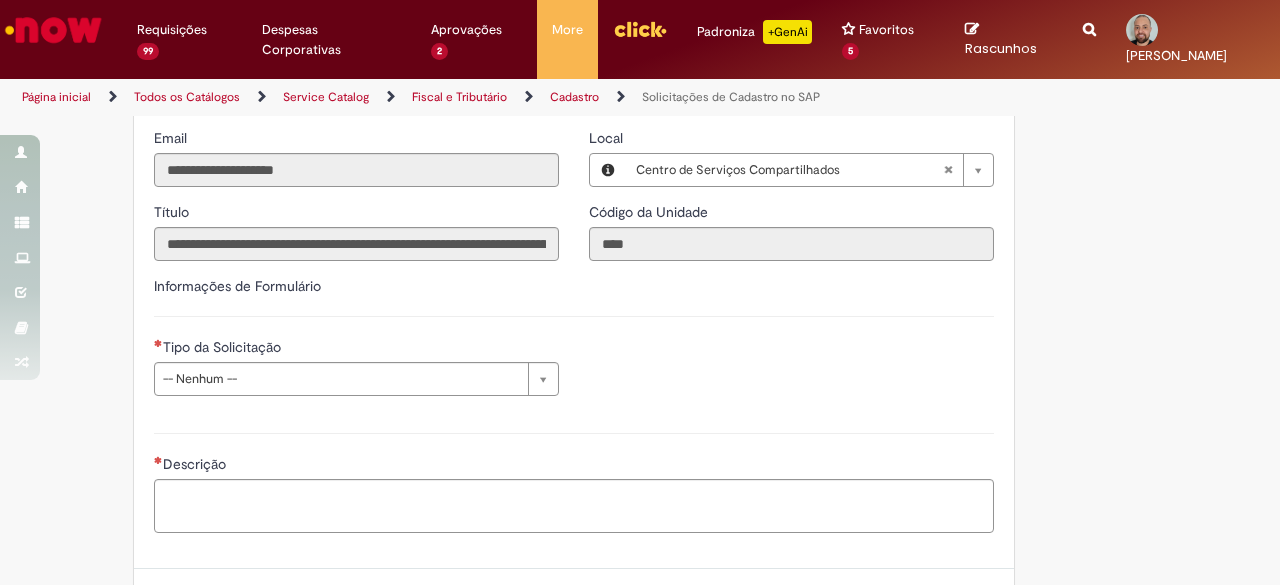 scroll, scrollTop: 500, scrollLeft: 0, axis: vertical 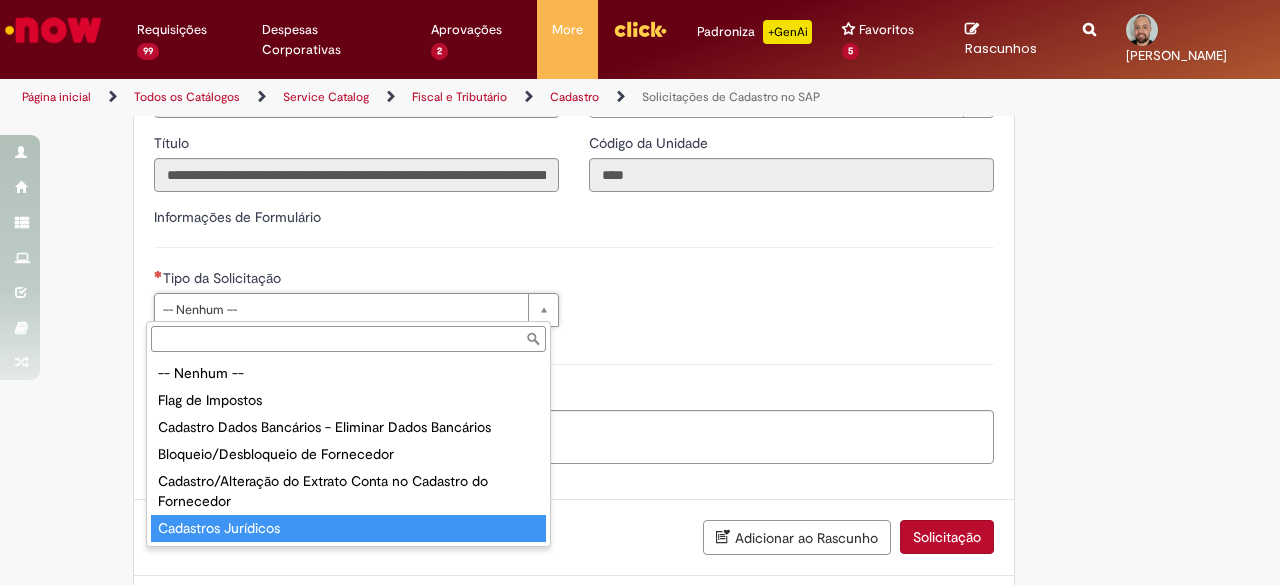 type on "**********" 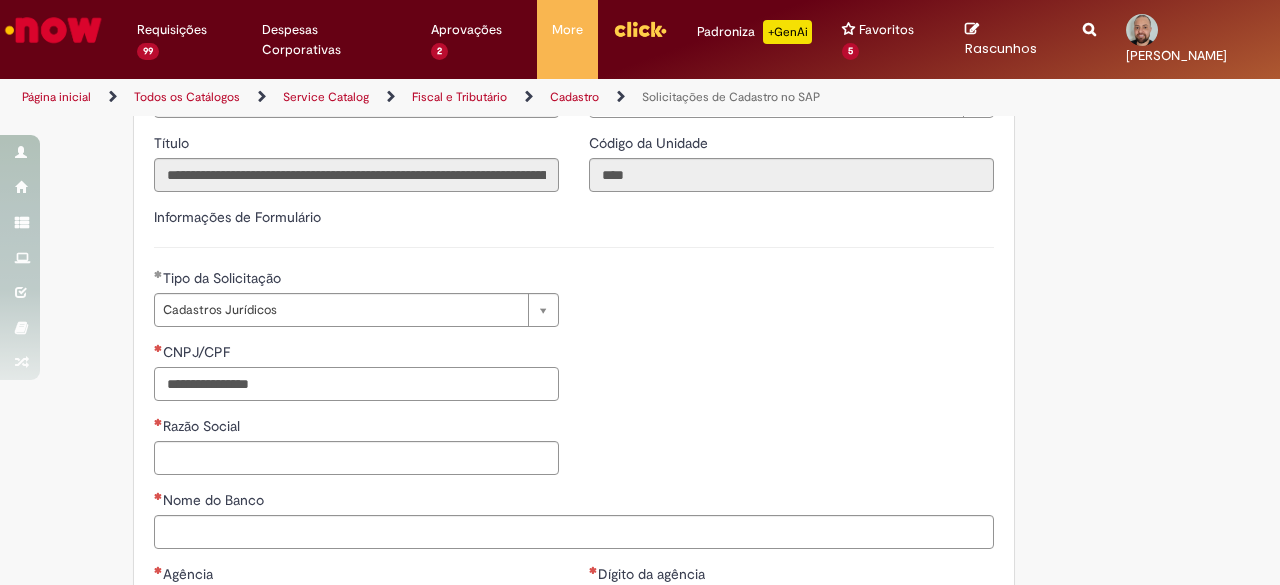 click on "CNPJ/CPF" at bounding box center (356, 384) 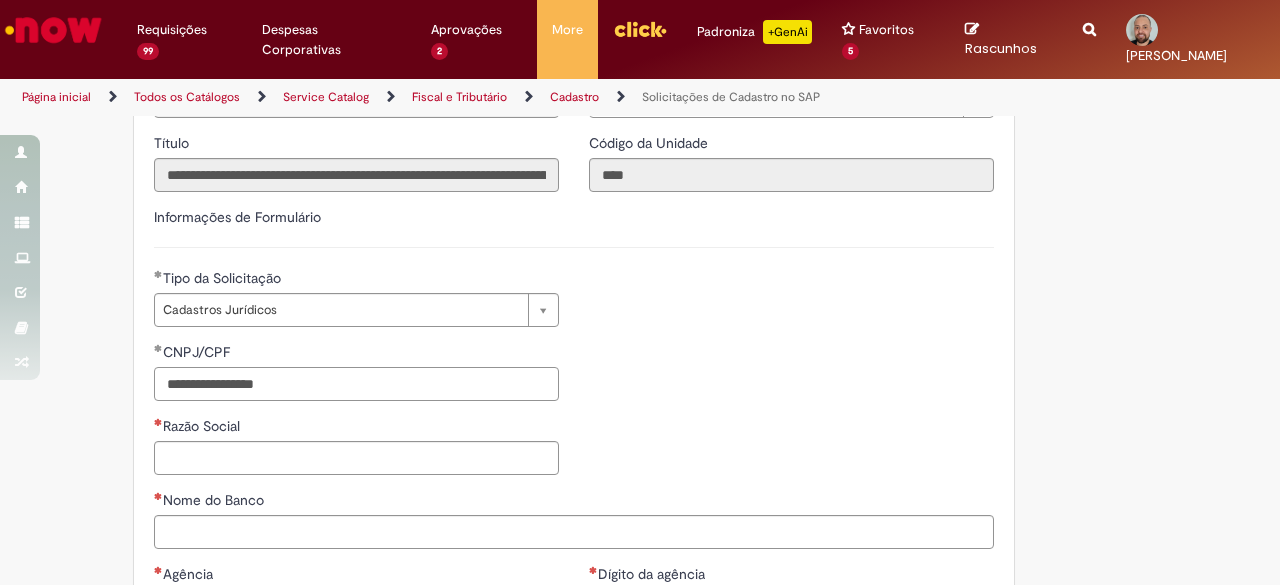 type on "**********" 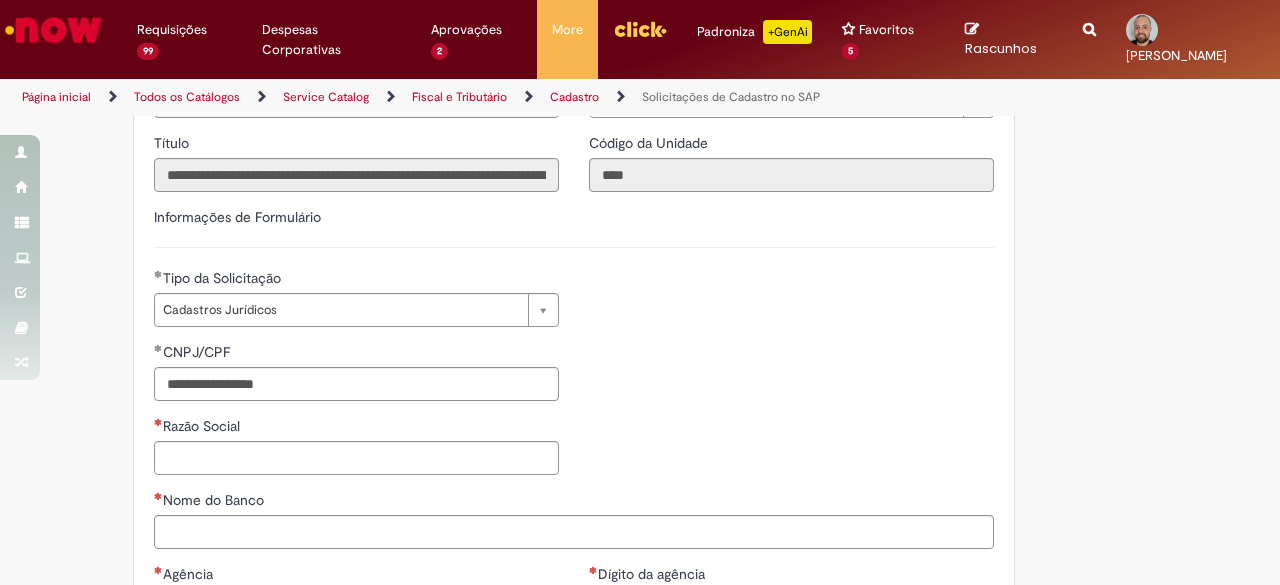 click on "Razão Social" at bounding box center (356, 428) 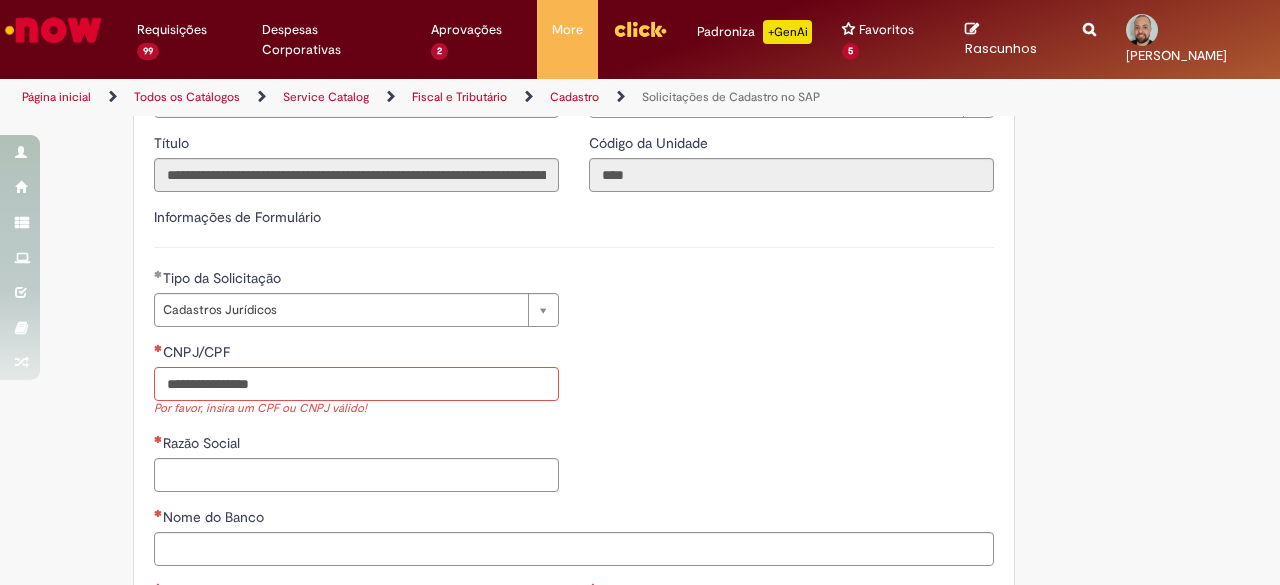 click on "CNPJ/CPF" at bounding box center (356, 384) 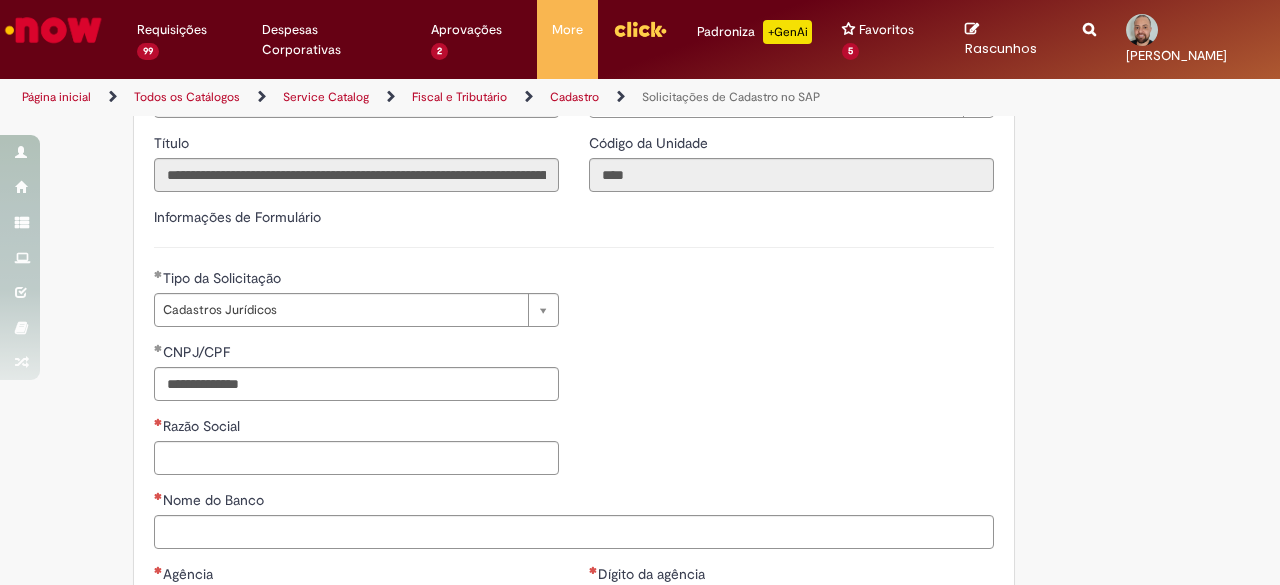 type on "**********" 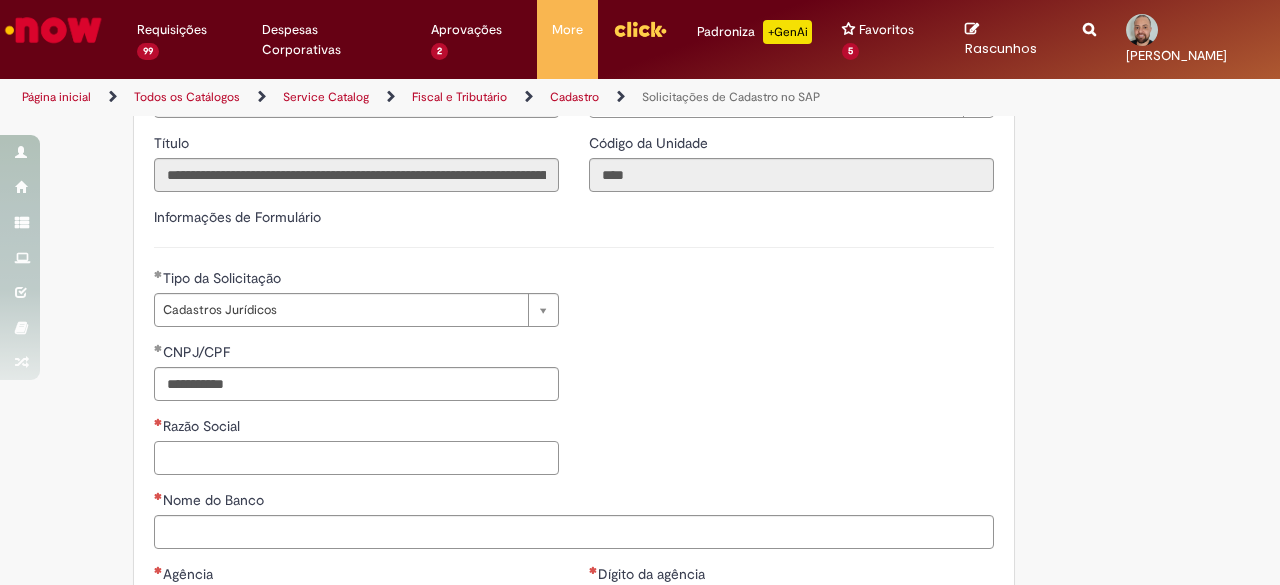 click on "Razão Social" at bounding box center [356, 458] 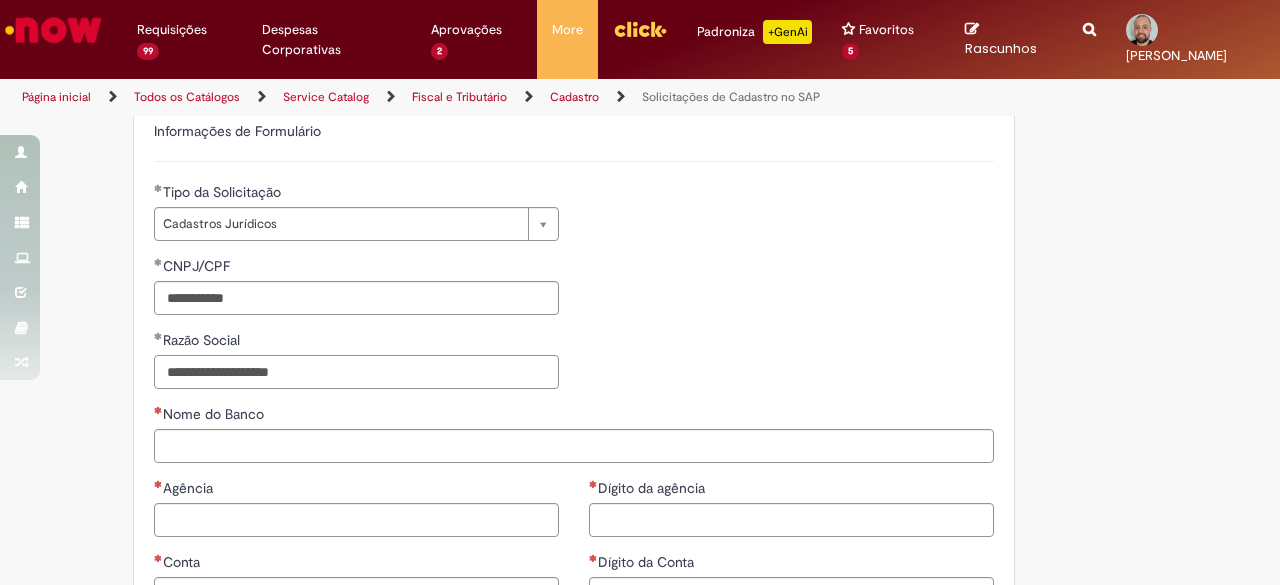 scroll, scrollTop: 600, scrollLeft: 0, axis: vertical 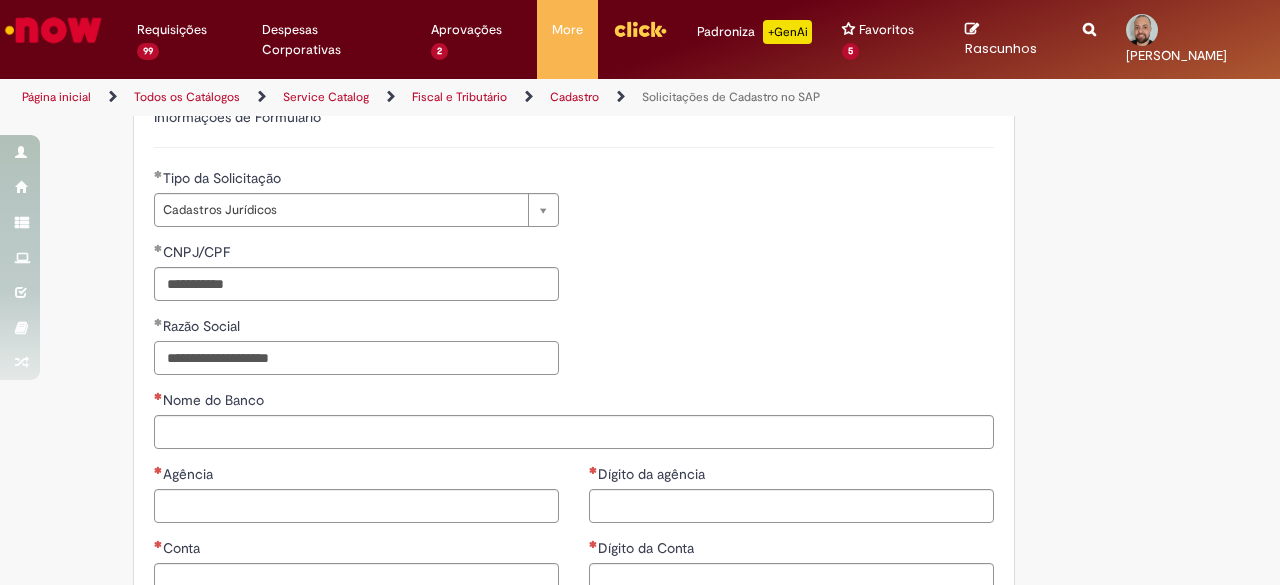 type on "**********" 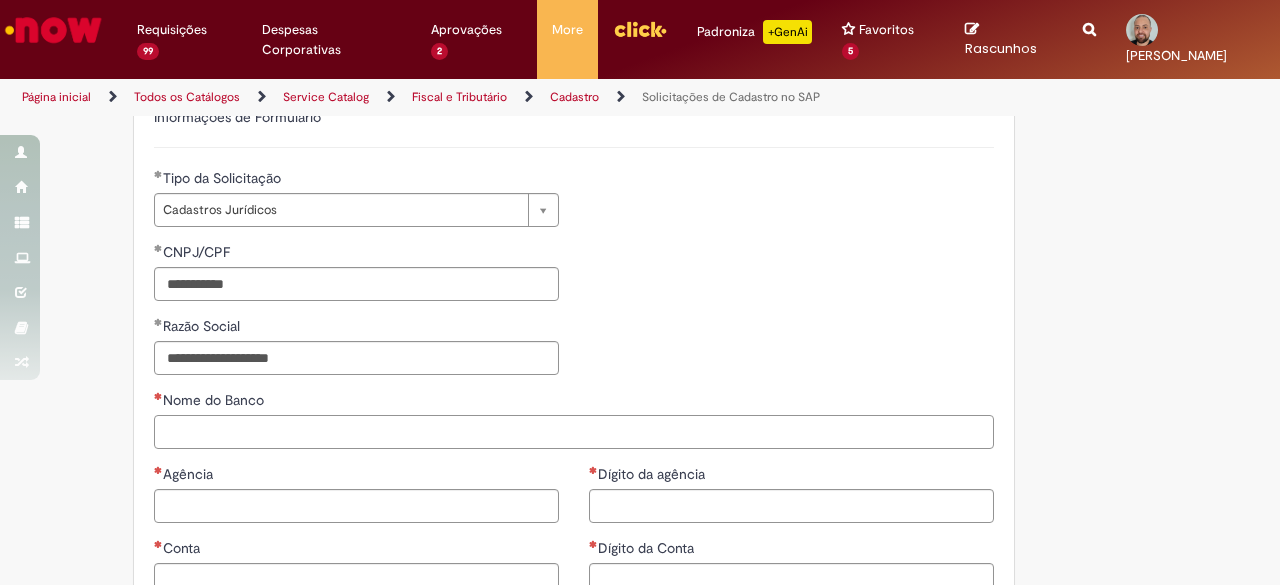 click on "Nome do Banco" at bounding box center [574, 432] 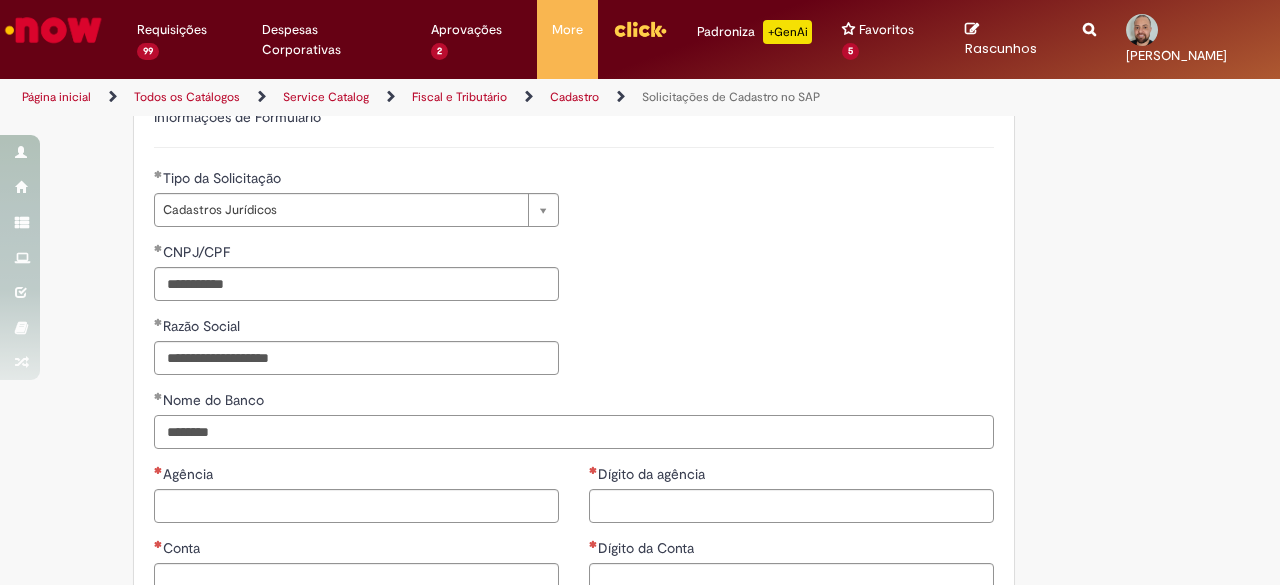 type on "********" 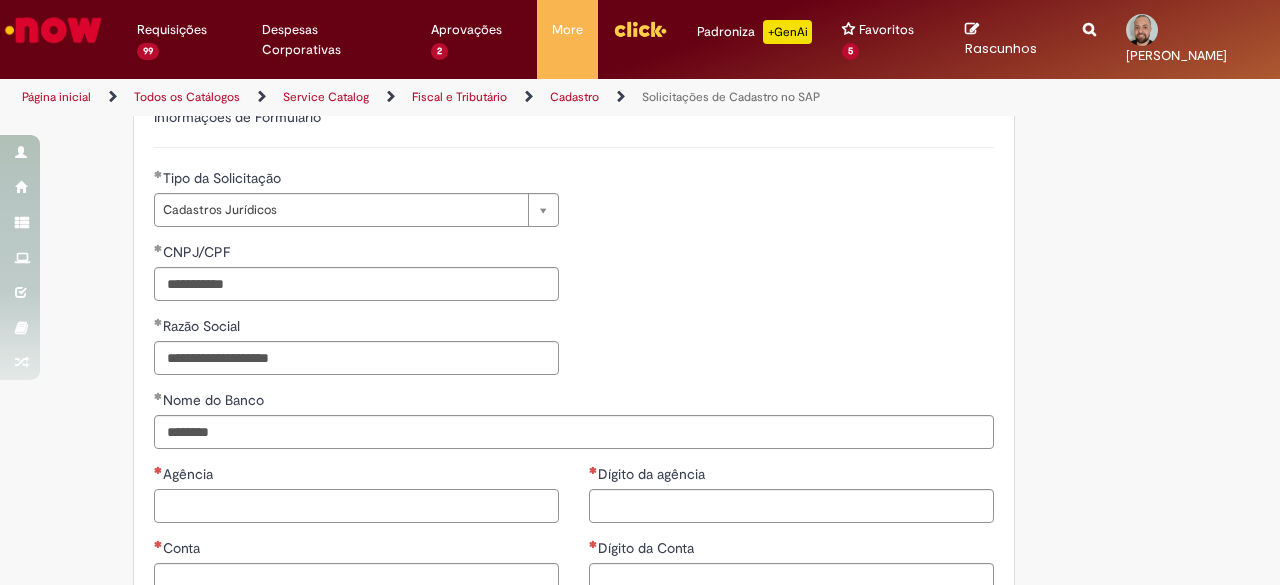 click on "Agência" at bounding box center (356, 506) 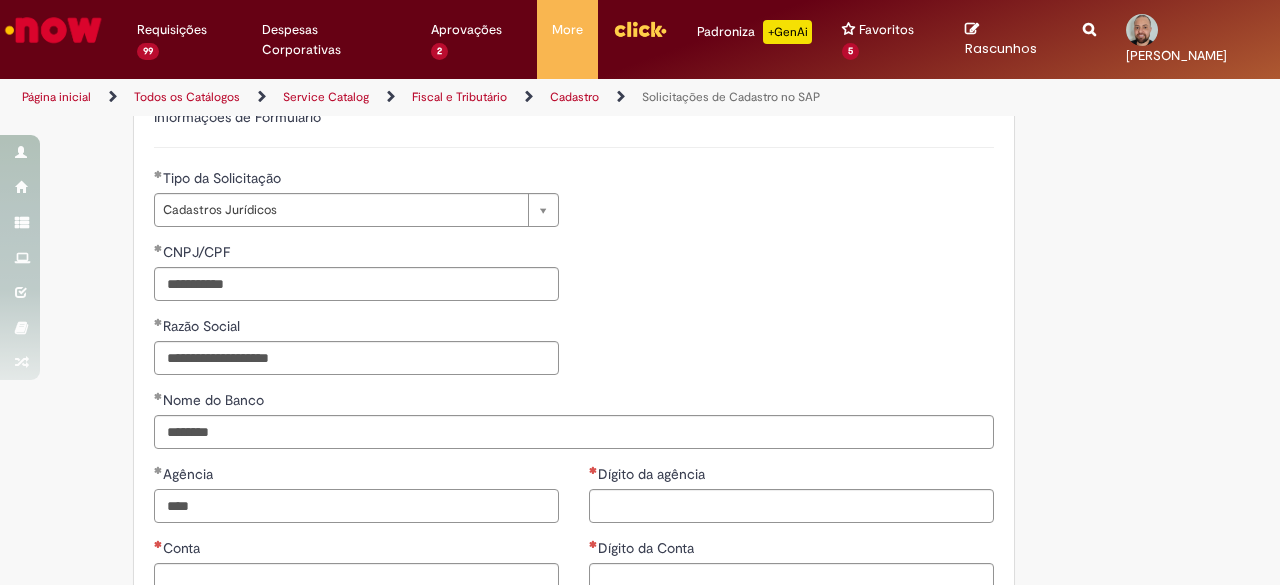 type on "****" 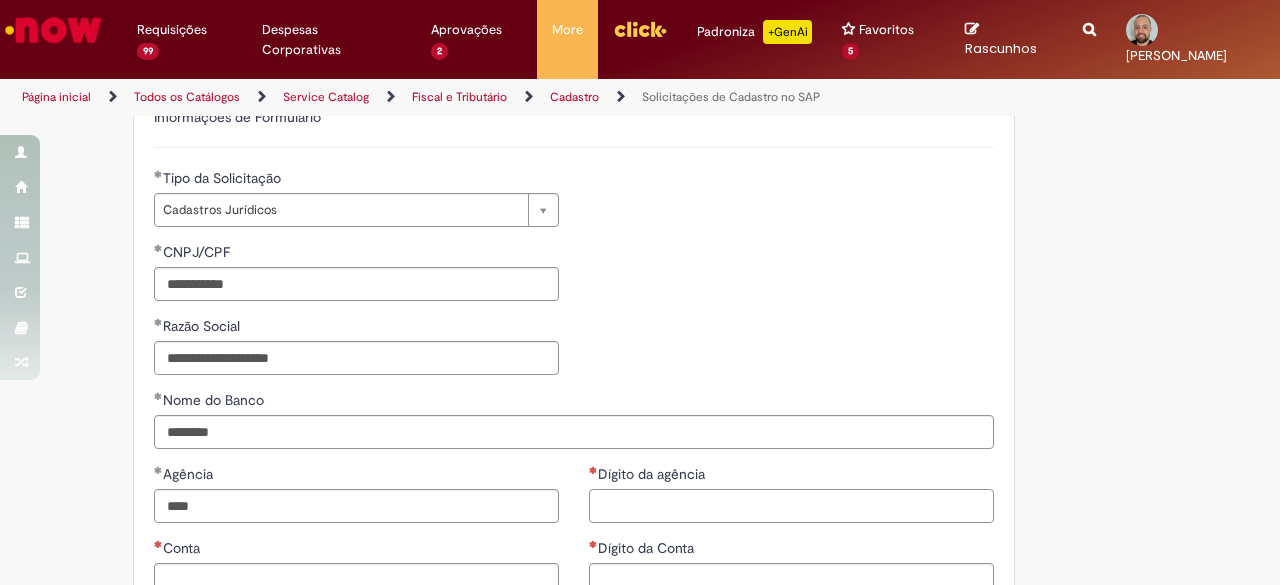 click on "Dígito da agência" at bounding box center (791, 506) 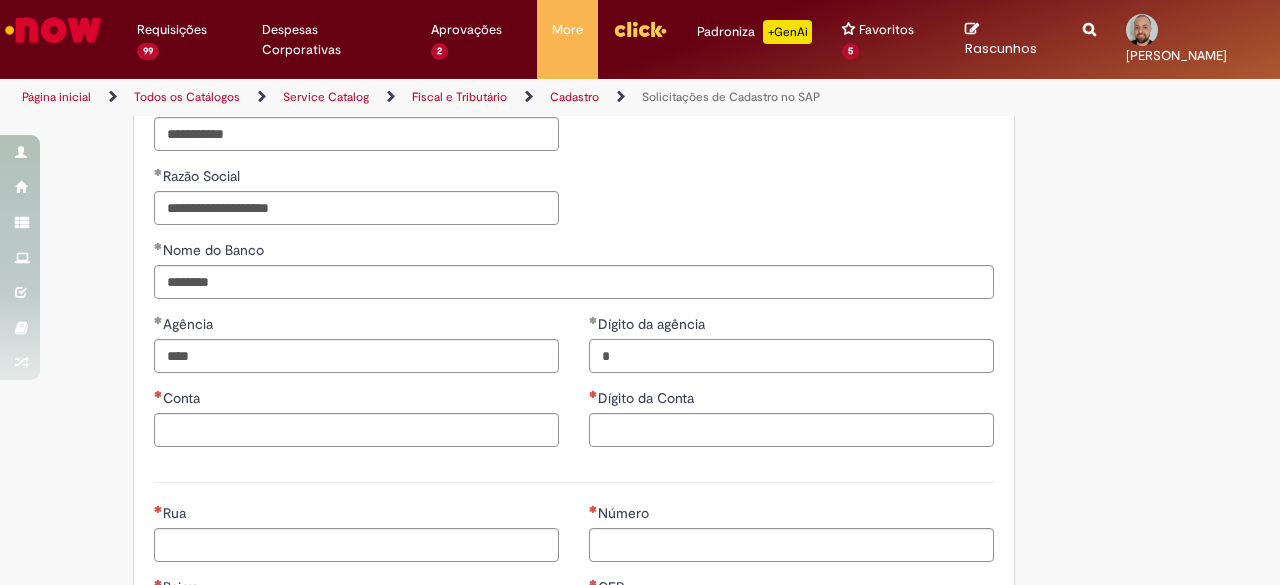 scroll, scrollTop: 800, scrollLeft: 0, axis: vertical 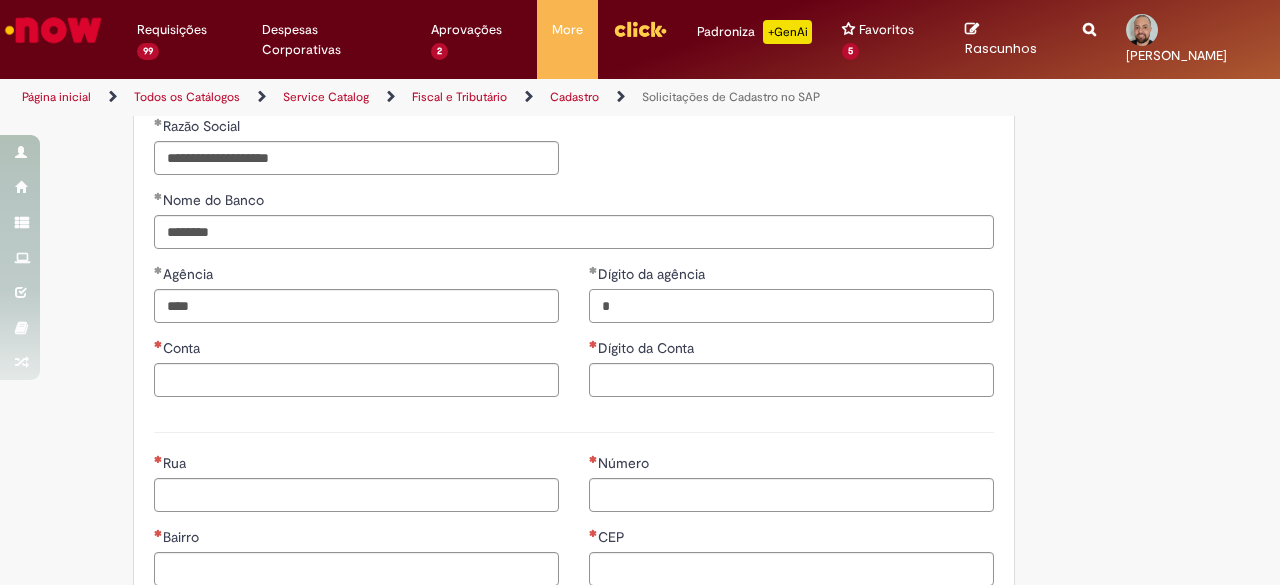 type on "*" 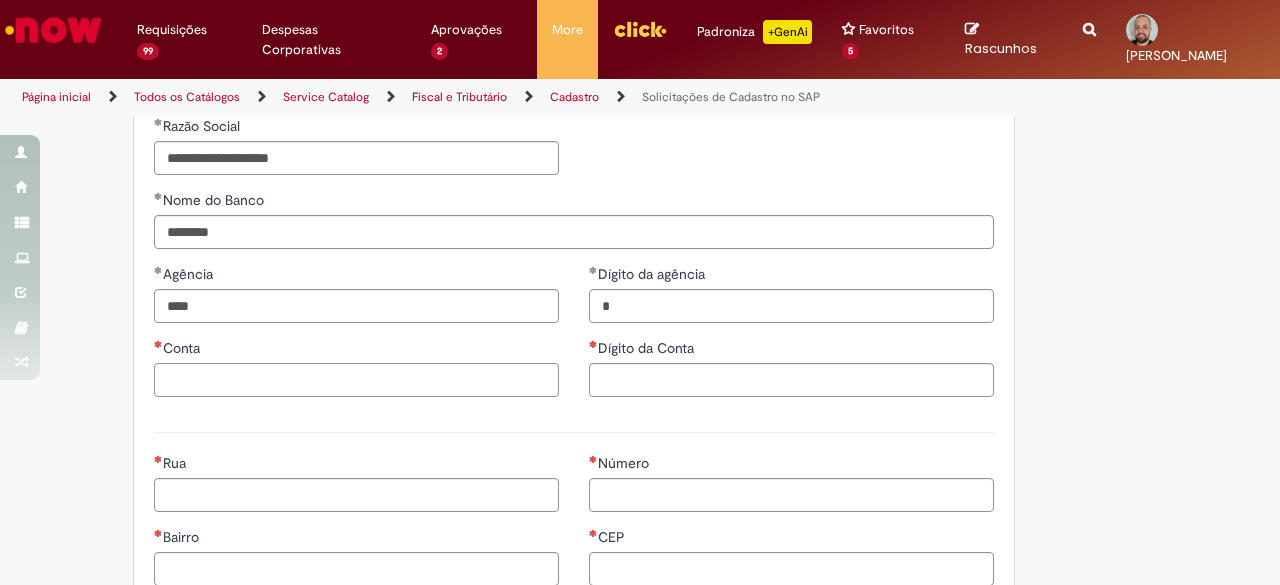 click on "Conta" at bounding box center [356, 380] 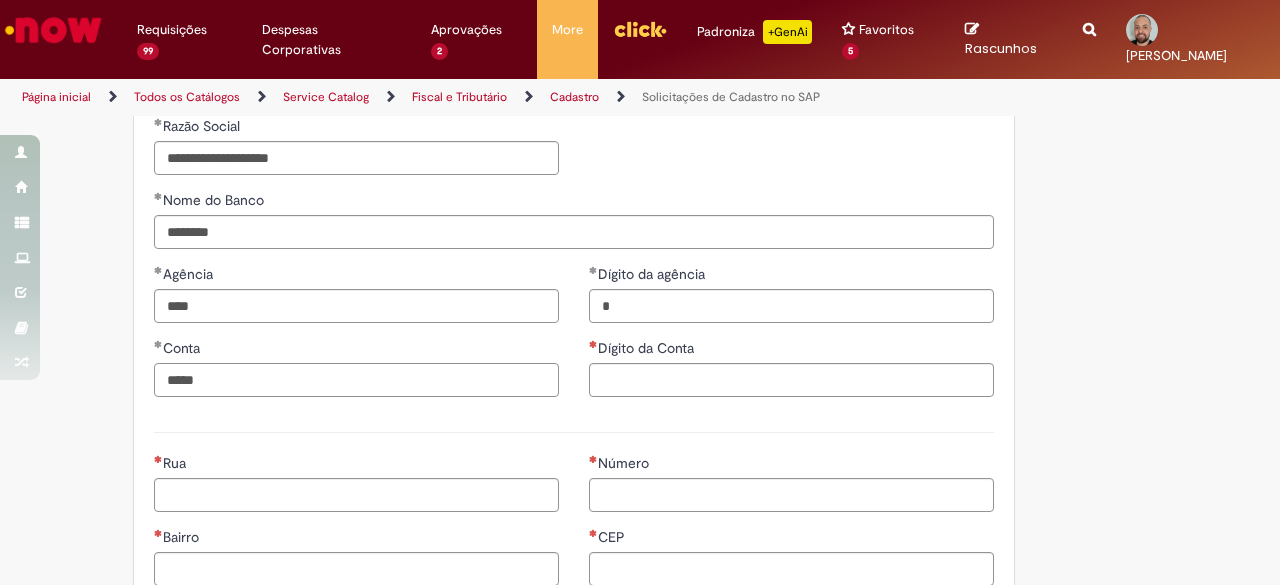 type on "*****" 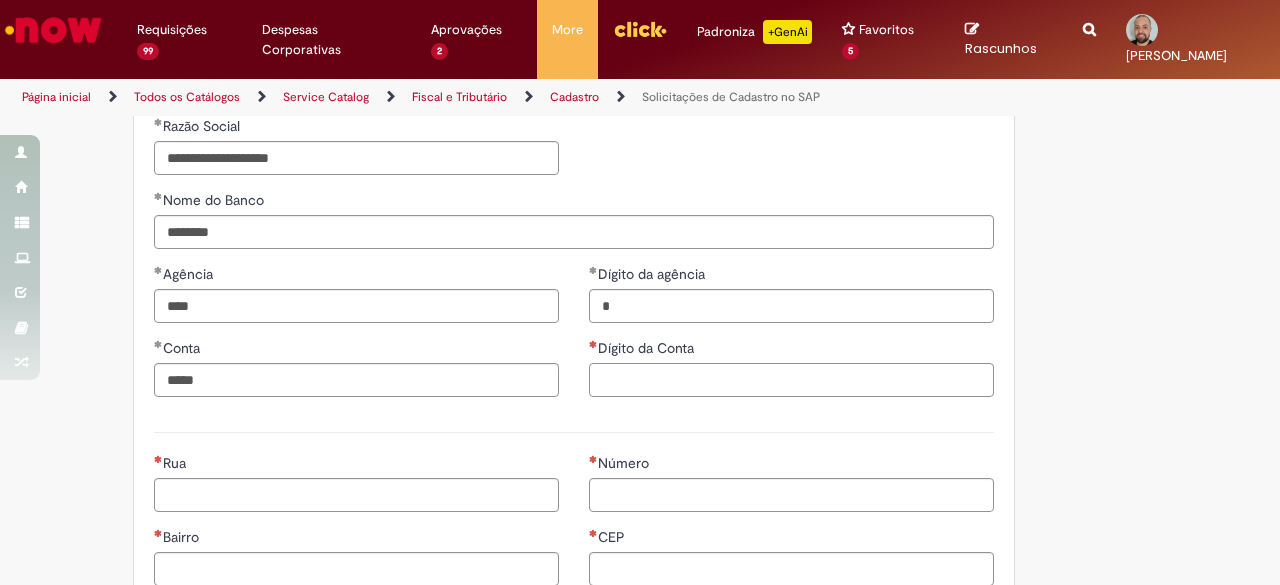 click on "Dígito da Conta" at bounding box center (791, 380) 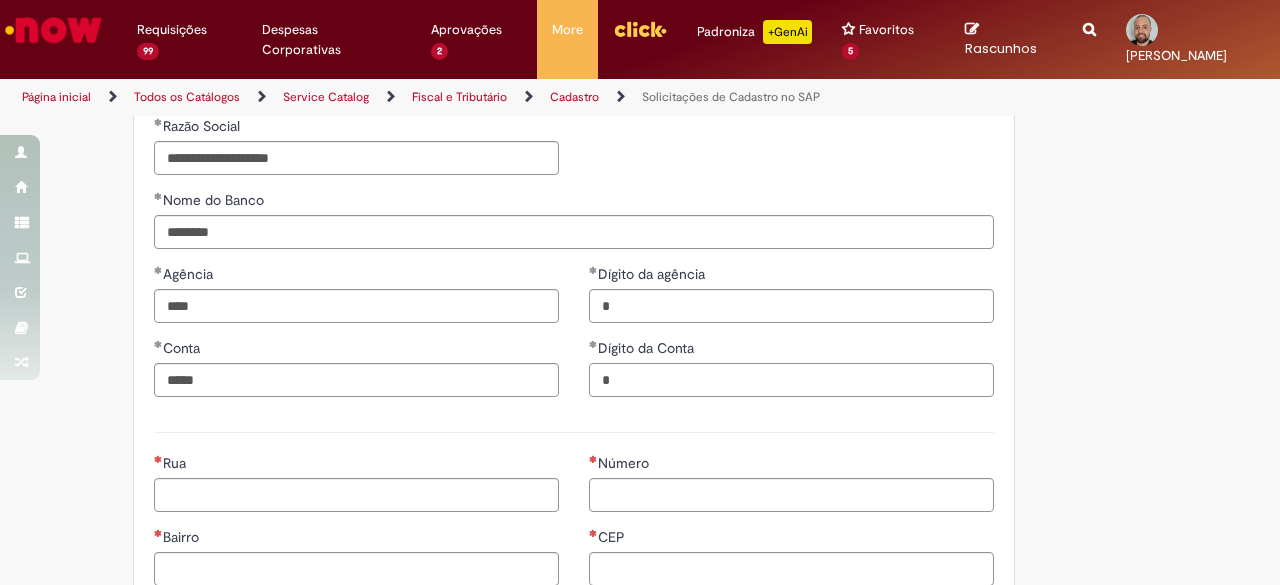 type on "*" 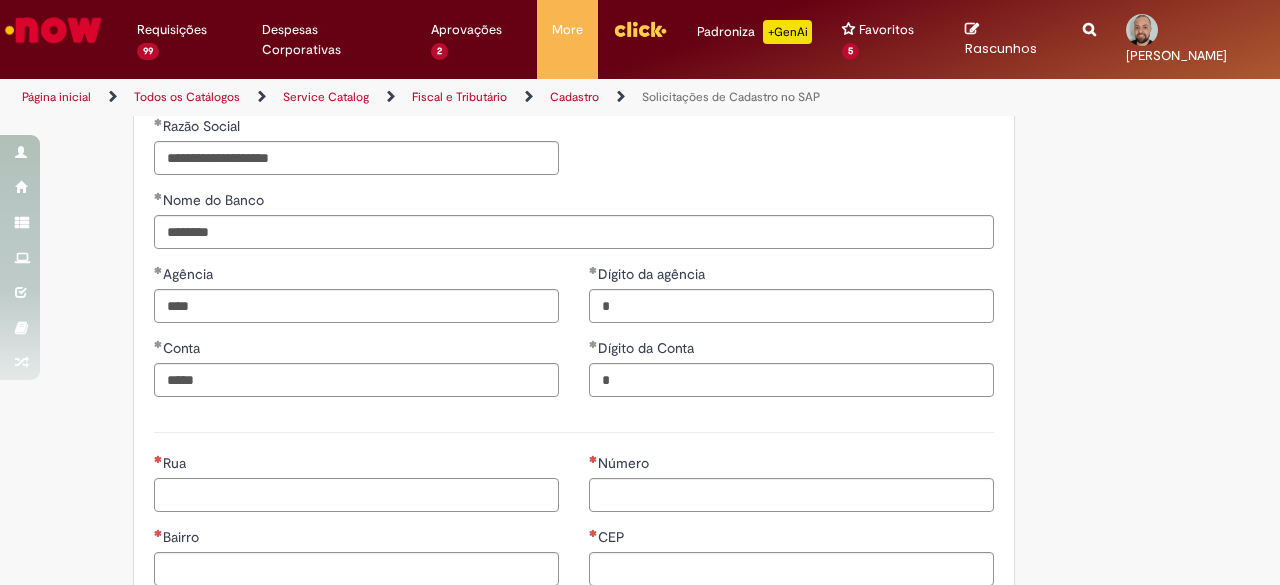 click on "Rua" at bounding box center (356, 495) 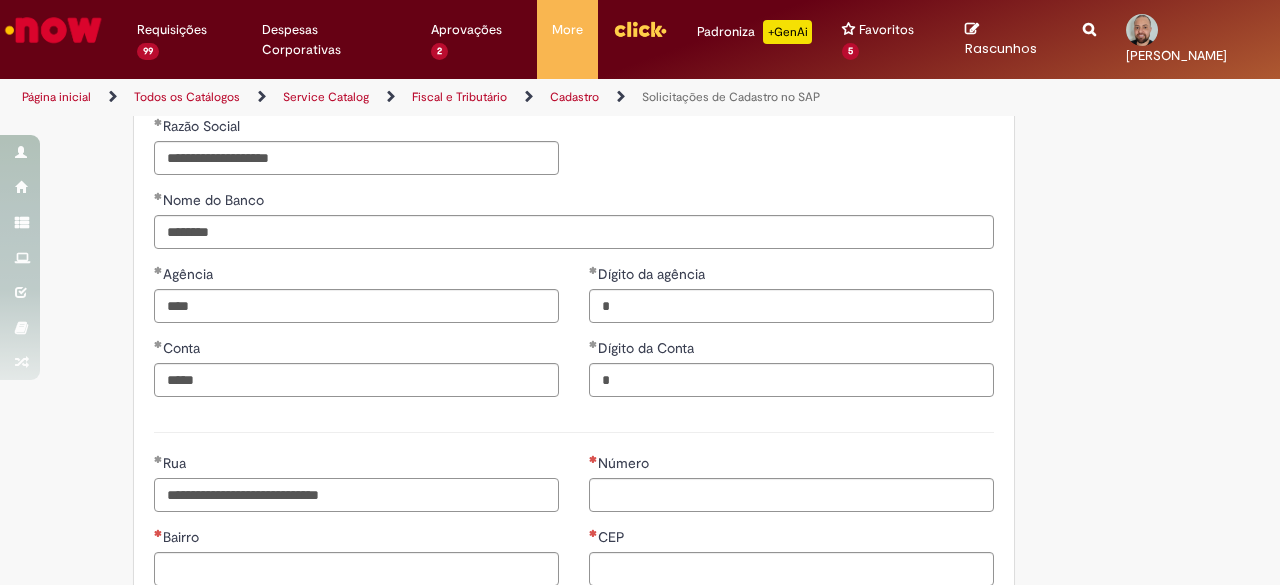 type on "**********" 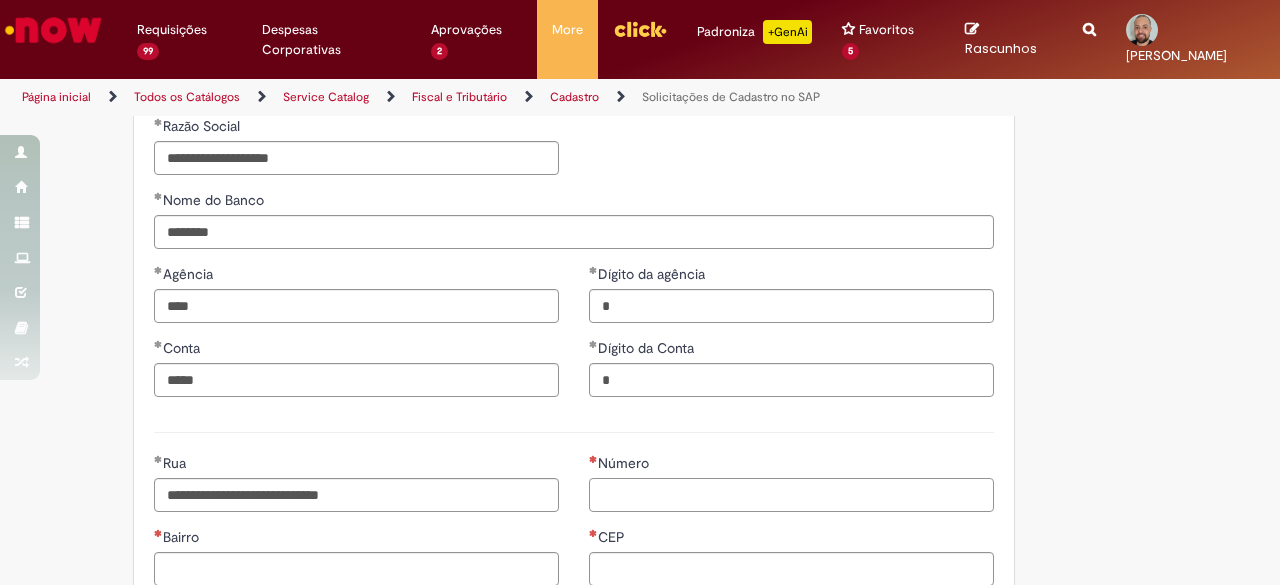 click on "Número" at bounding box center (791, 495) 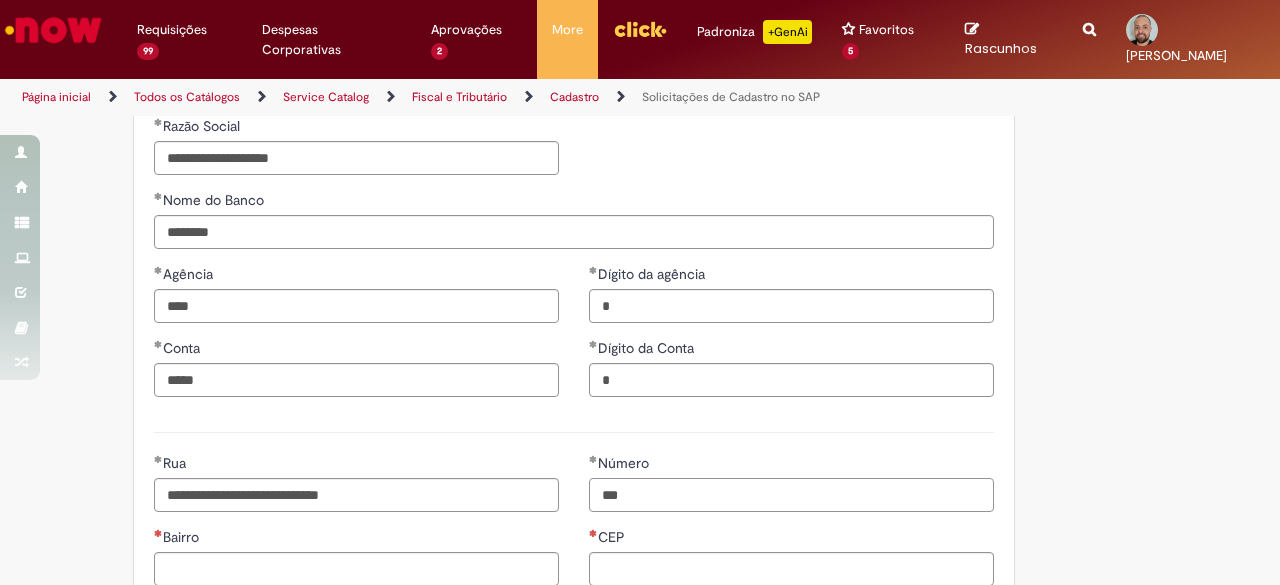 type on "***" 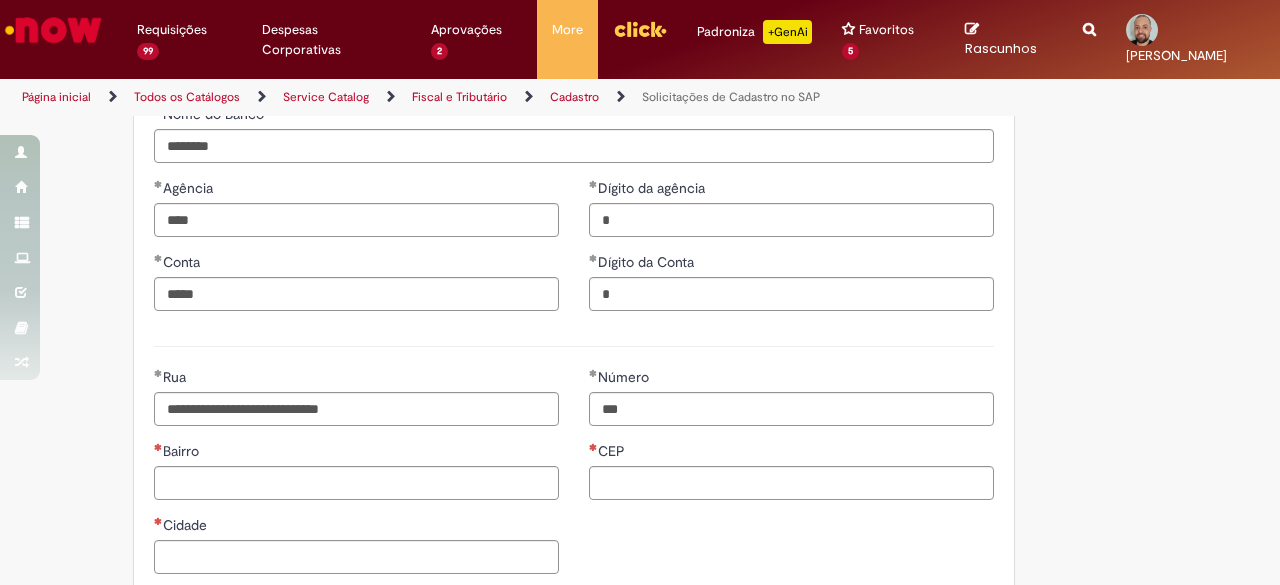 scroll, scrollTop: 1000, scrollLeft: 0, axis: vertical 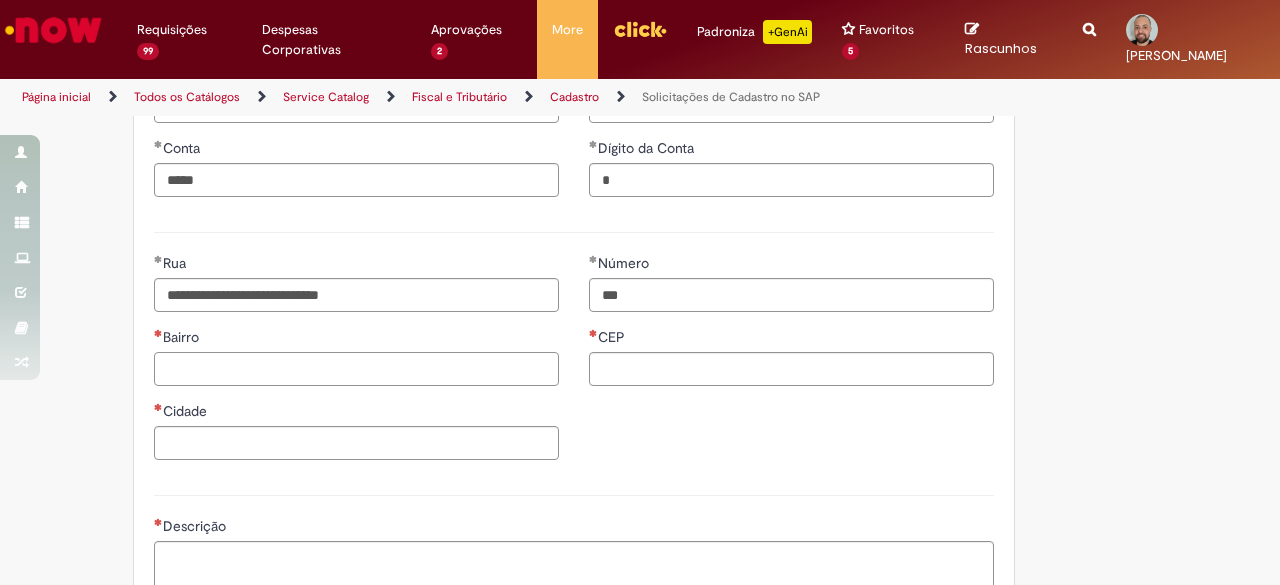click on "Bairro" at bounding box center (356, 369) 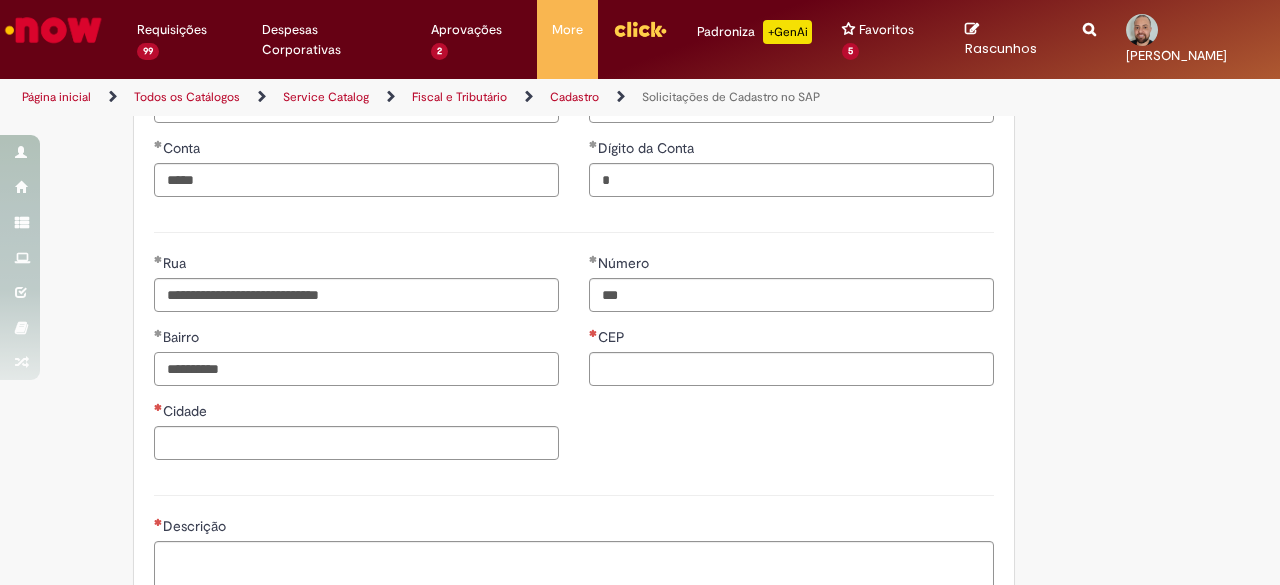 type on "**********" 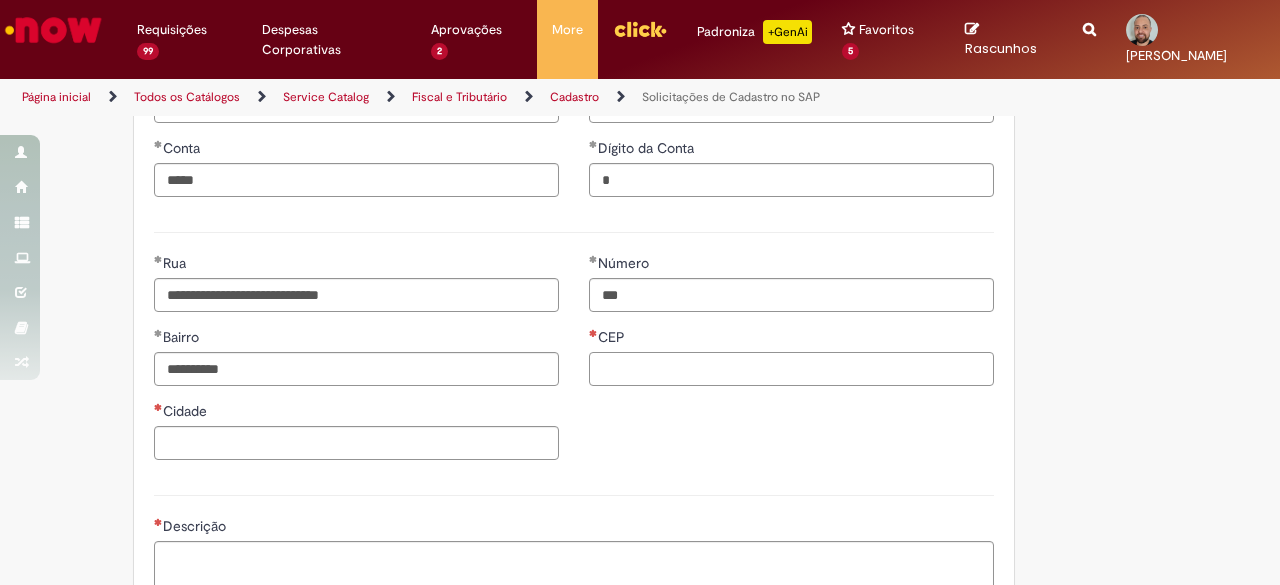 click on "CEP" at bounding box center (791, 369) 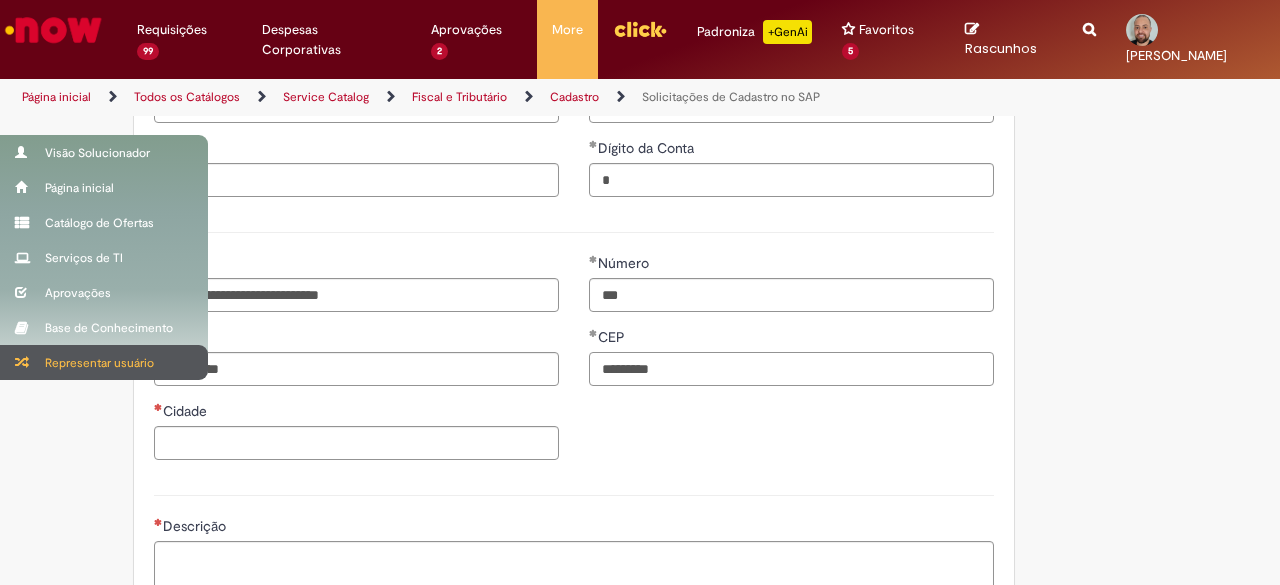 type on "*********" 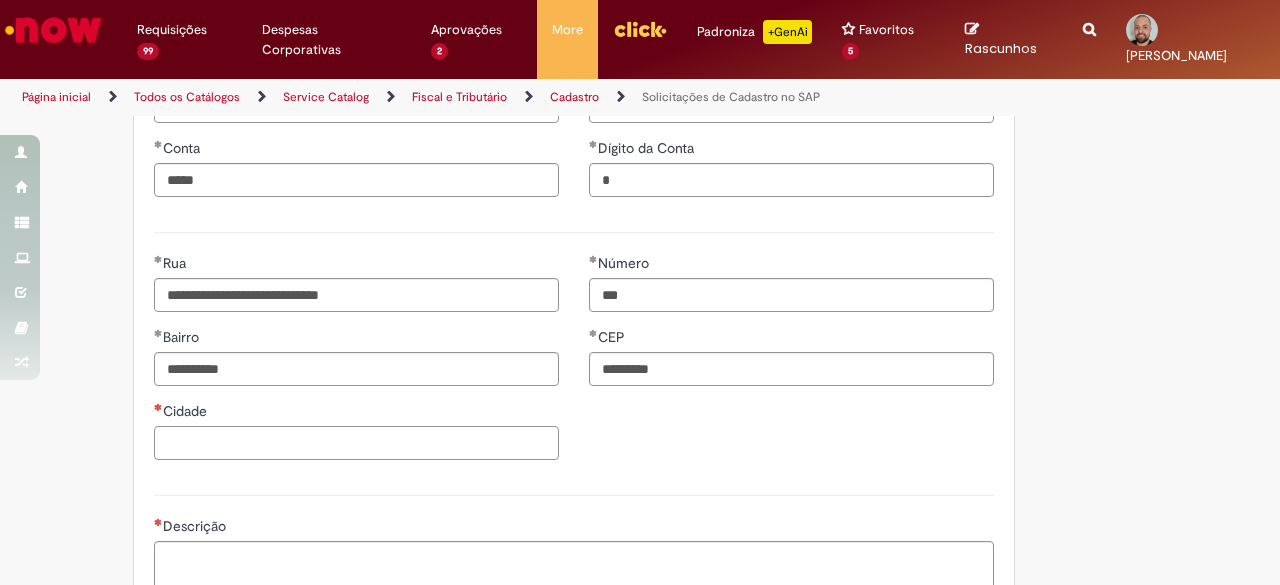 click on "Cidade" at bounding box center [356, 443] 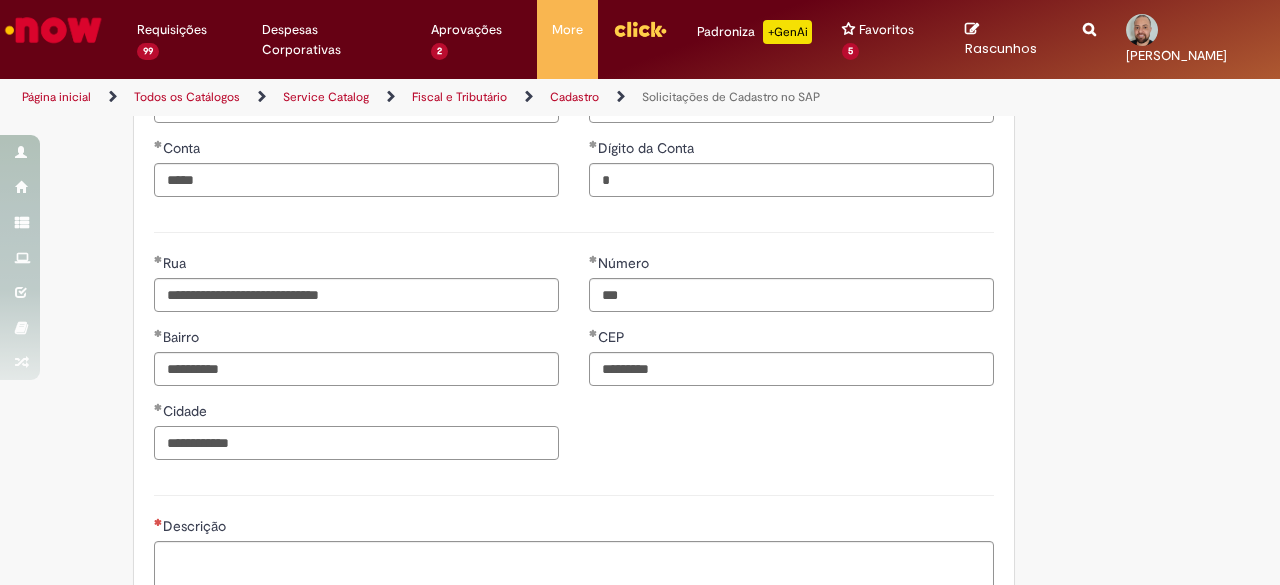type on "**********" 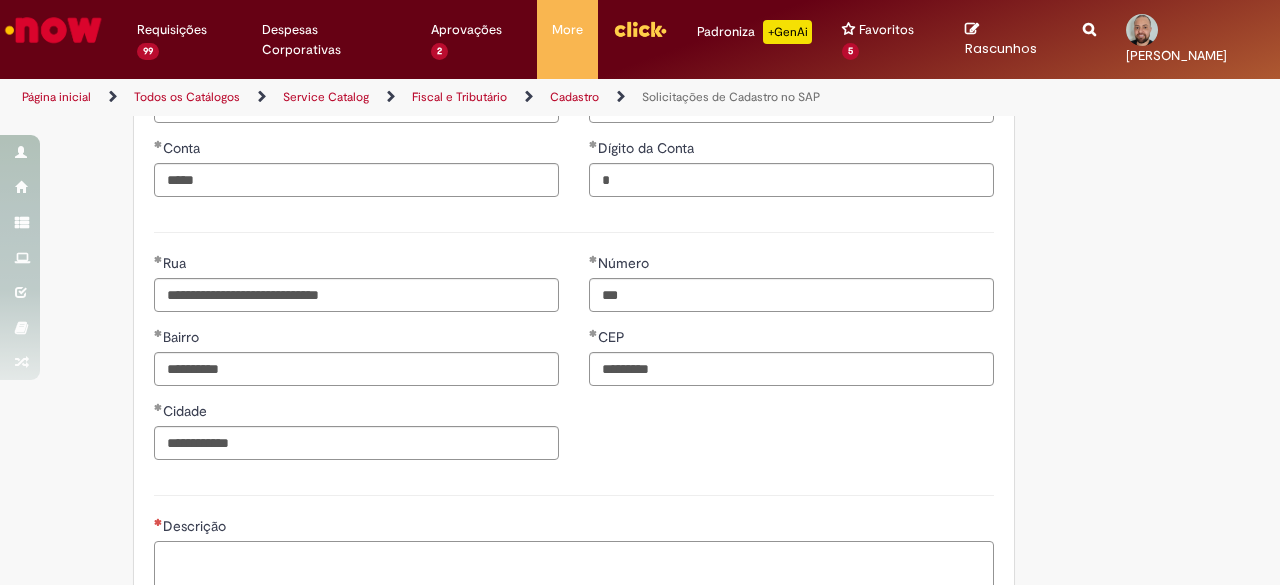 click on "Descrição" at bounding box center [574, 567] 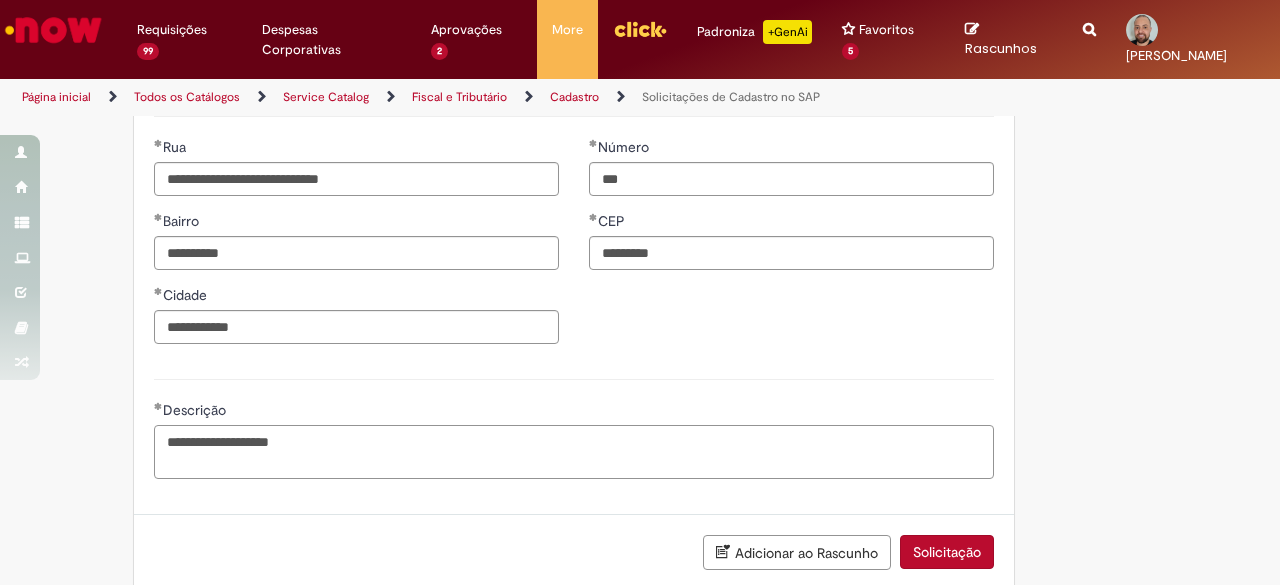 scroll, scrollTop: 1225, scrollLeft: 0, axis: vertical 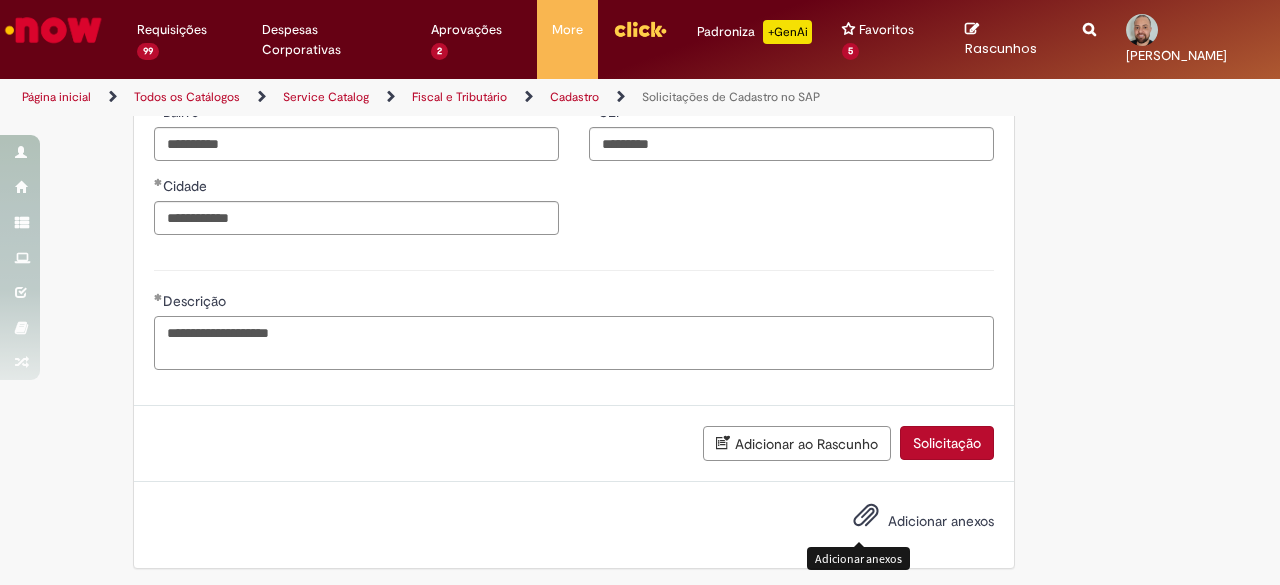 type on "**********" 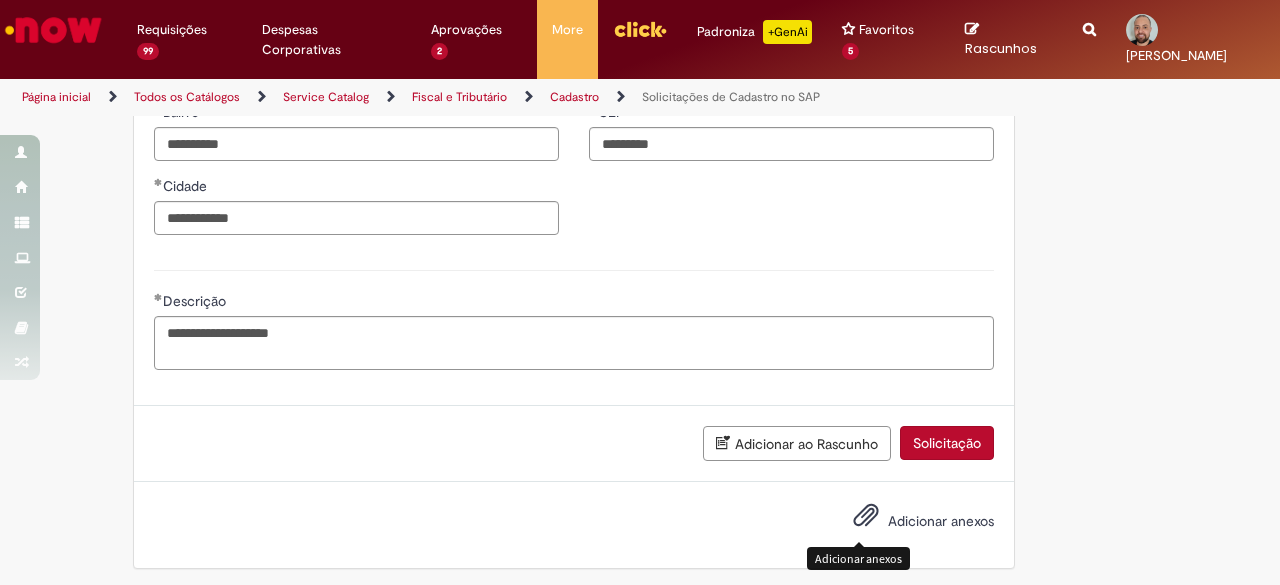 click at bounding box center [866, 516] 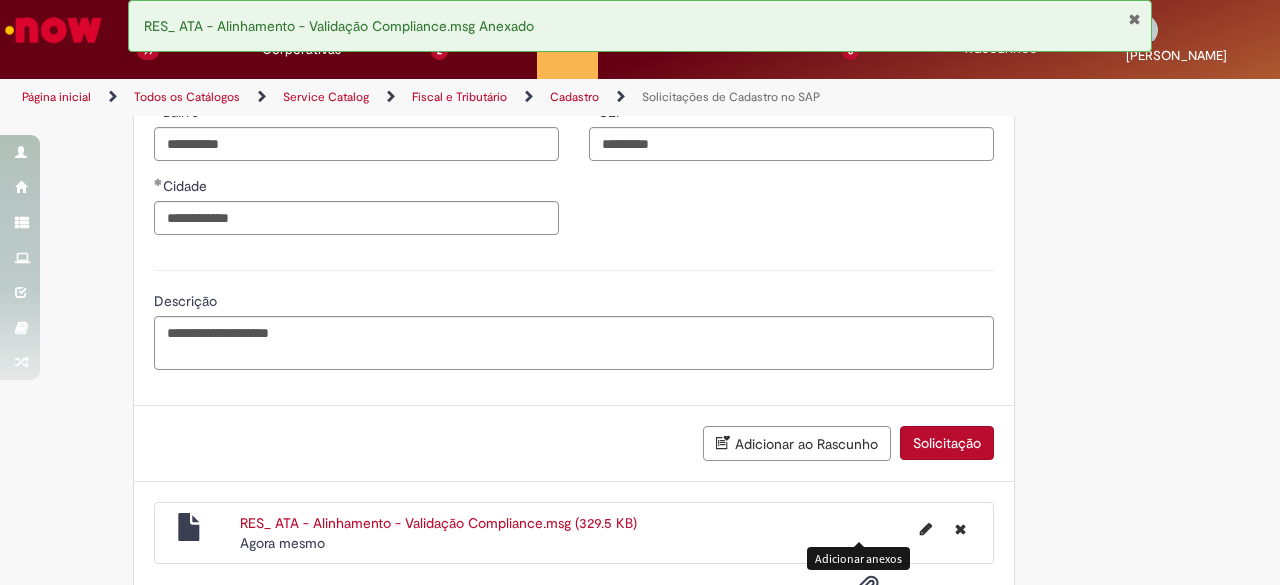 click on "Solicitação" at bounding box center [947, 443] 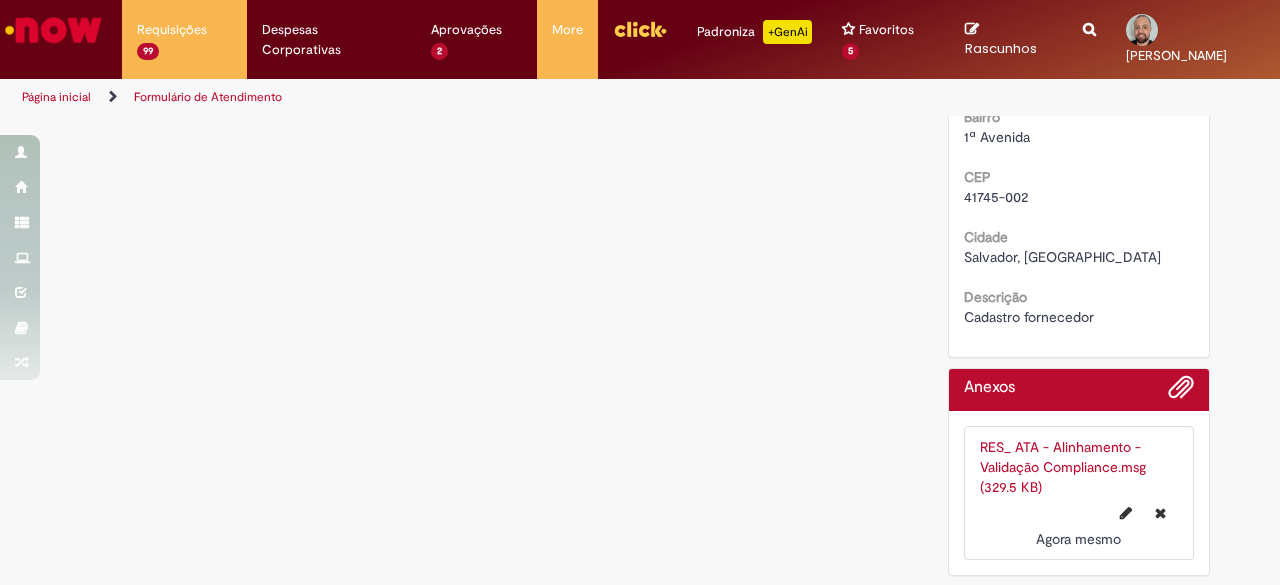 scroll, scrollTop: 0, scrollLeft: 0, axis: both 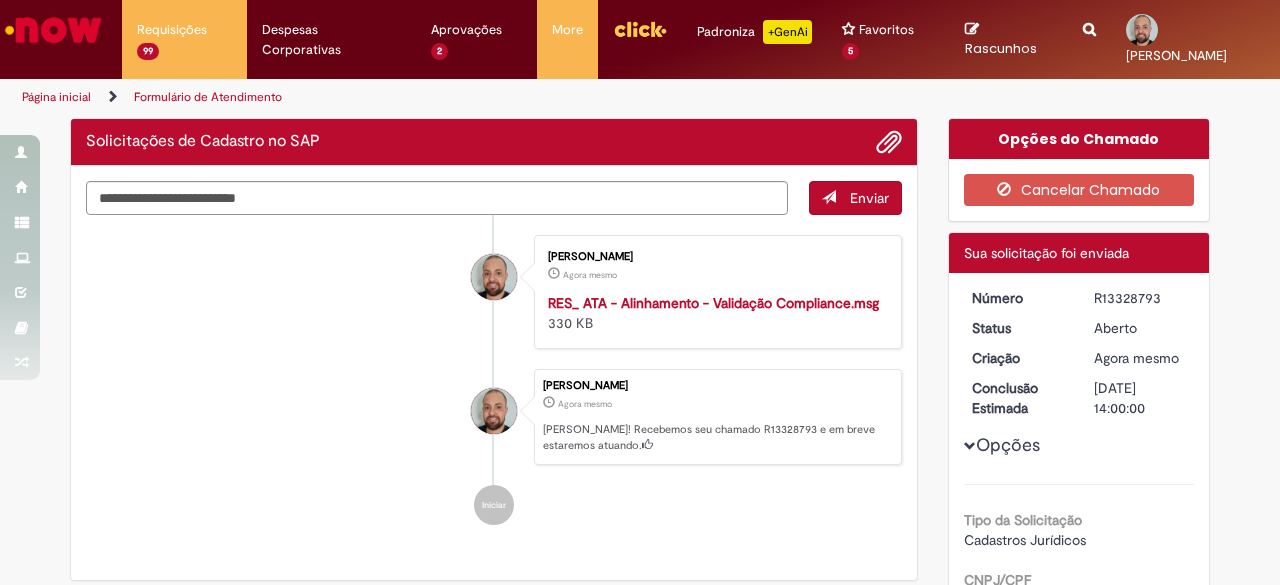 click on "R13328793" at bounding box center (1140, 298) 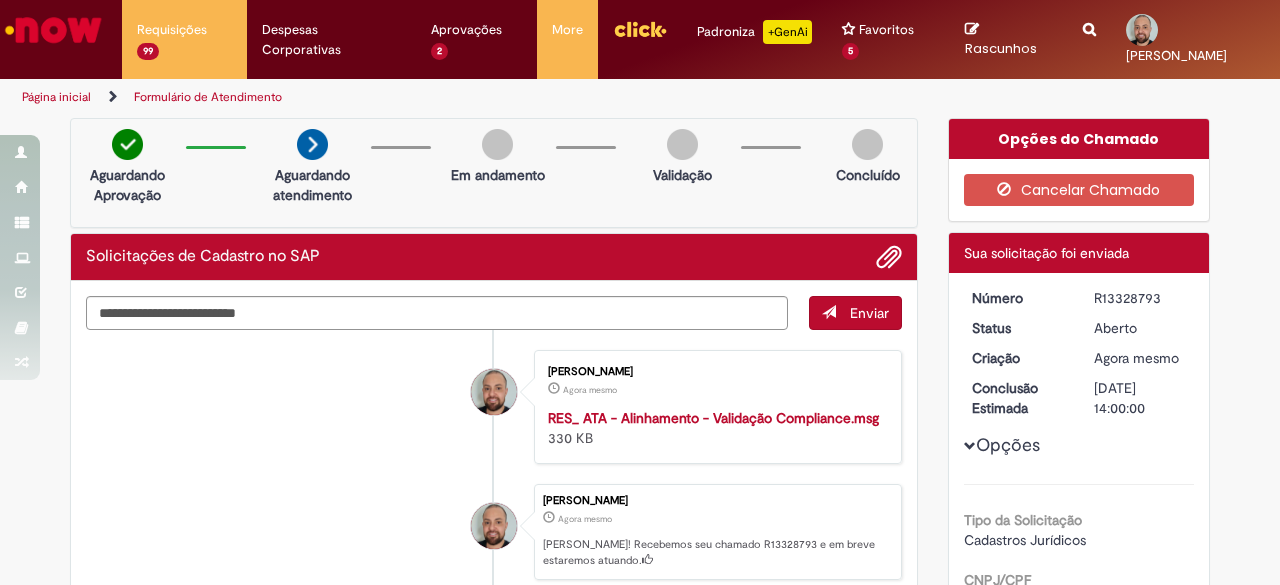 copy on "R13328793" 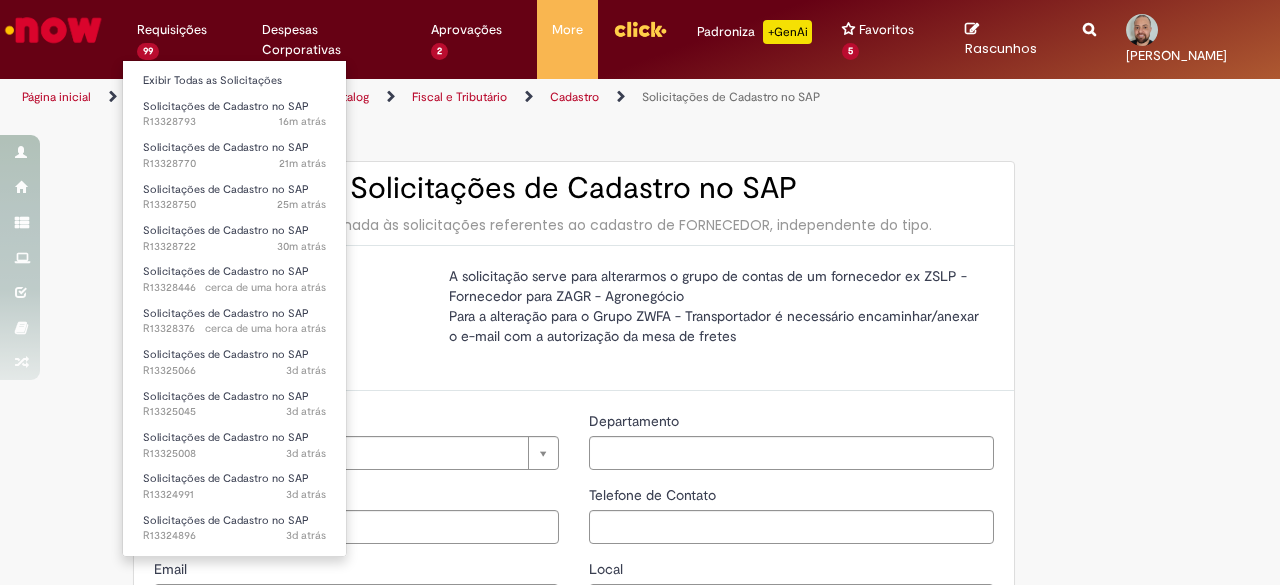 type on "********" 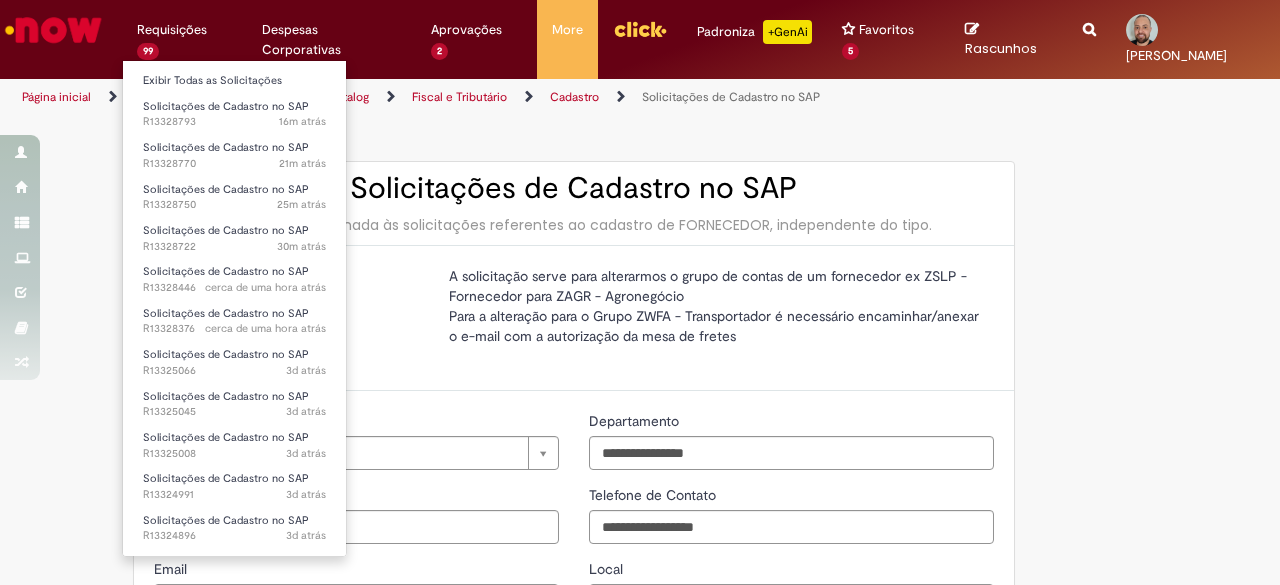 type on "**********" 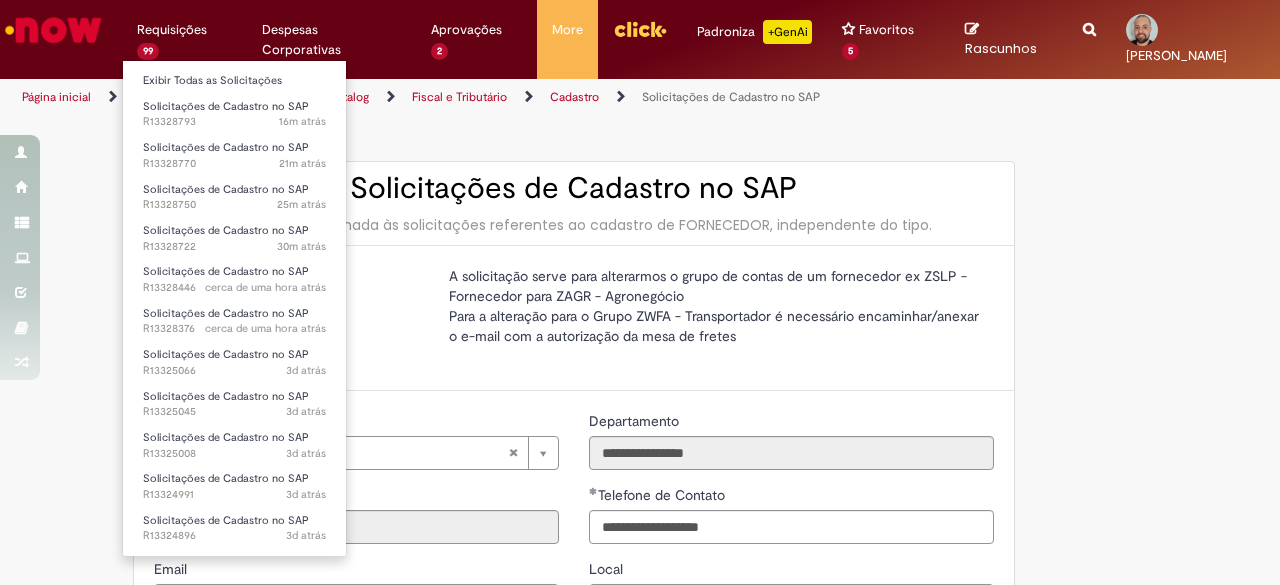 type on "**********" 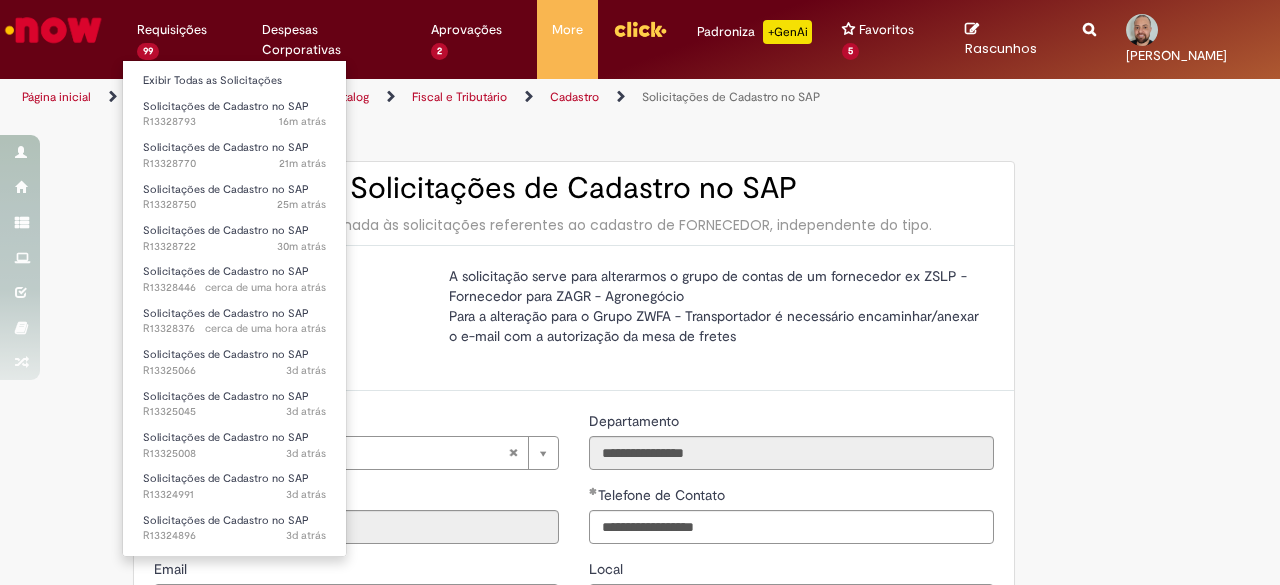 type on "**********" 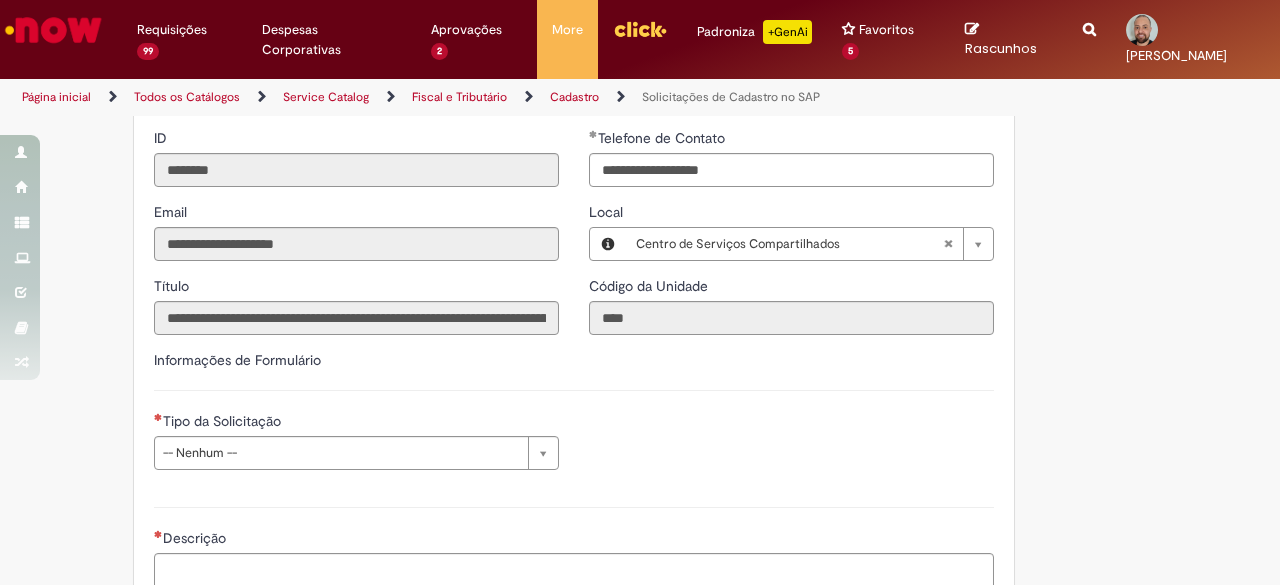 scroll, scrollTop: 400, scrollLeft: 0, axis: vertical 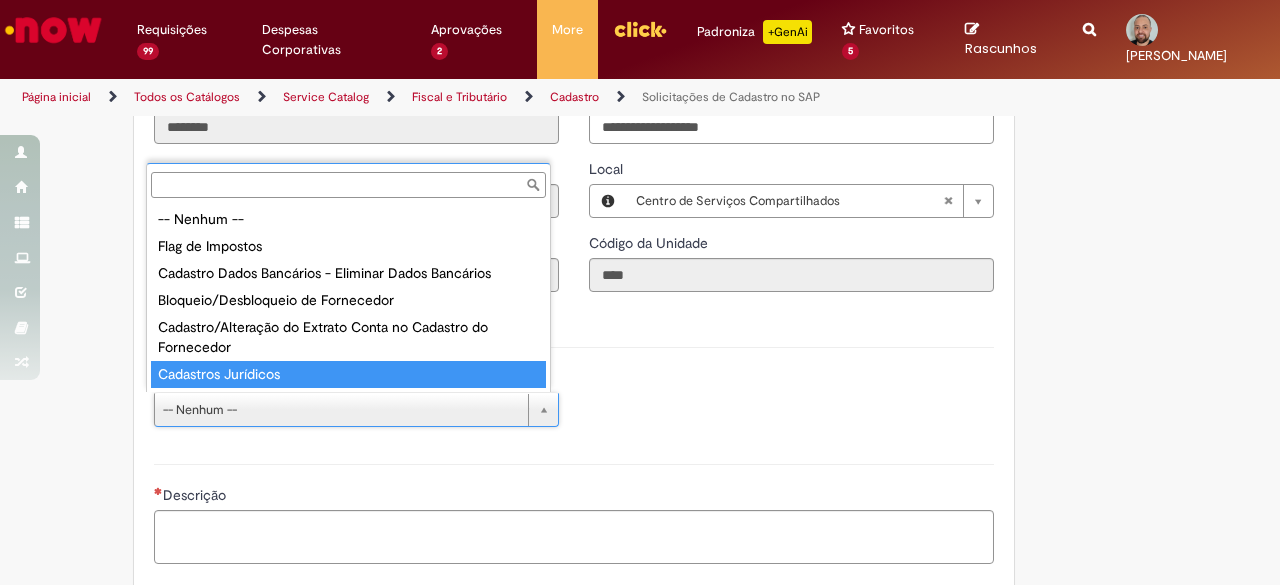 type on "**********" 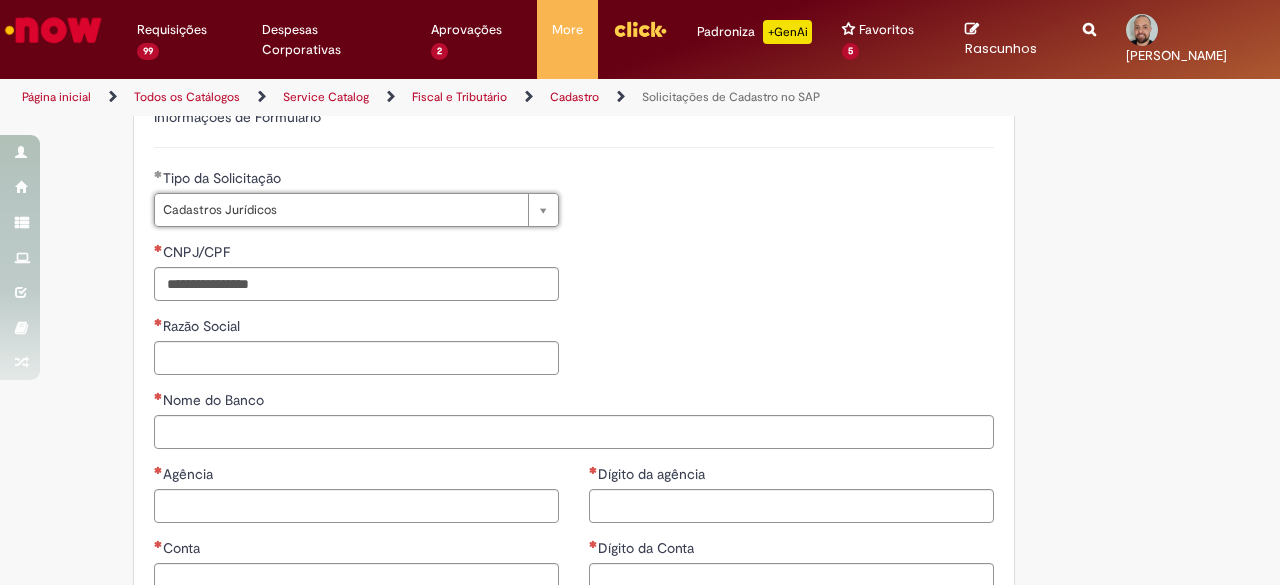 scroll, scrollTop: 500, scrollLeft: 0, axis: vertical 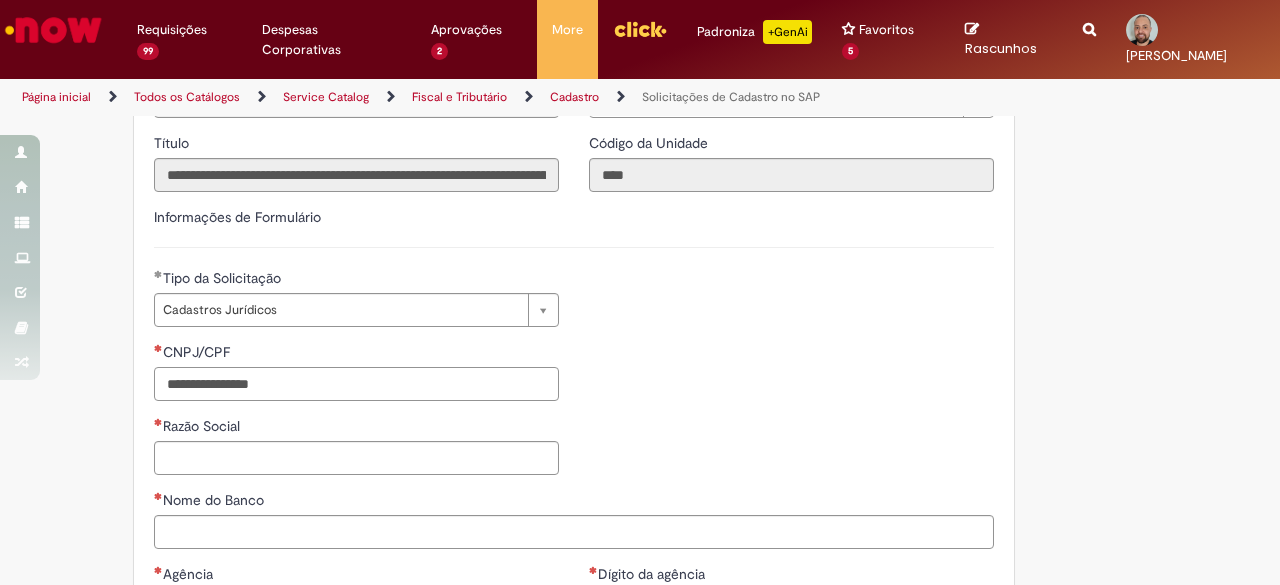 click on "CNPJ/CPF" at bounding box center (356, 384) 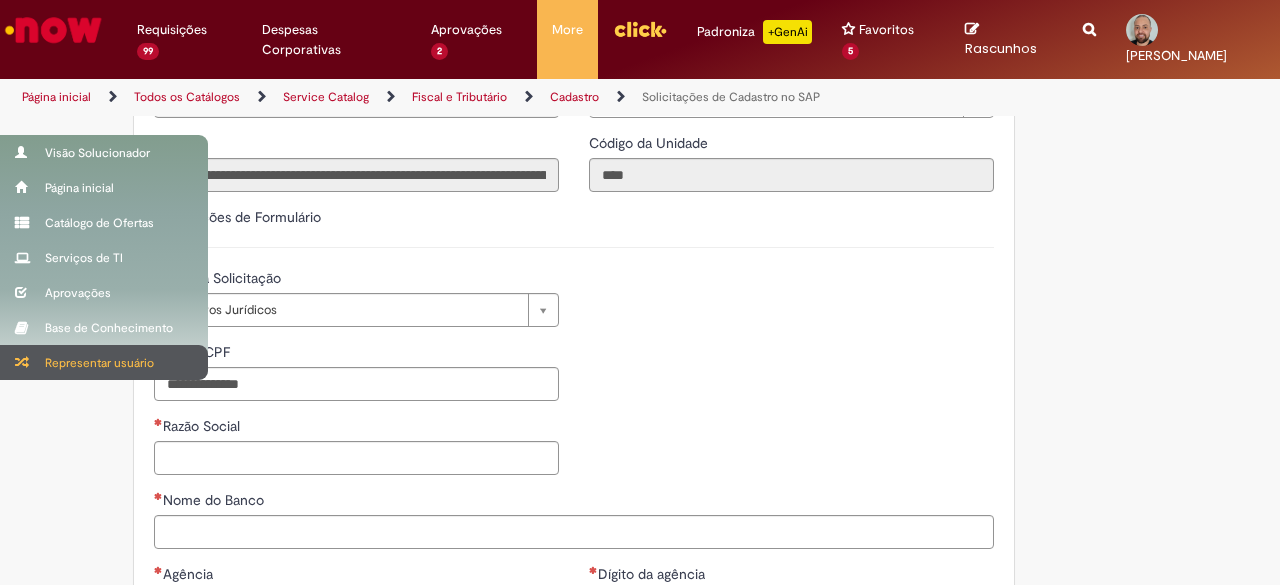 type on "**********" 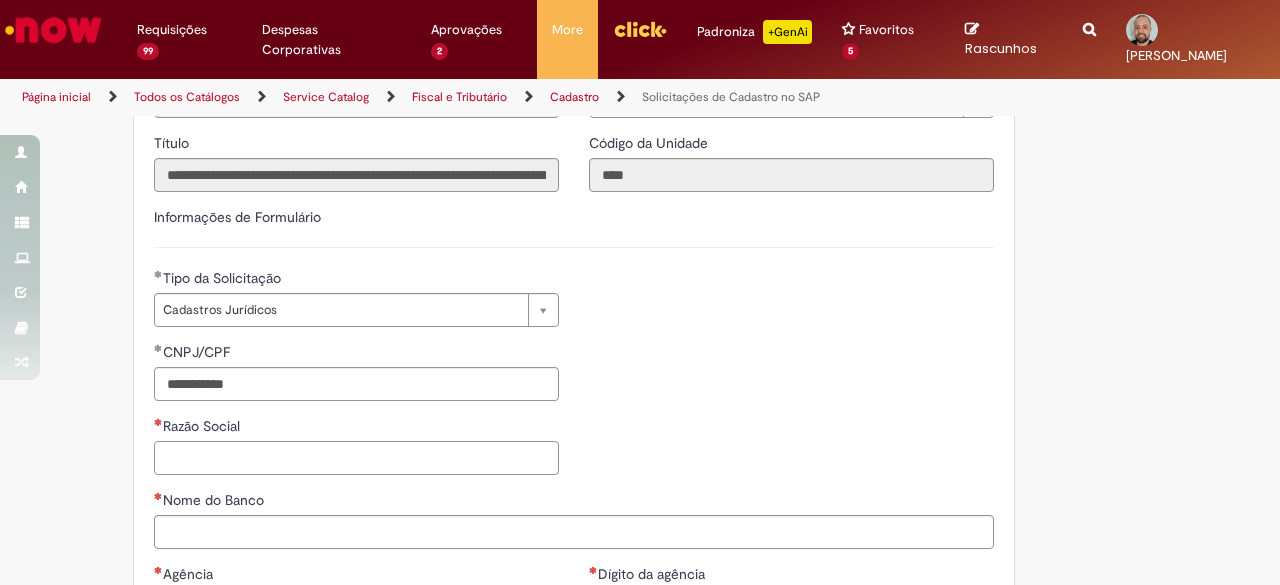 click on "Razão Social" at bounding box center (356, 458) 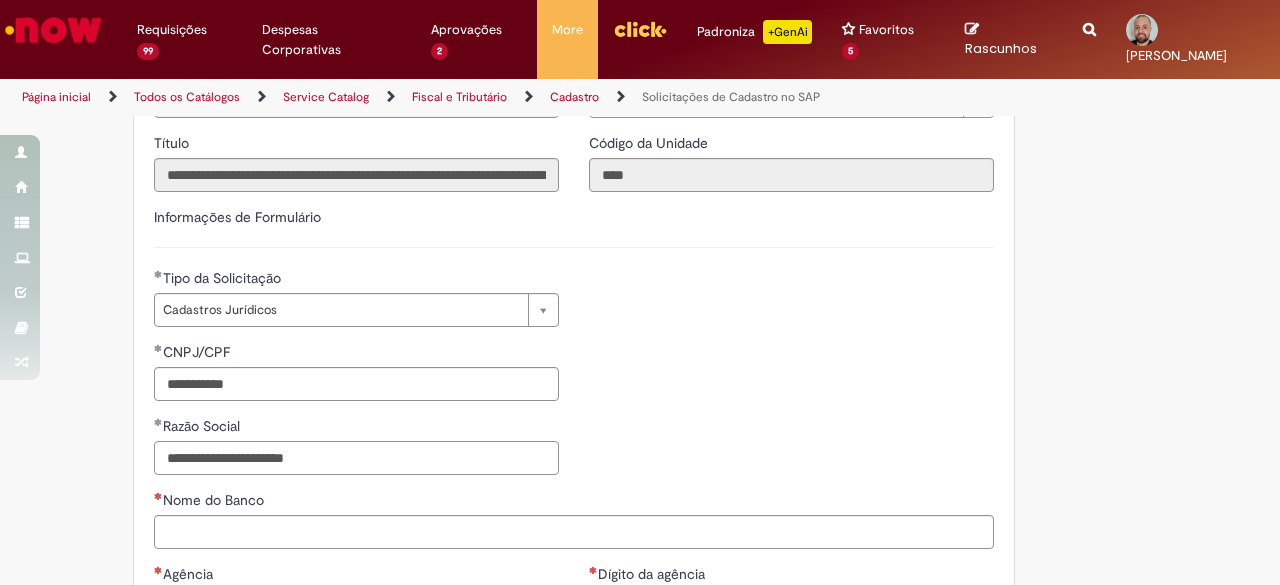 type on "**********" 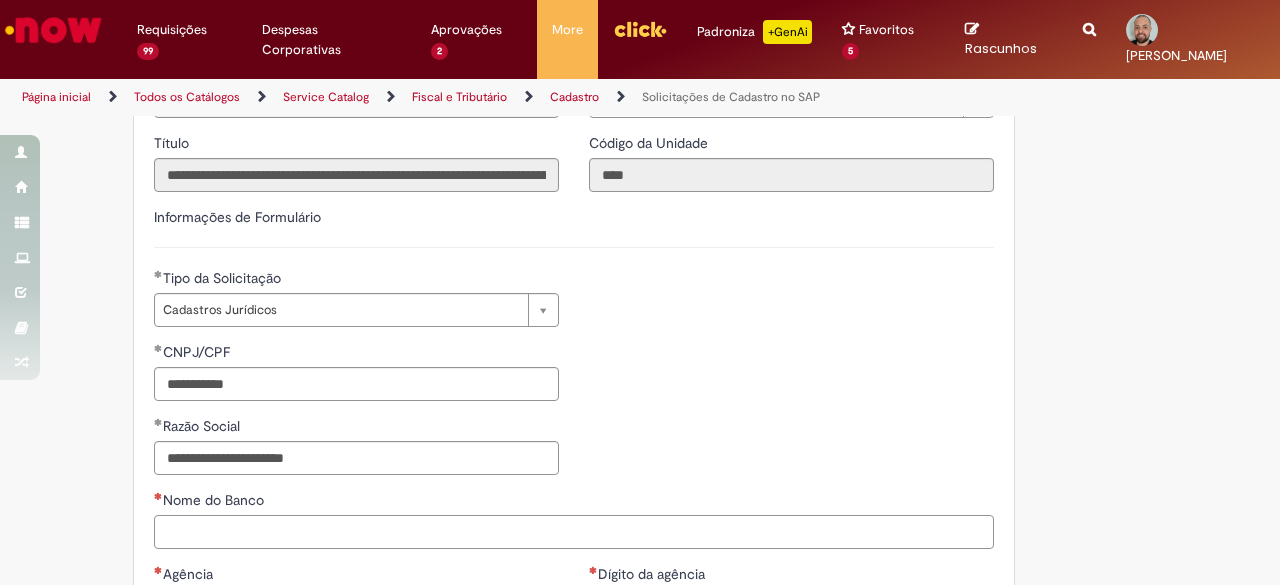 click on "Nome do Banco" at bounding box center (574, 532) 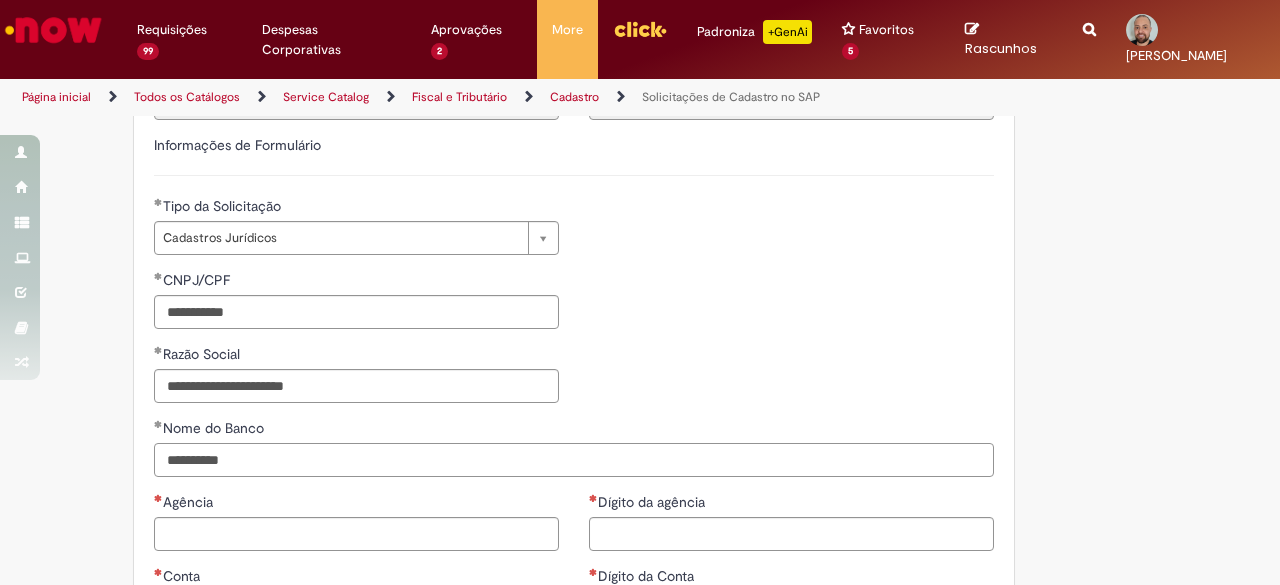 scroll, scrollTop: 700, scrollLeft: 0, axis: vertical 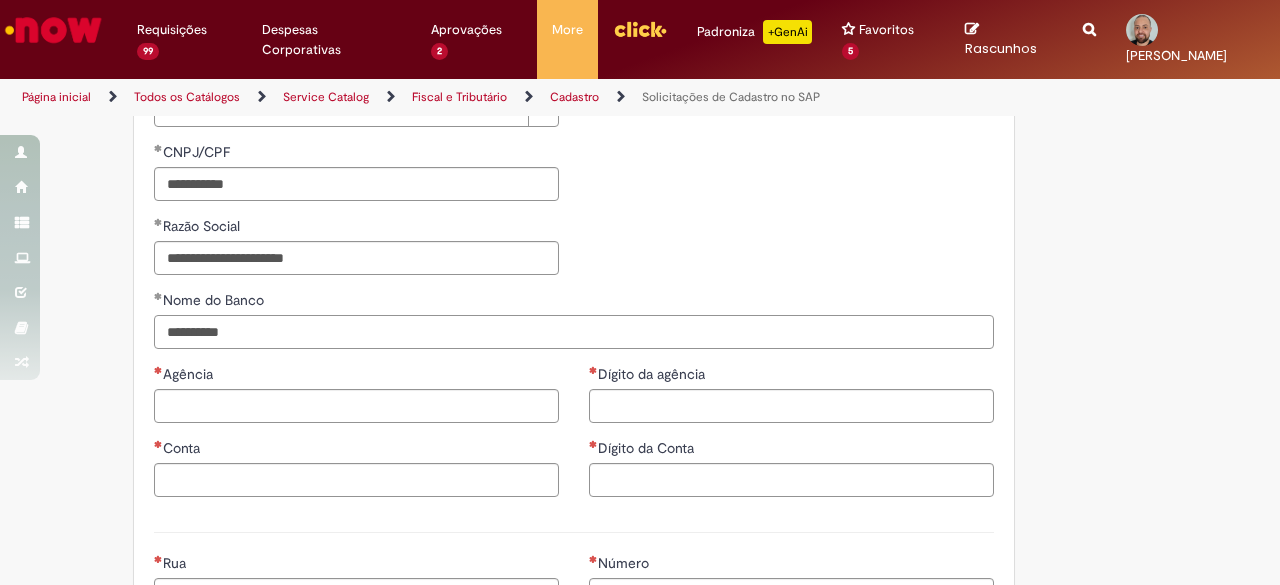 type on "*********" 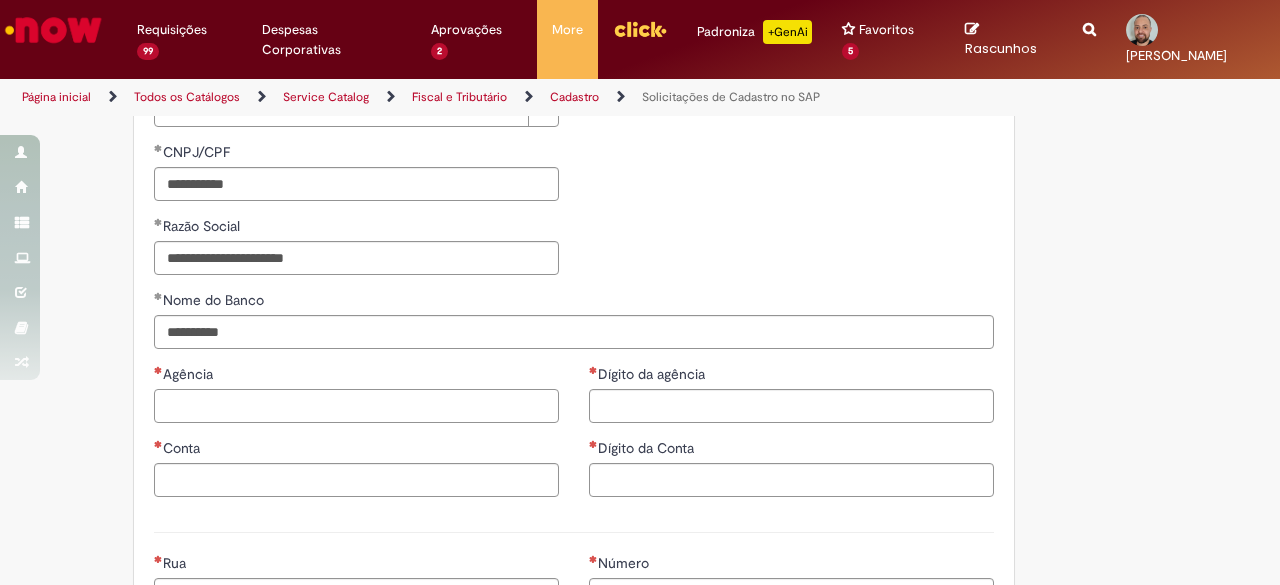 click on "Agência" at bounding box center [356, 406] 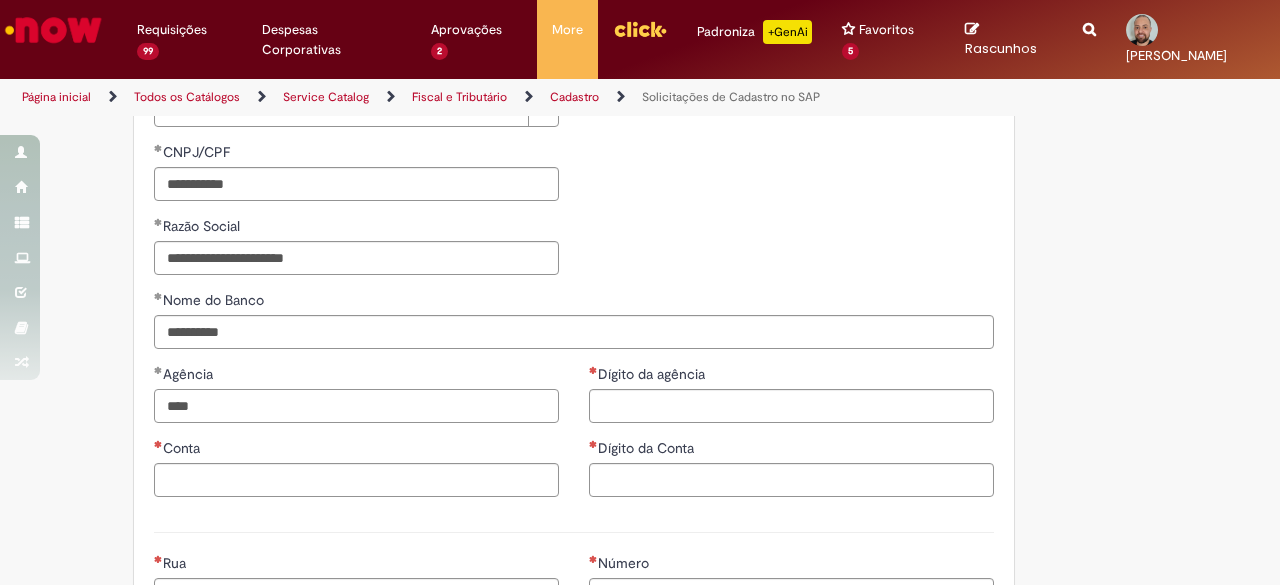 type on "****" 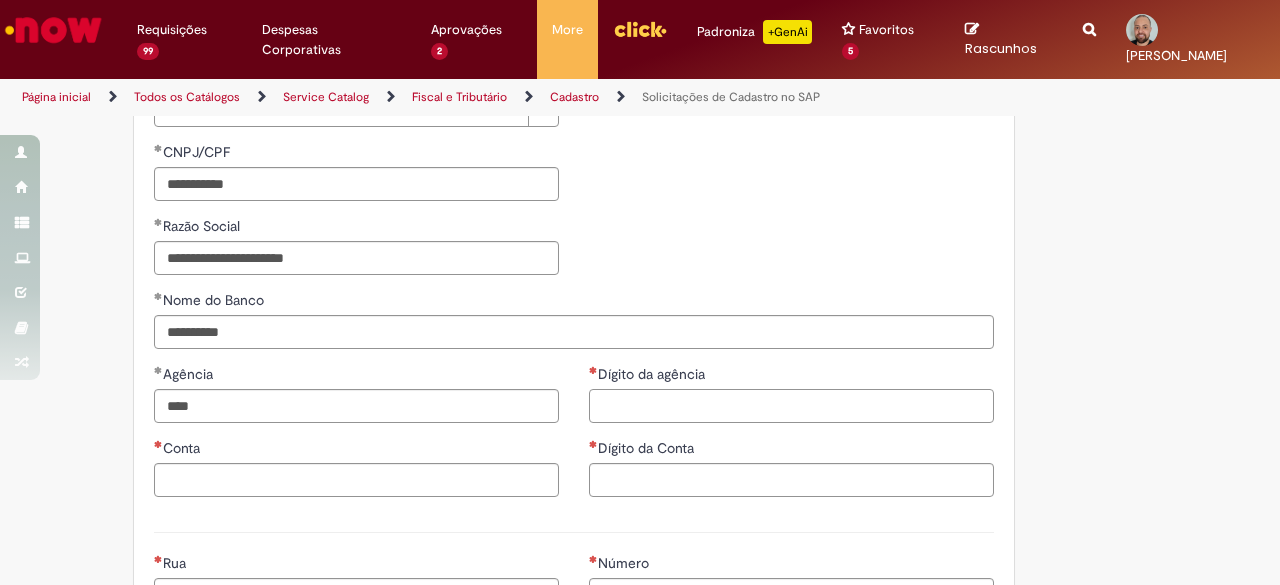 click on "Dígito da agência" at bounding box center (791, 406) 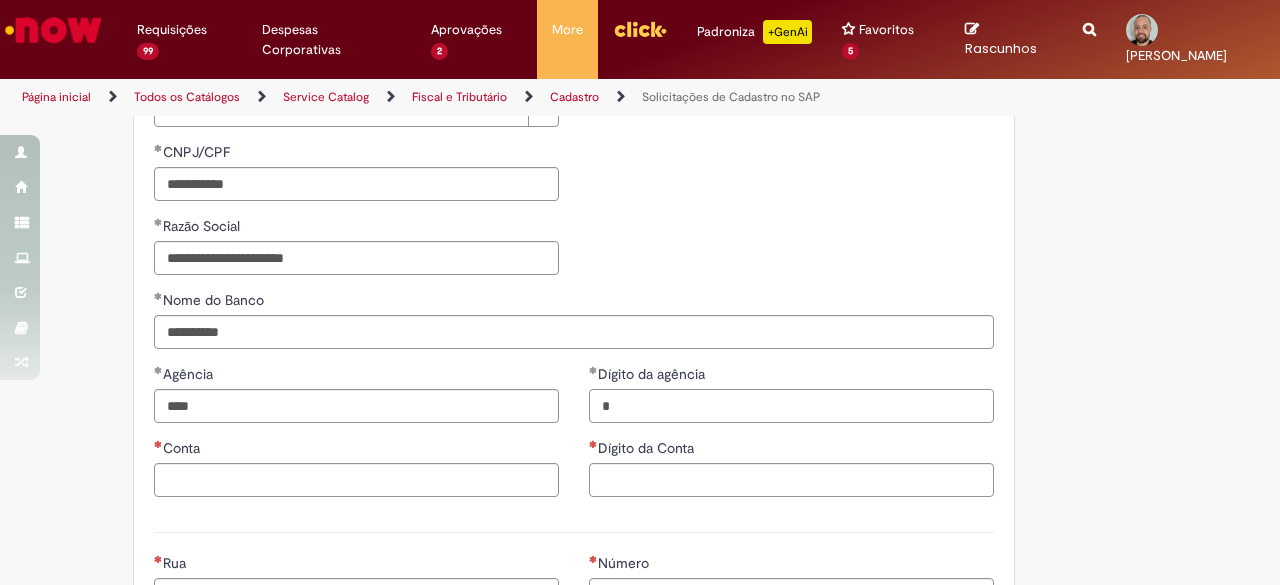 type on "*" 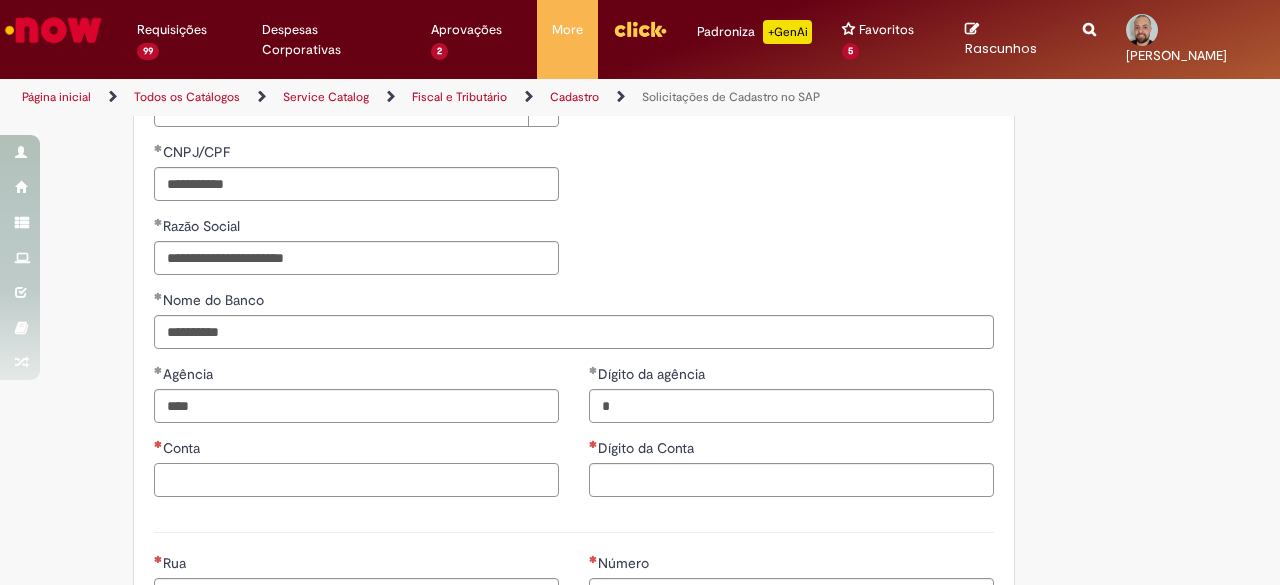 click on "Conta" at bounding box center (356, 480) 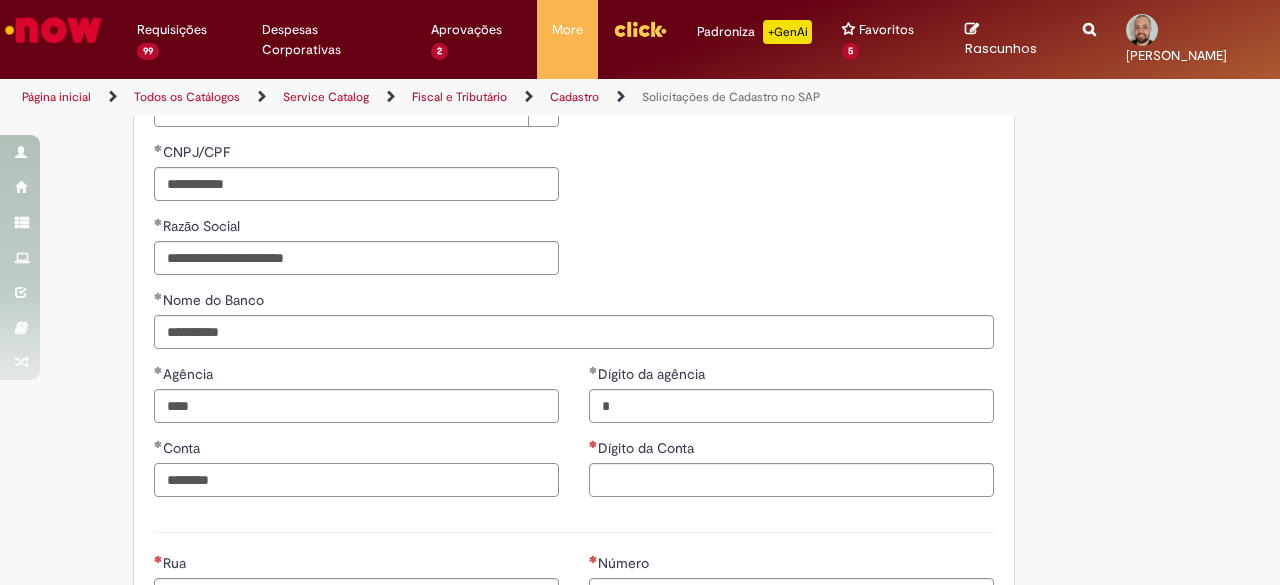 type on "********" 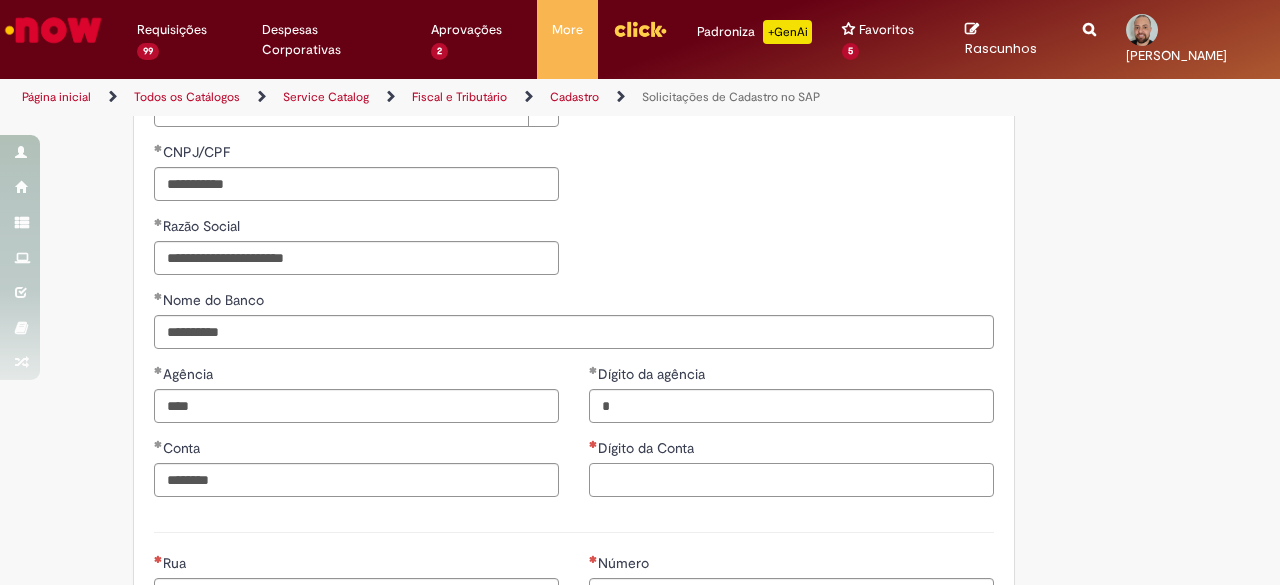 click on "Dígito da Conta" at bounding box center [791, 480] 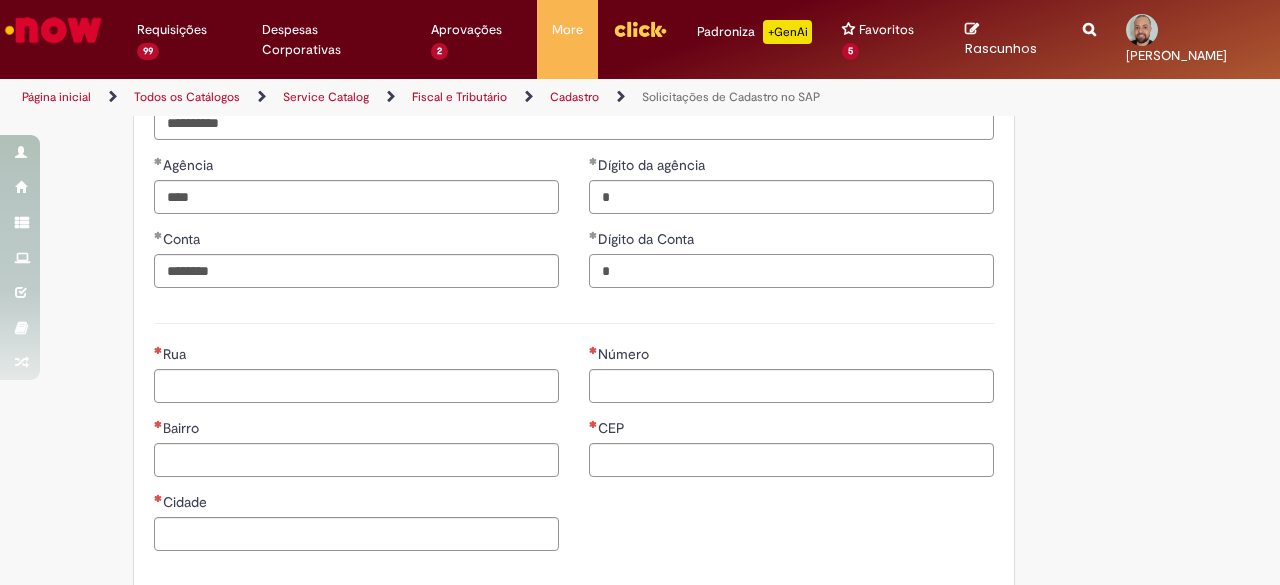 scroll, scrollTop: 1000, scrollLeft: 0, axis: vertical 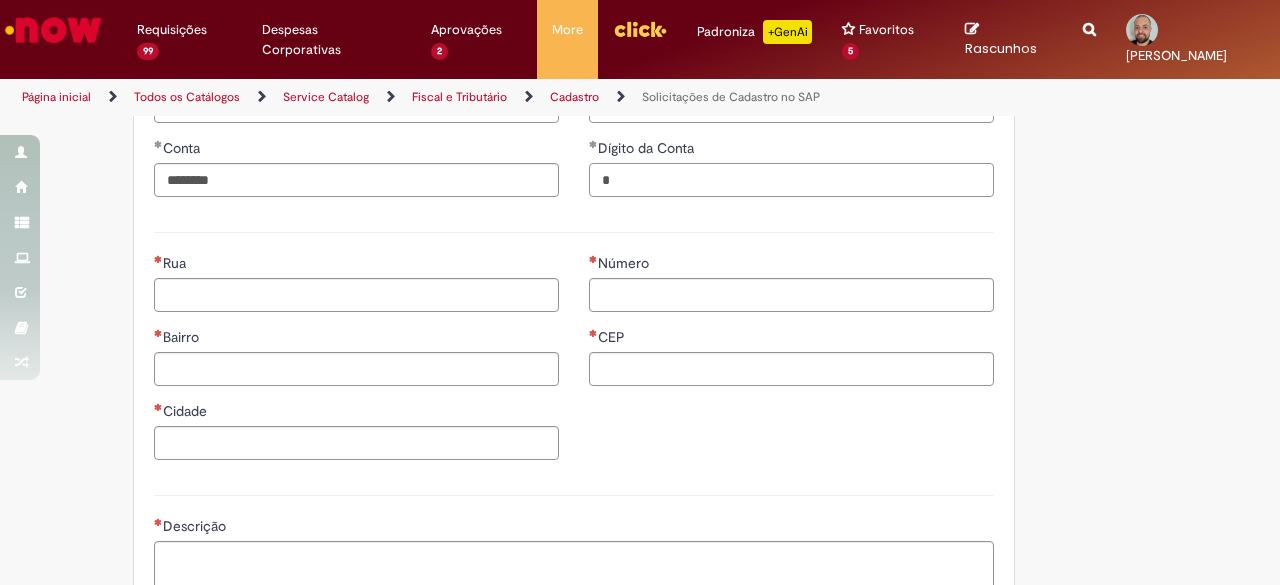 type on "*" 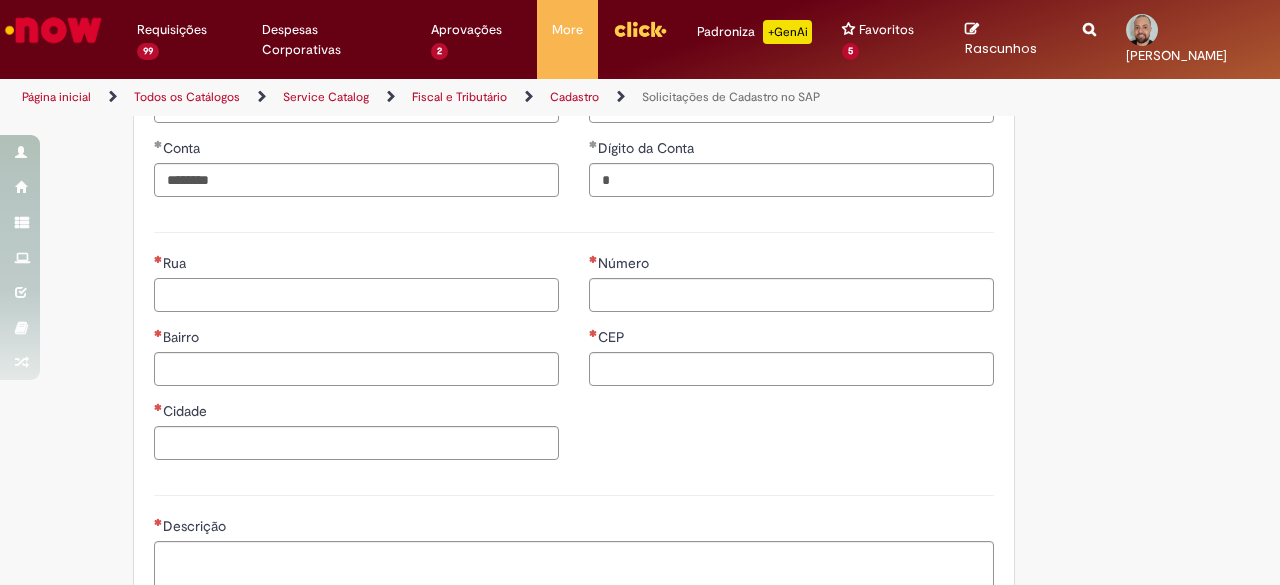click on "Rua" at bounding box center (356, 295) 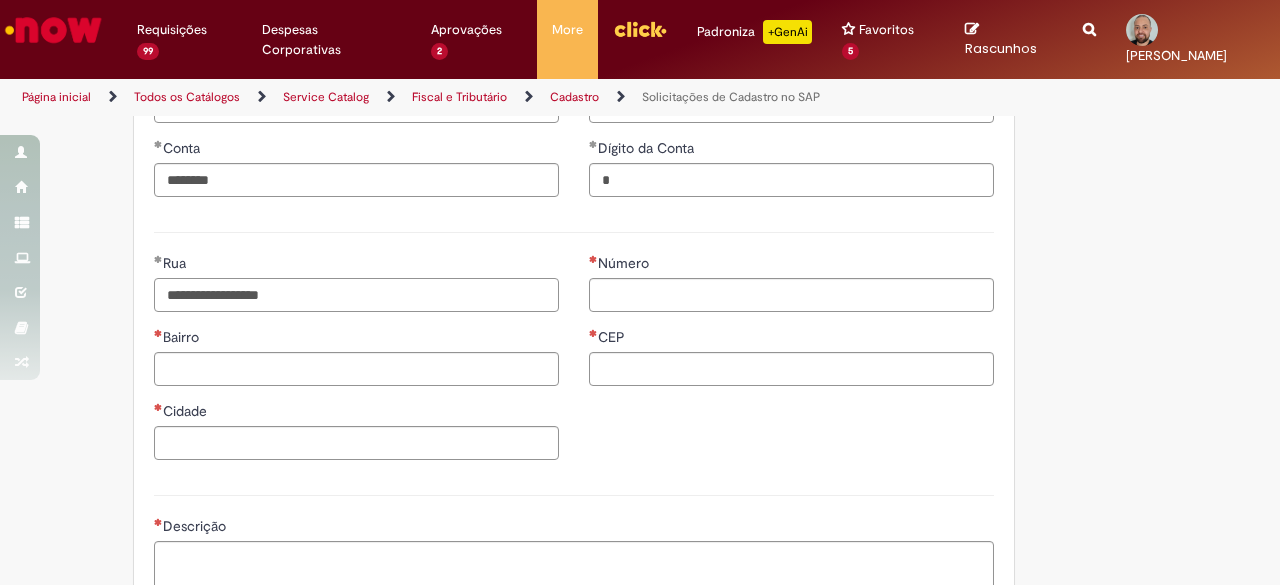 type on "**********" 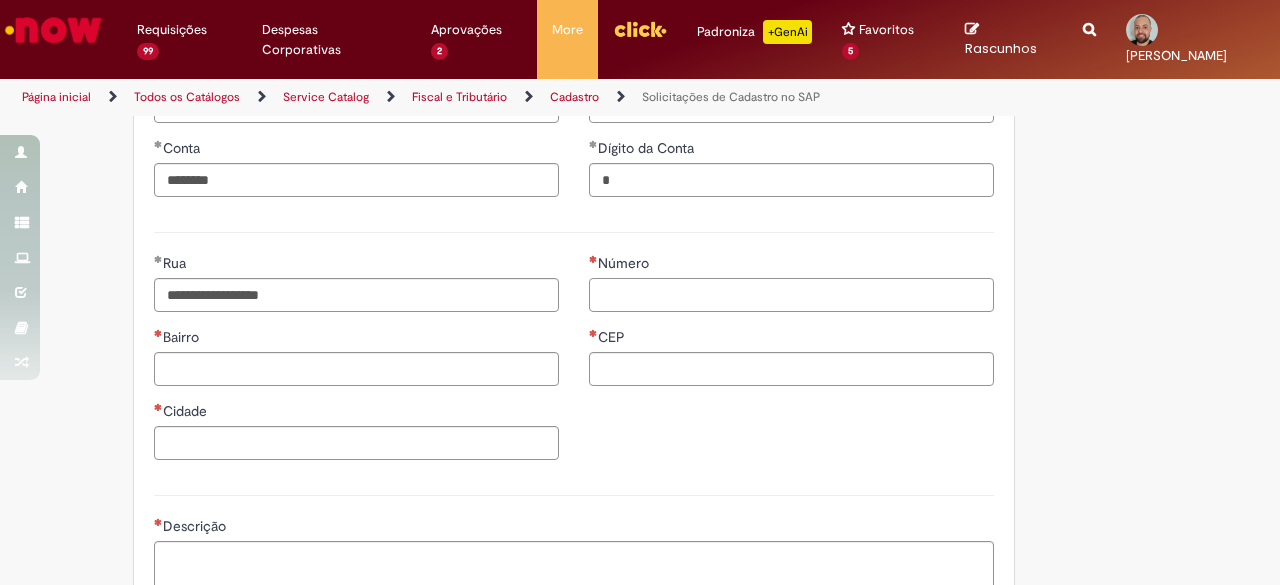 click on "Número" at bounding box center (791, 295) 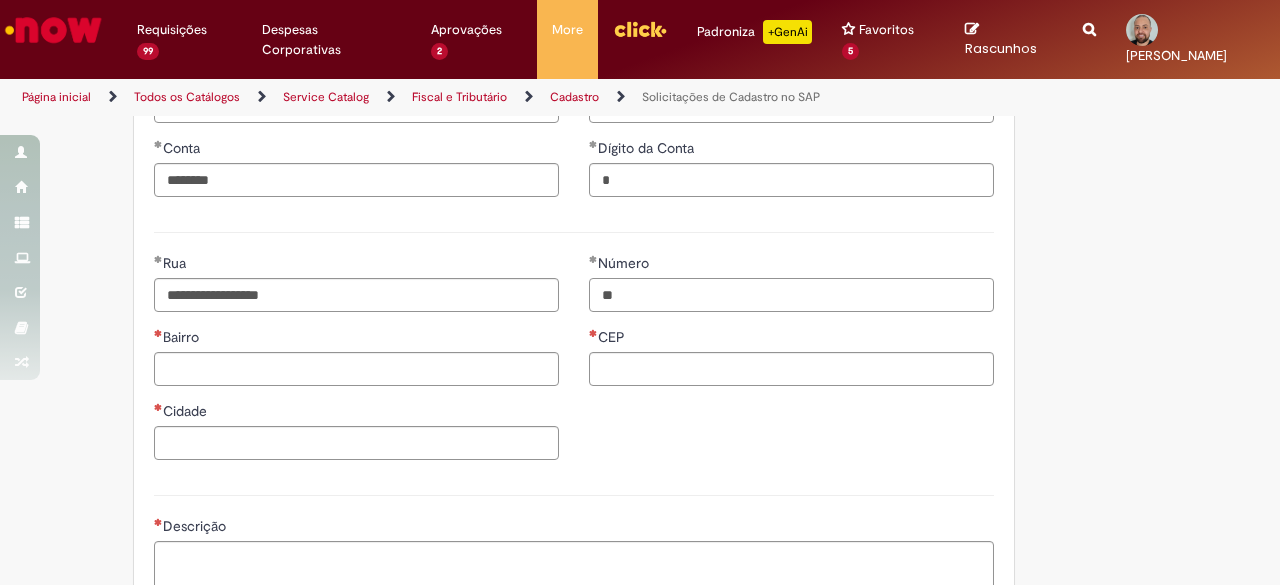 type on "**" 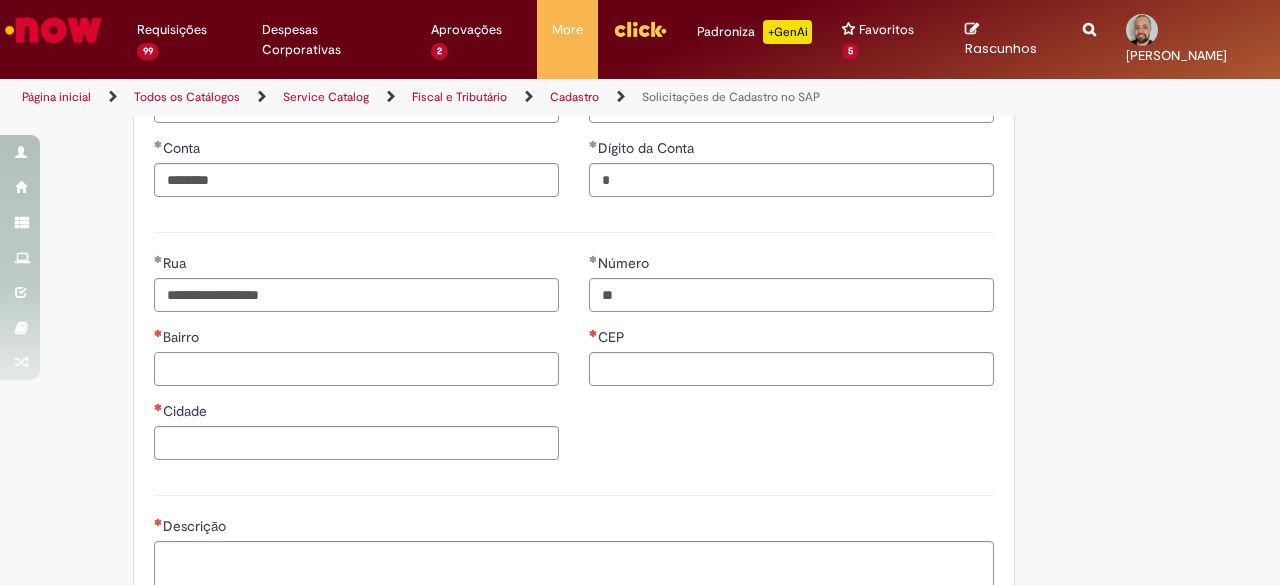 click on "Bairro" at bounding box center [356, 369] 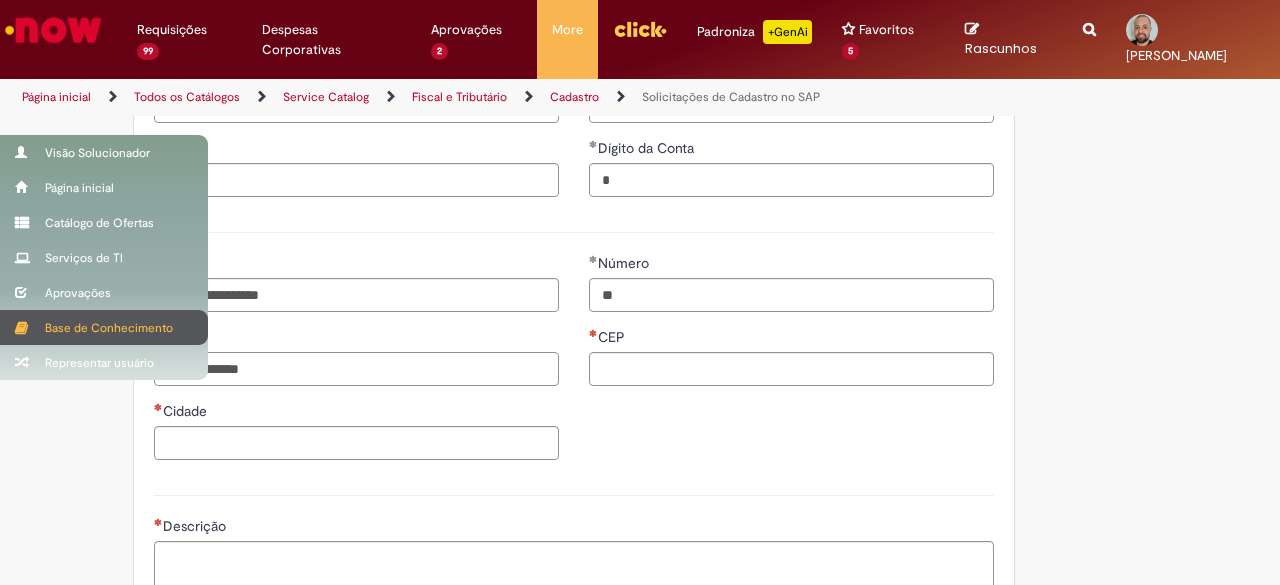 type on "**********" 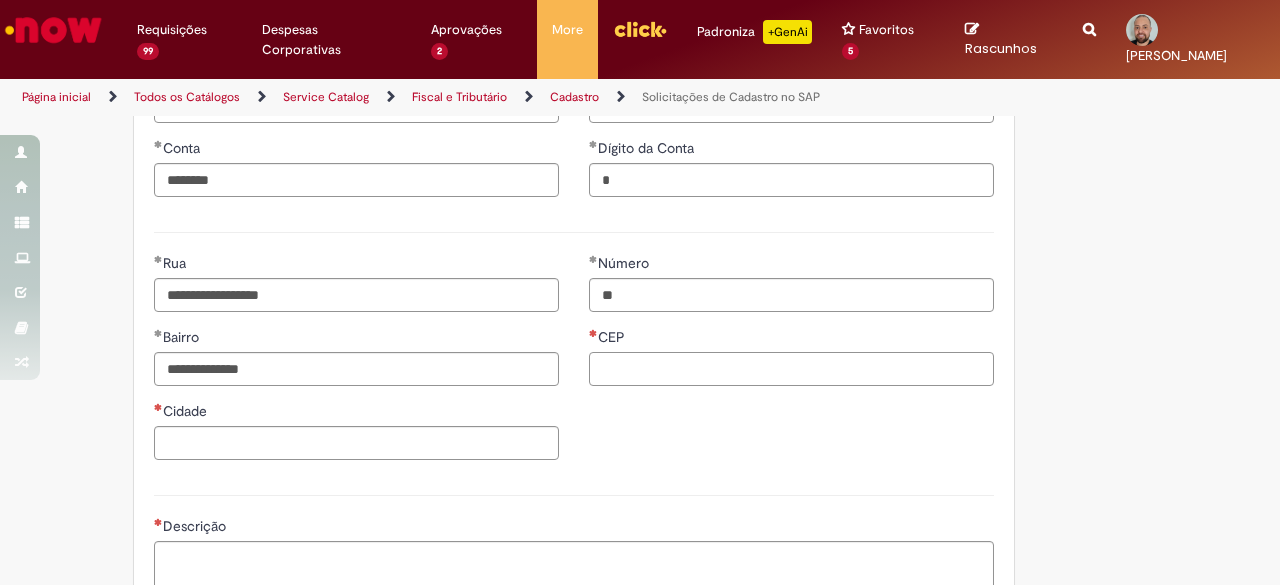 click on "CEP" at bounding box center [791, 369] 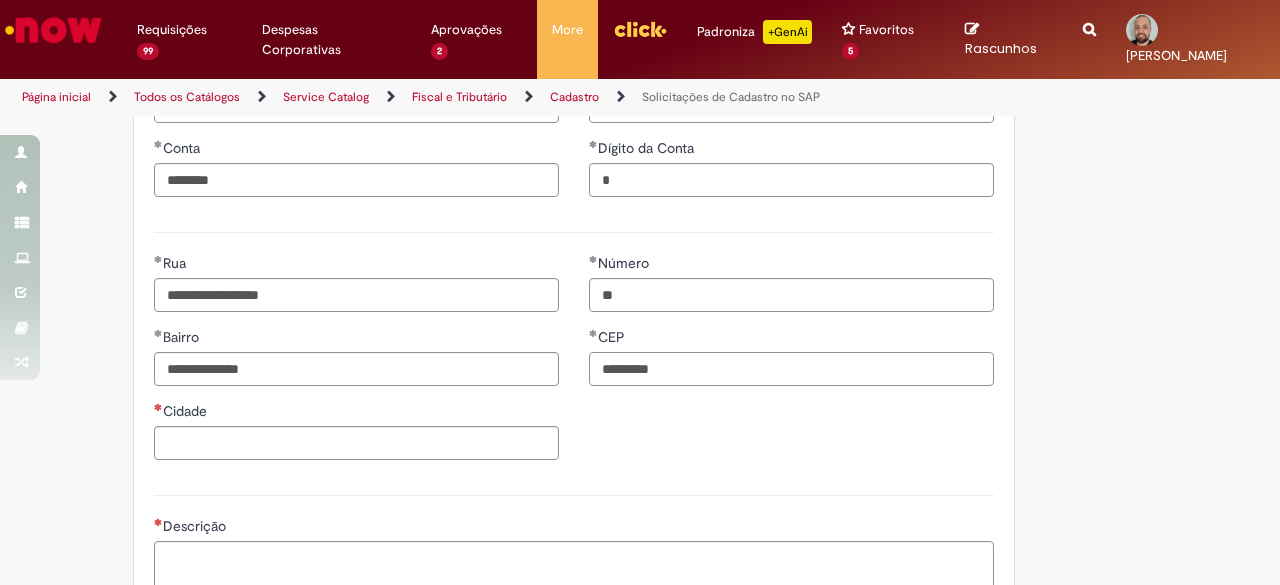 type on "*********" 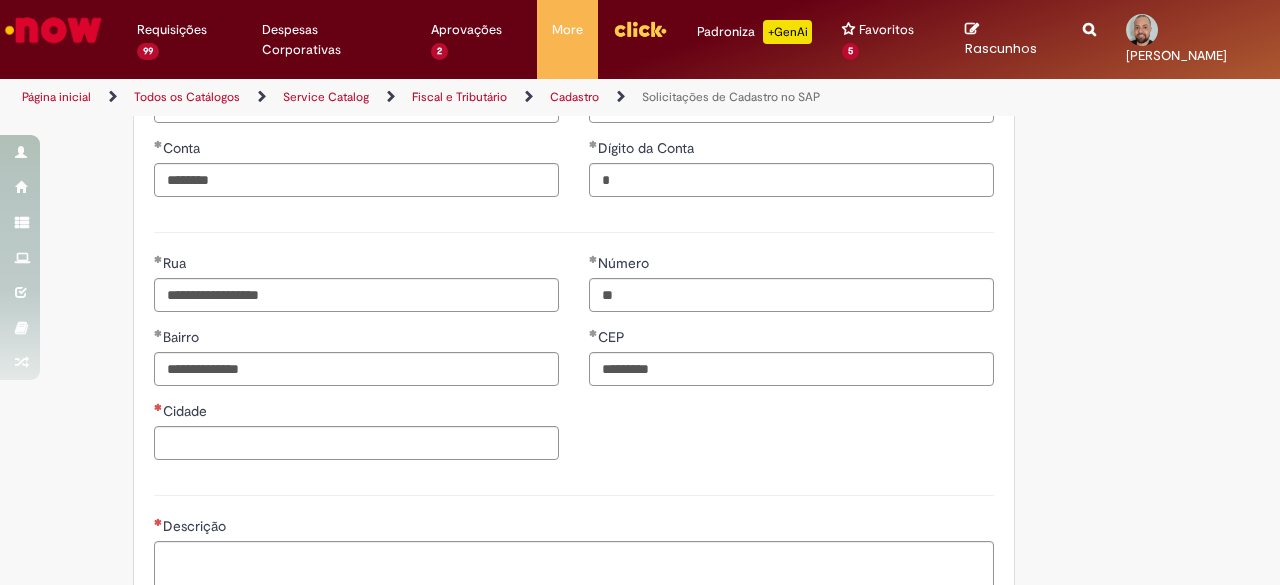 drag, startPoint x: 657, startPoint y: 445, endPoint x: 269, endPoint y: 455, distance: 388.12885 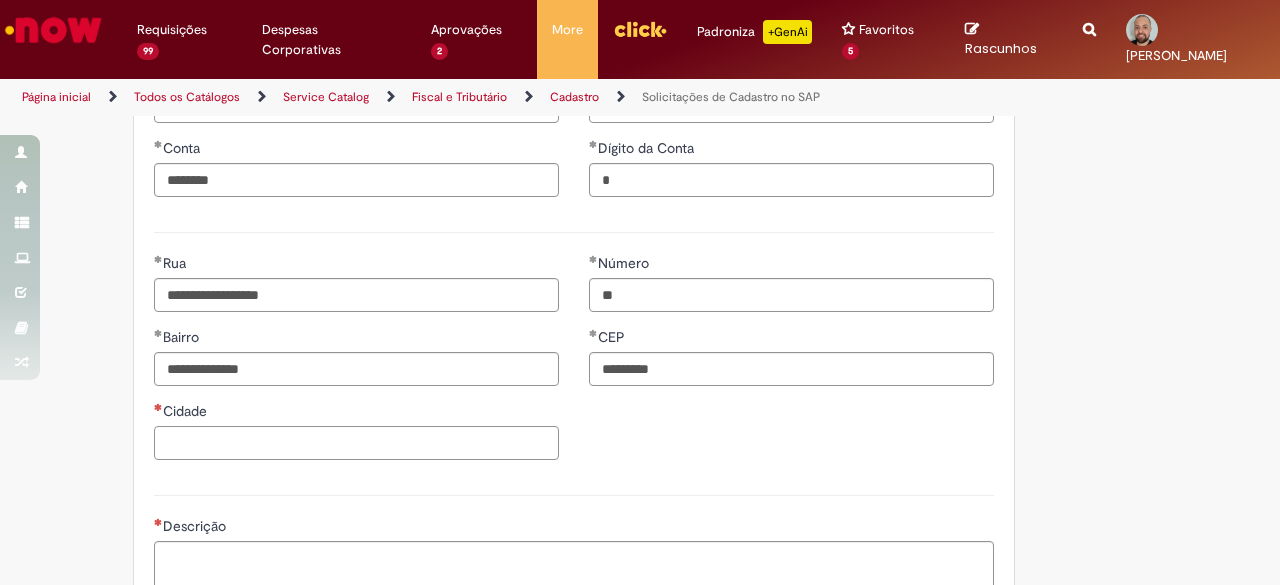 click on "Cidade" at bounding box center [356, 443] 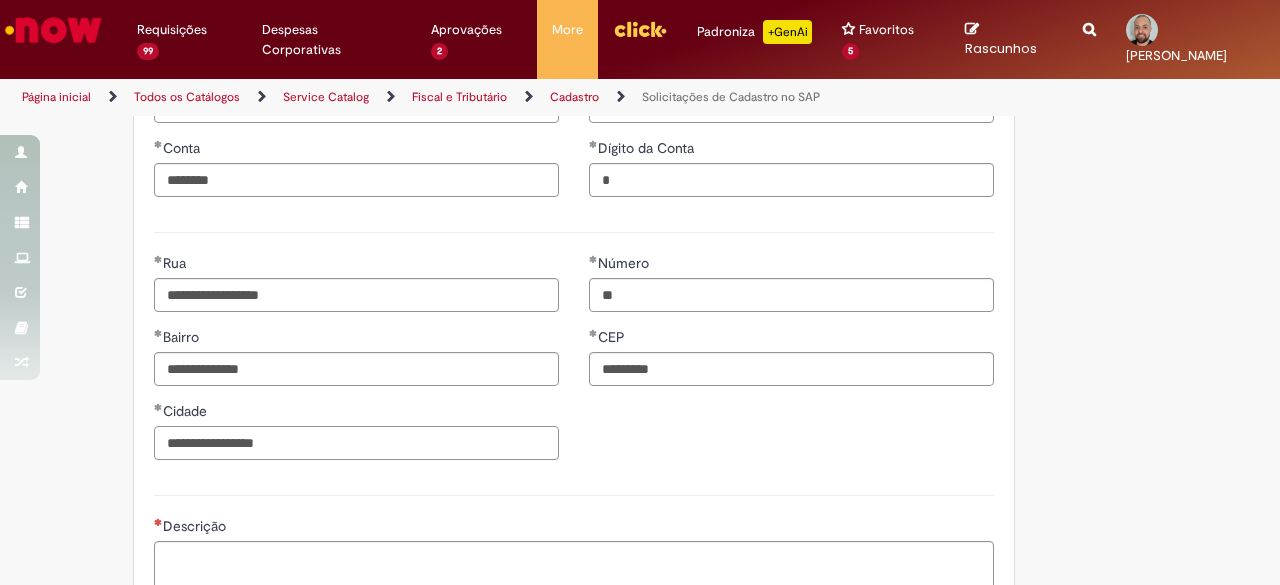 type on "**********" 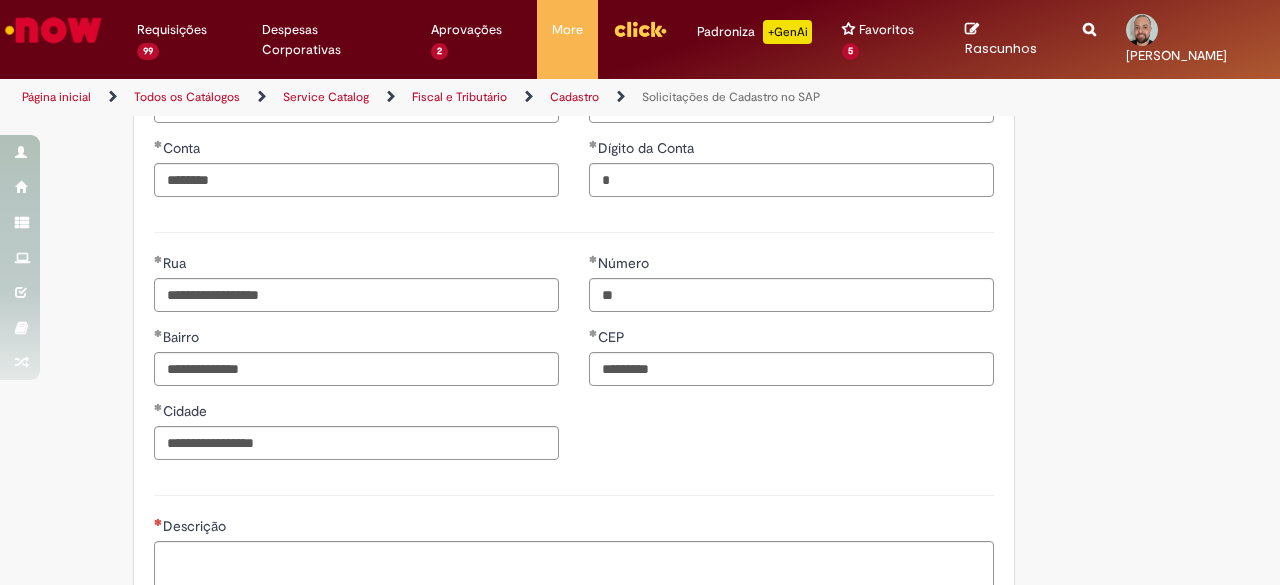 click on "**********" at bounding box center [574, 364] 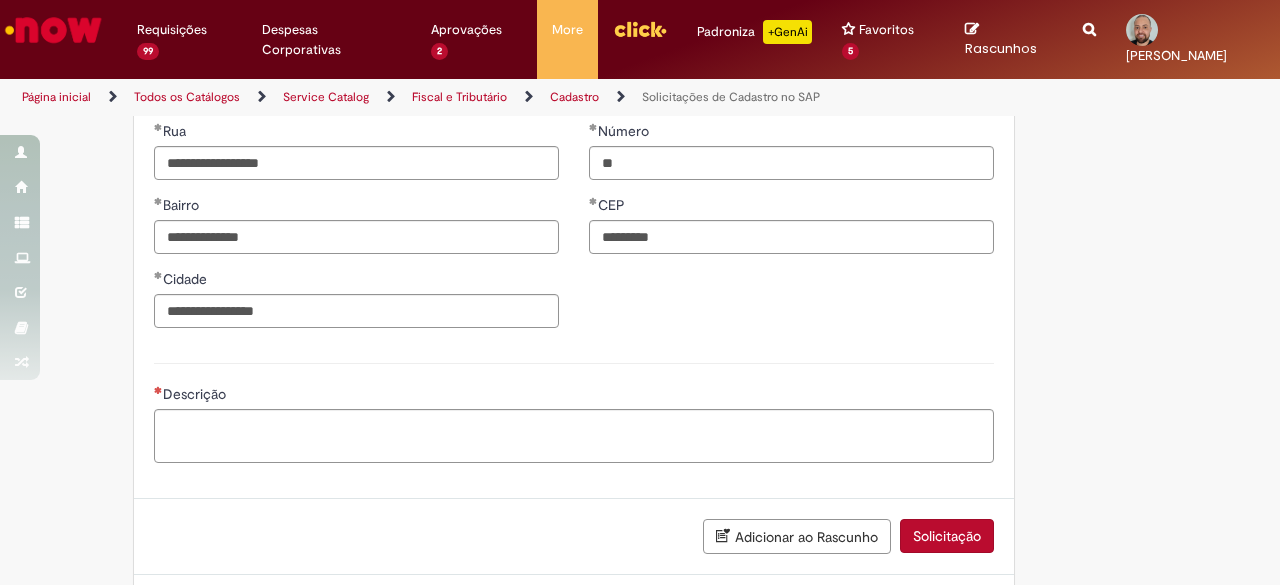 scroll, scrollTop: 1225, scrollLeft: 0, axis: vertical 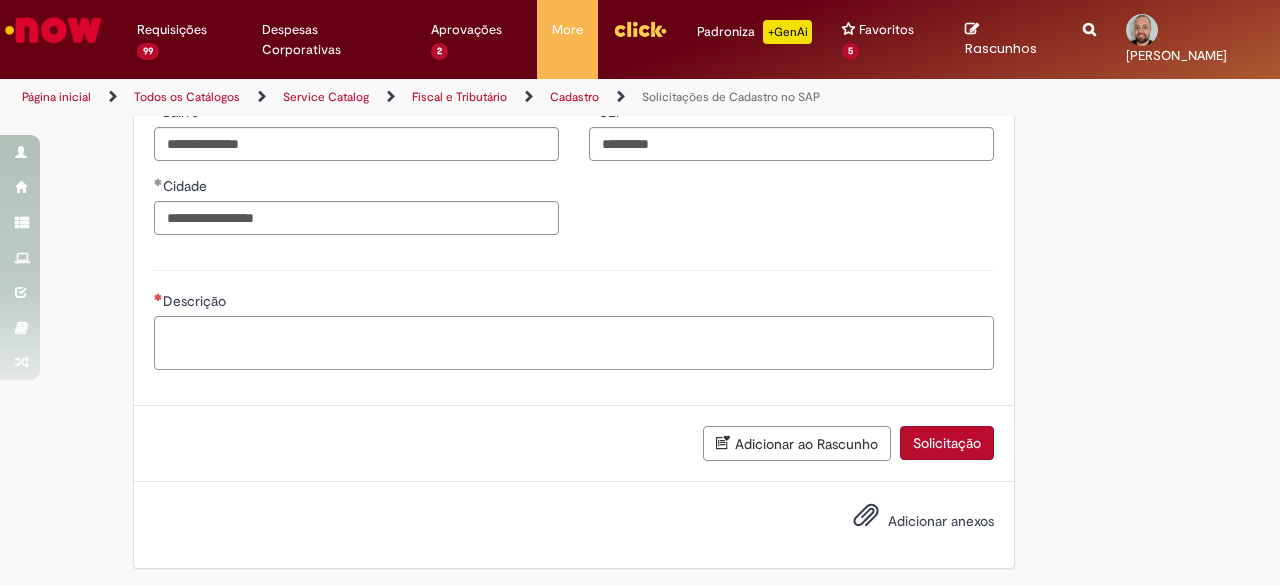 click on "Descrição" at bounding box center (574, 342) 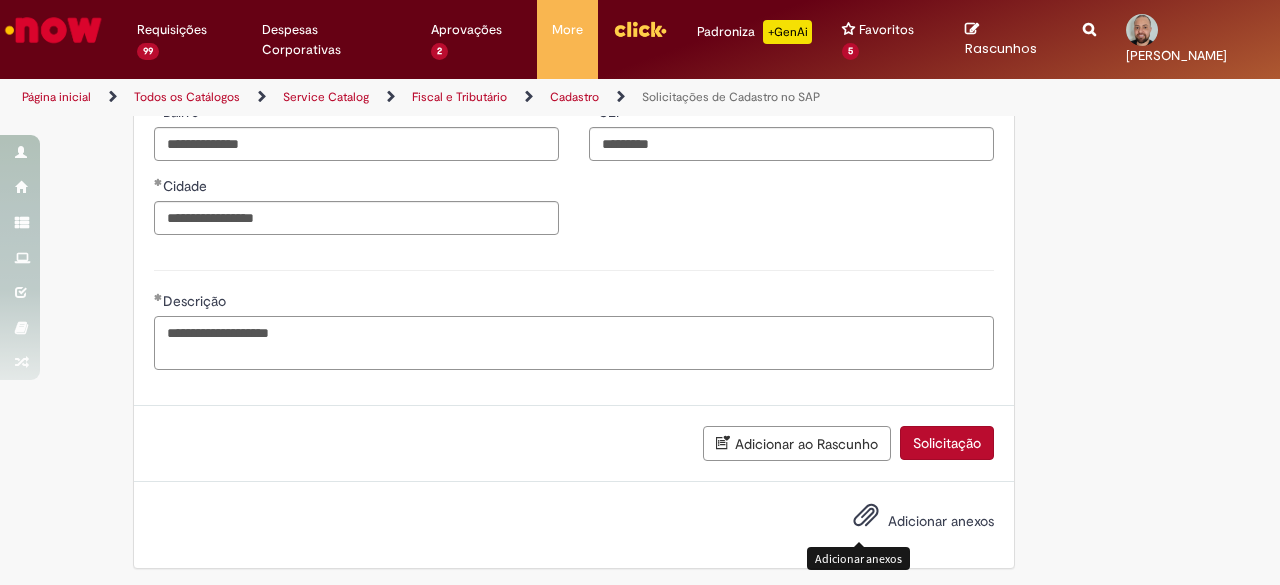 type on "**********" 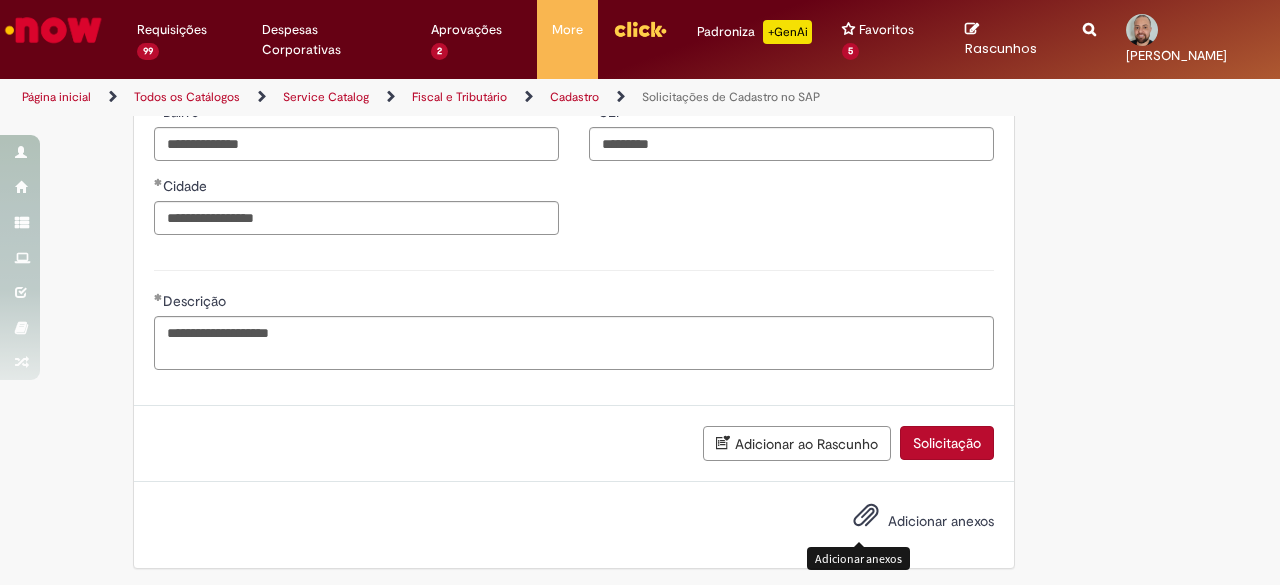 click at bounding box center [866, 516] 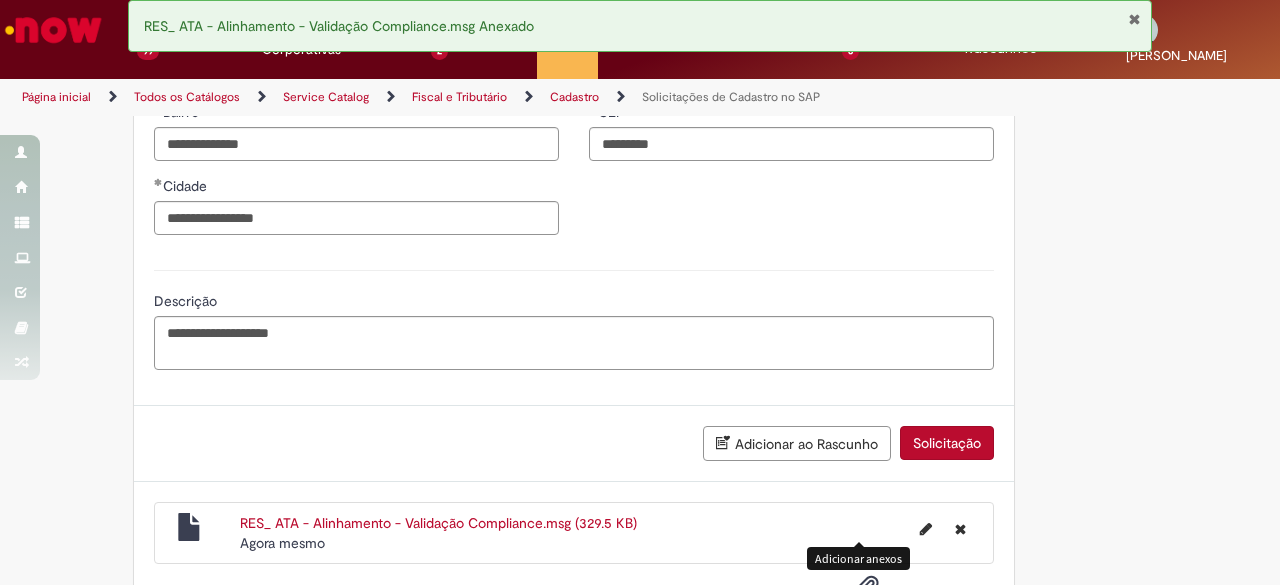 click on "Solicitação" at bounding box center (947, 443) 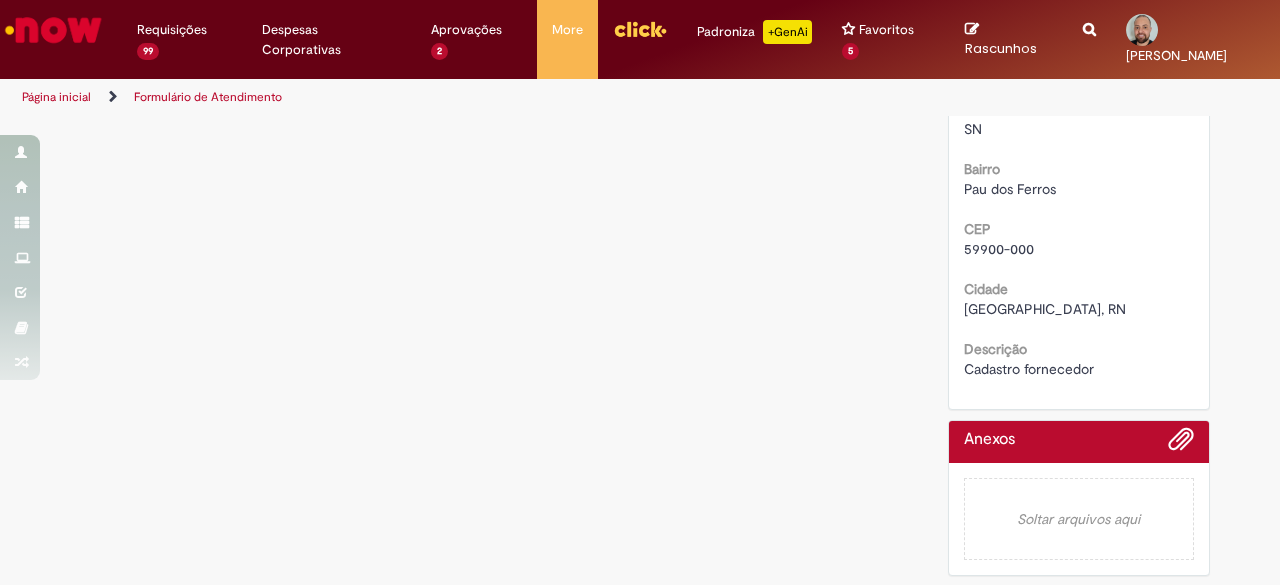 scroll, scrollTop: 0, scrollLeft: 0, axis: both 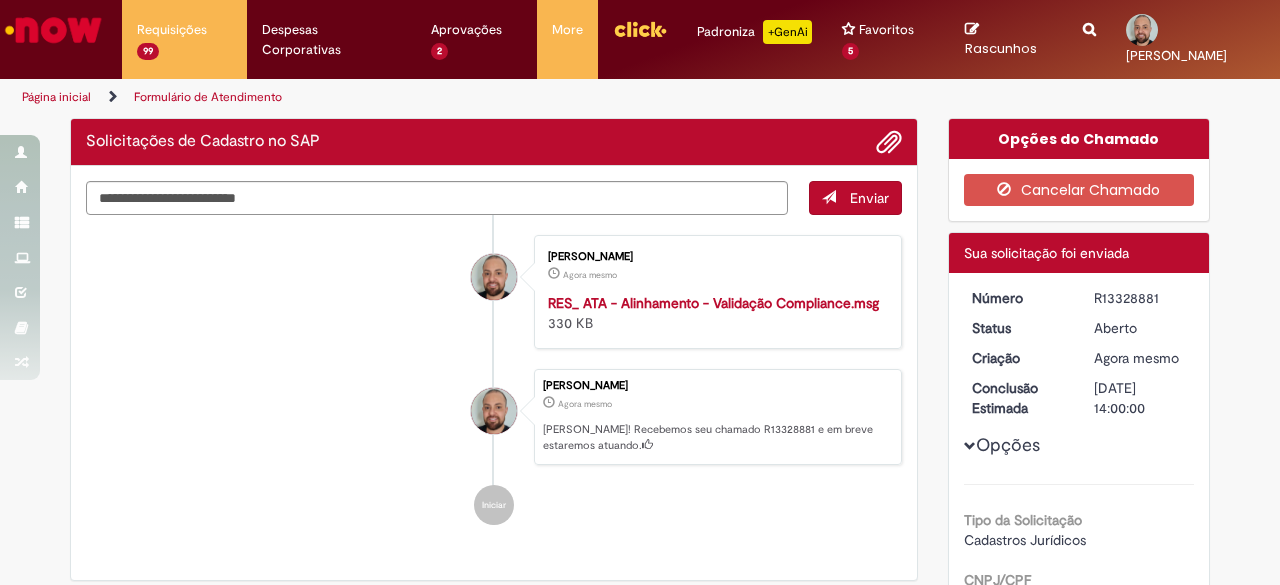 click on "R13328881" at bounding box center (1140, 298) 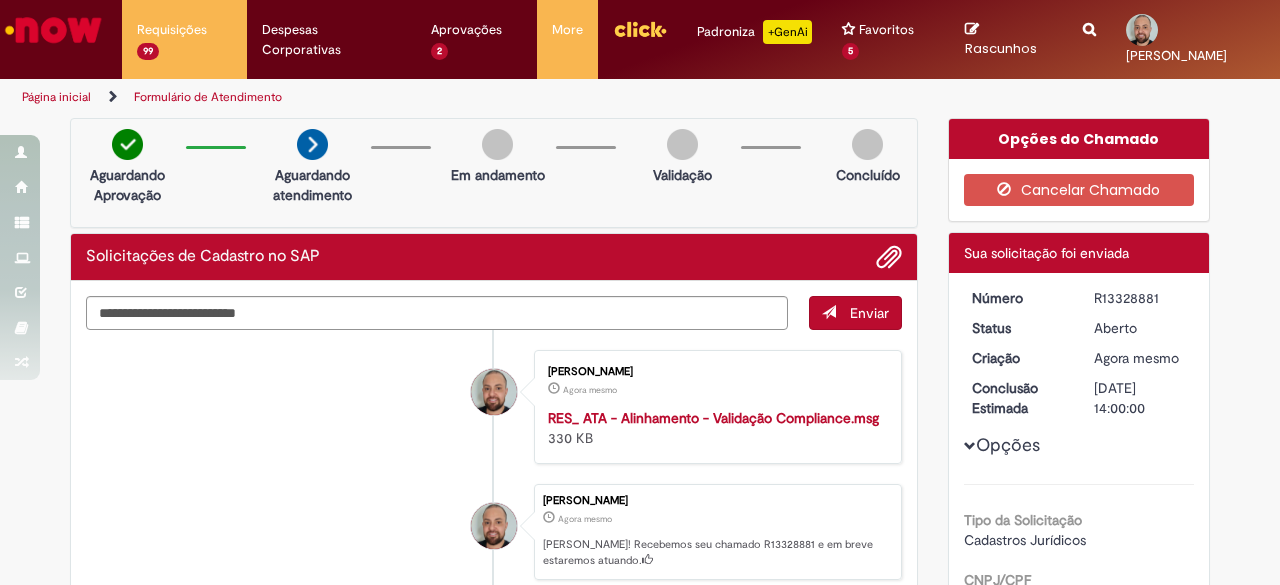 copy on "R13328881" 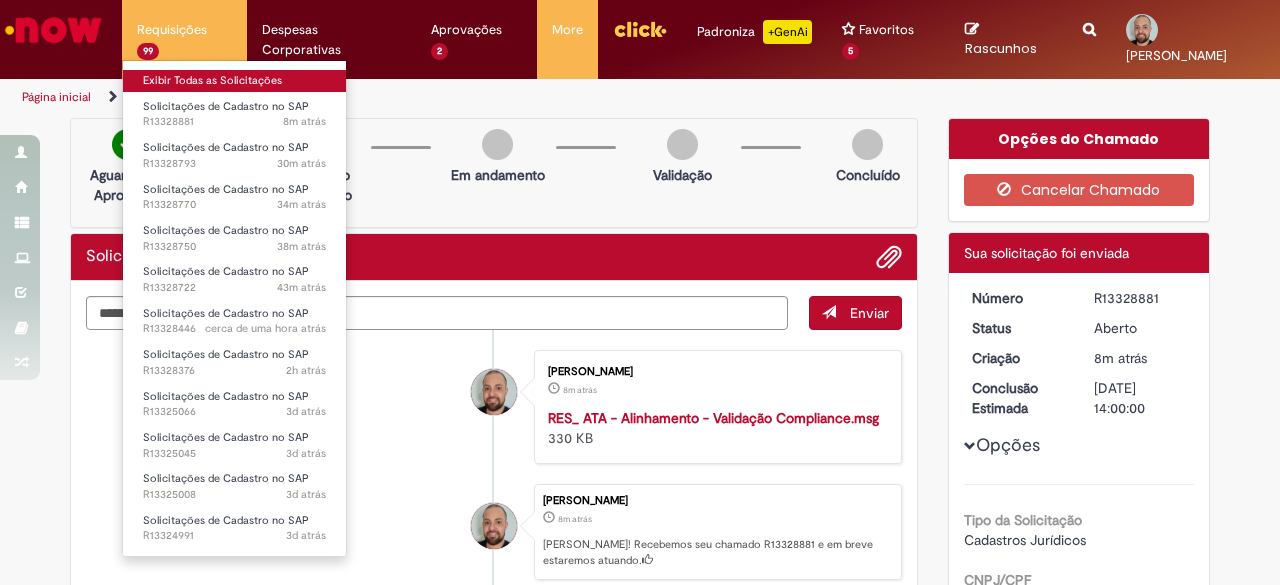 click on "Exibir Todas as Solicitações" at bounding box center (234, 81) 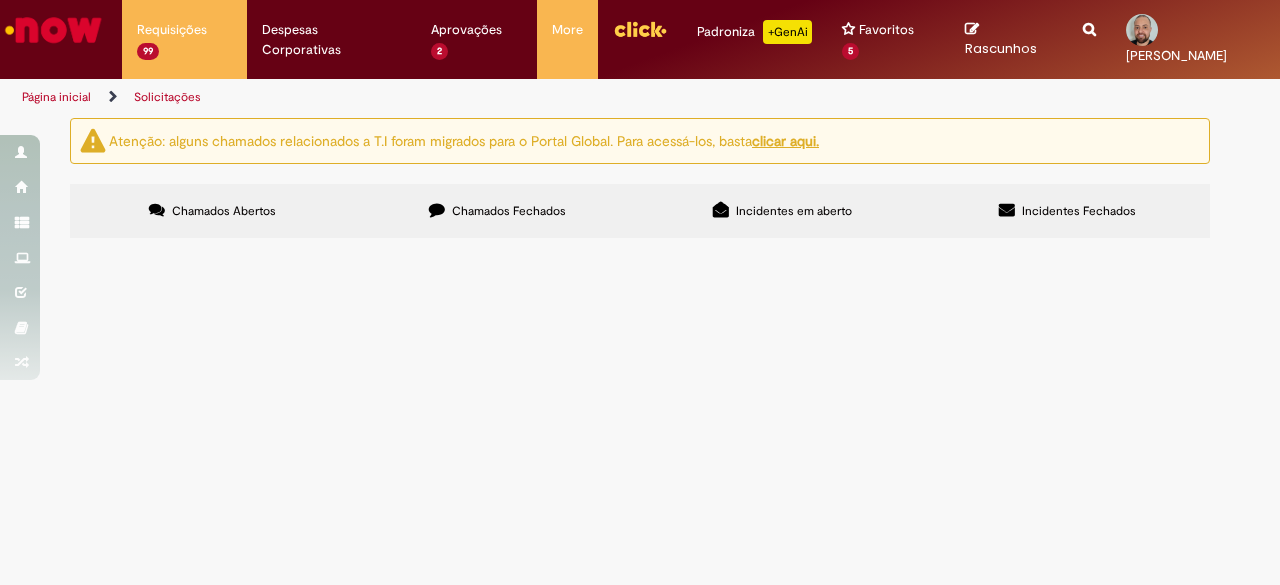 click at bounding box center (0, 0) 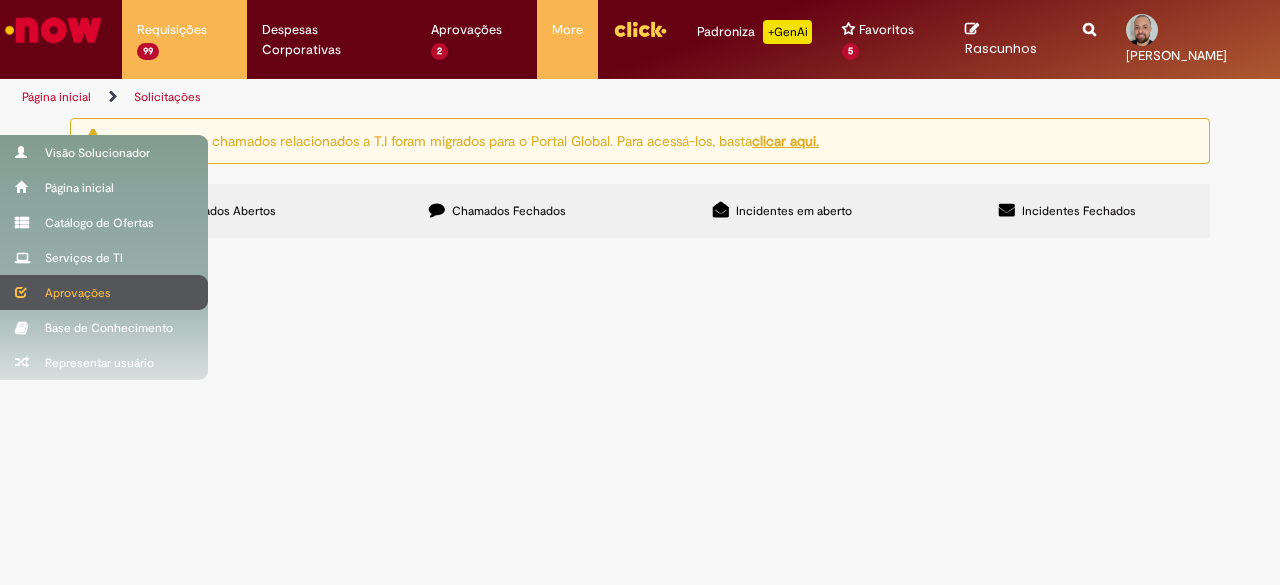 type 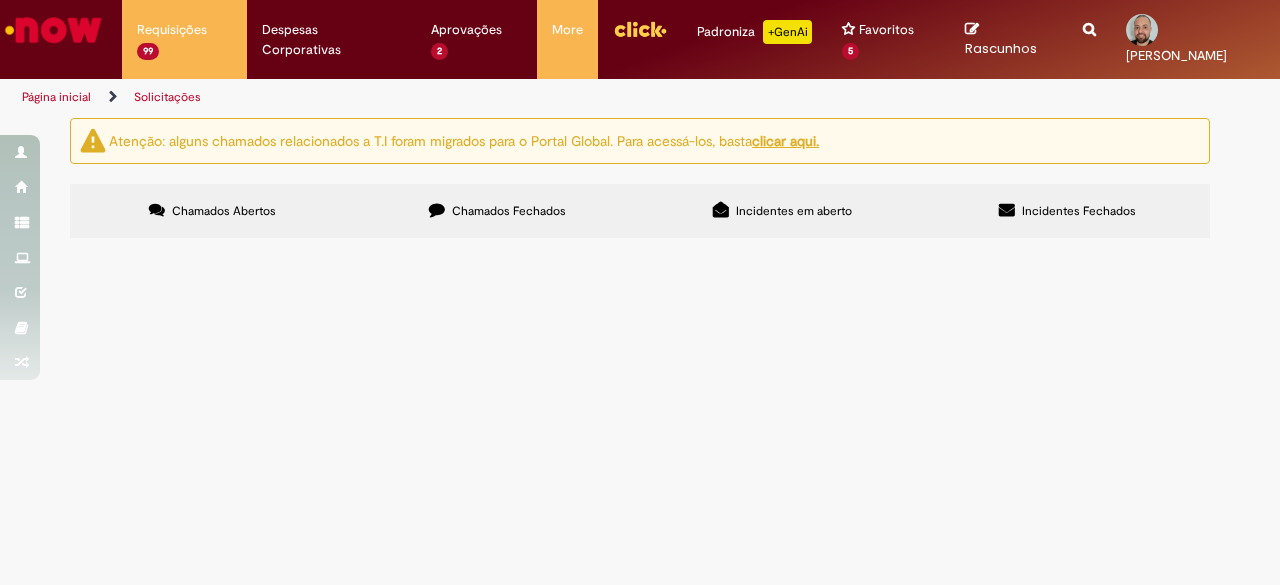 click on "Pagamento de apólice judicial" at bounding box center [0, 0] 